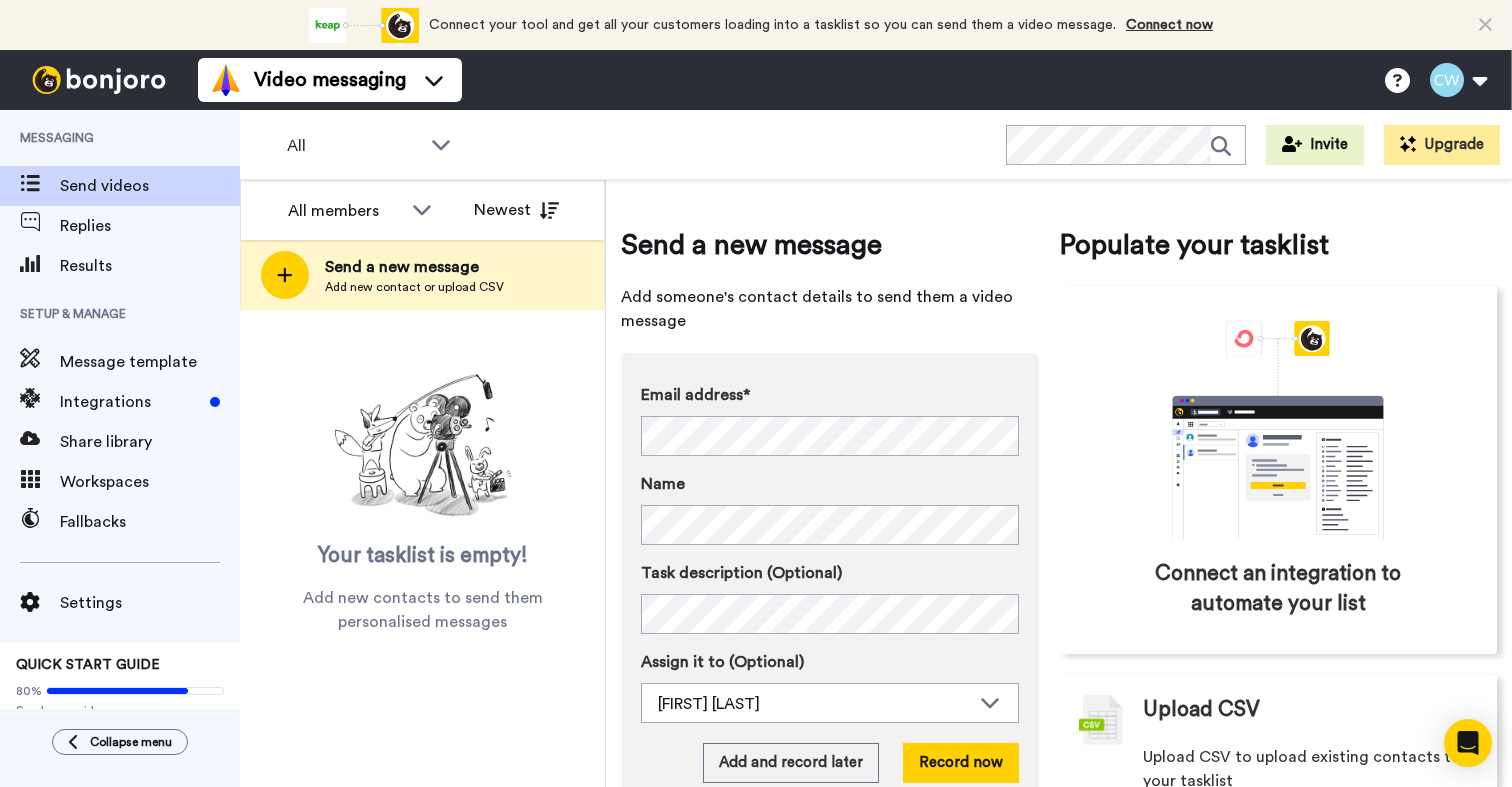 scroll, scrollTop: 0, scrollLeft: 0, axis: both 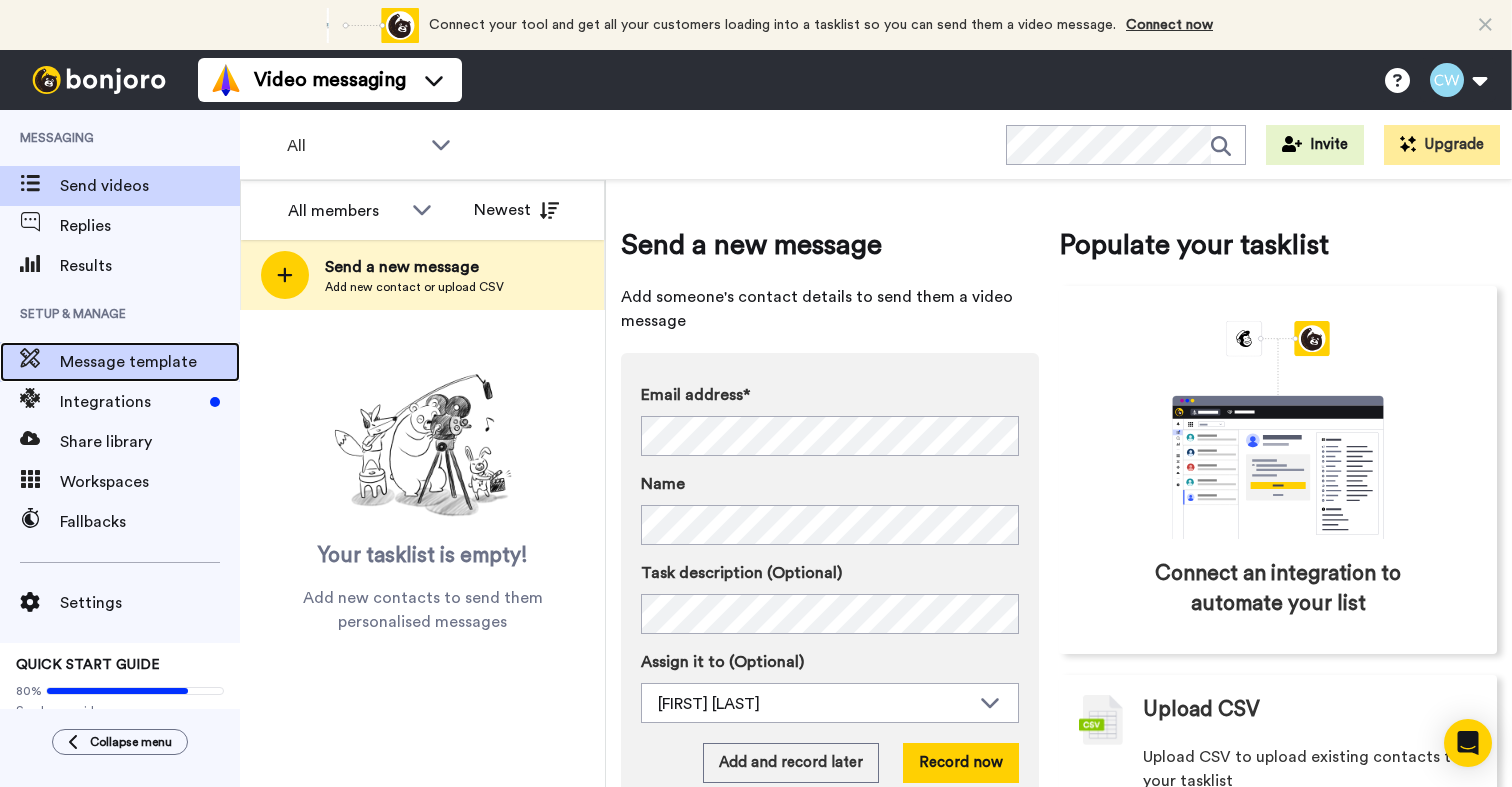 click on "Message template" at bounding box center [150, 362] 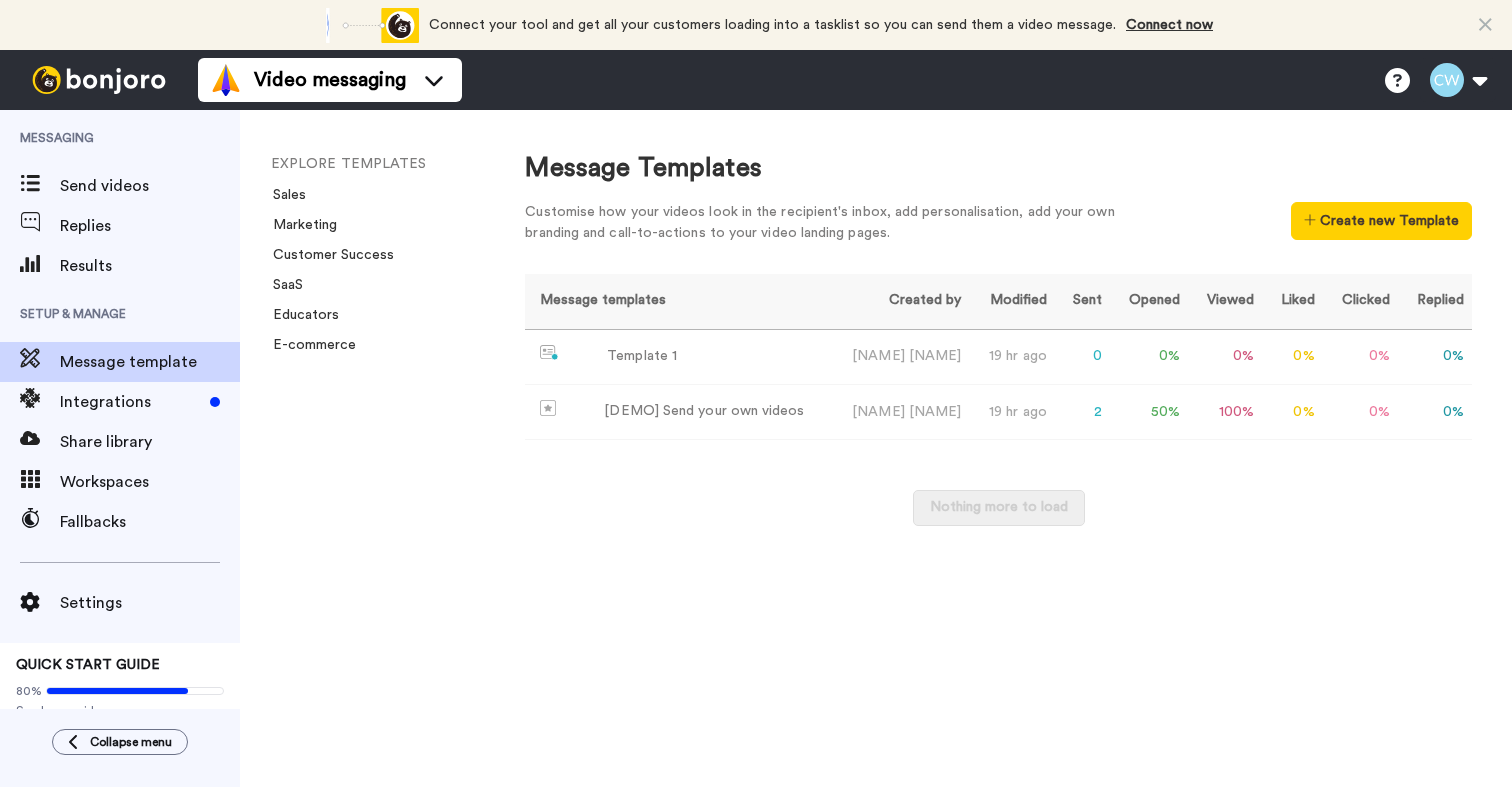 scroll, scrollTop: 0, scrollLeft: 0, axis: both 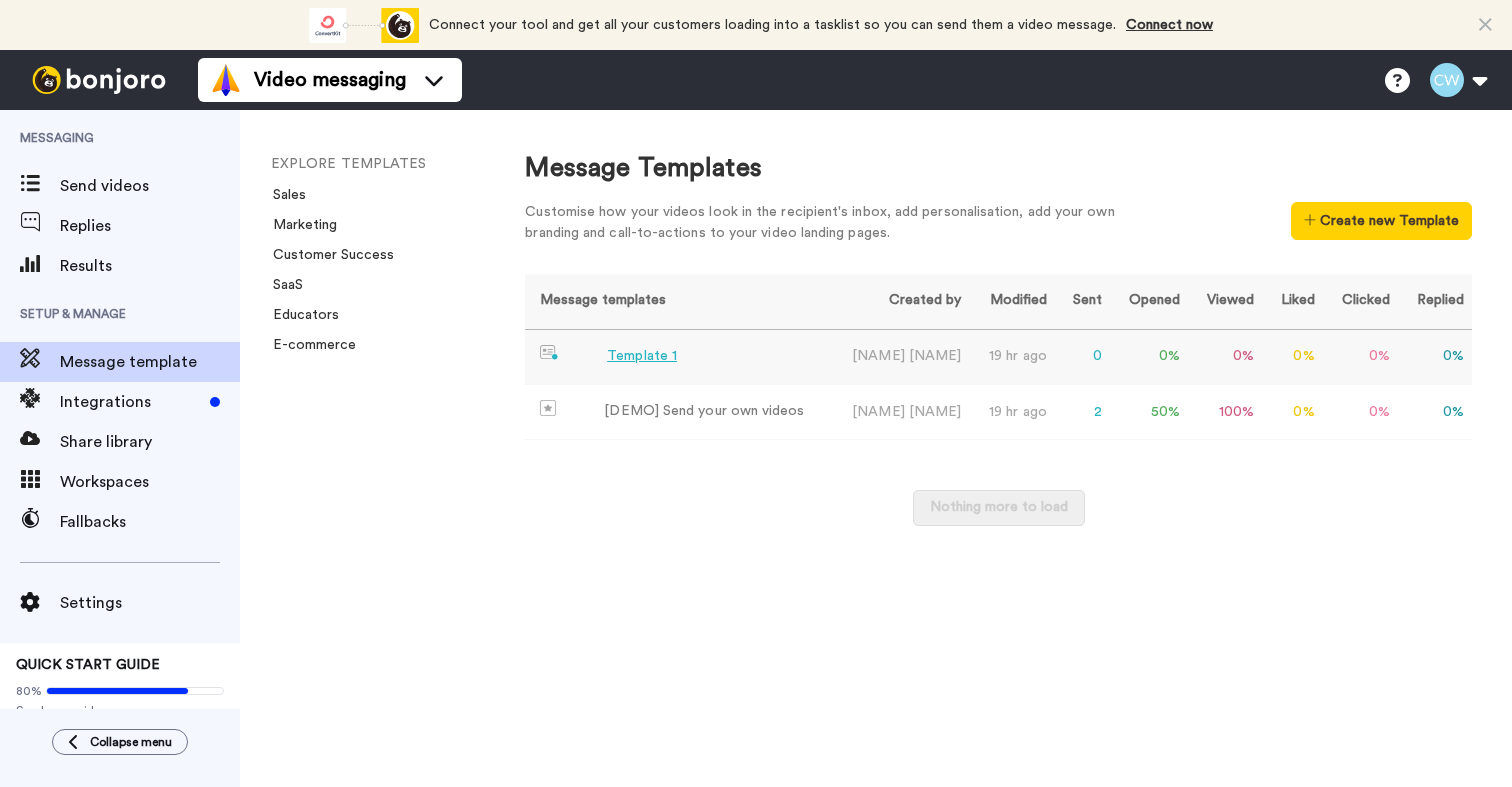 click on "Template 1" at bounding box center [677, 357] 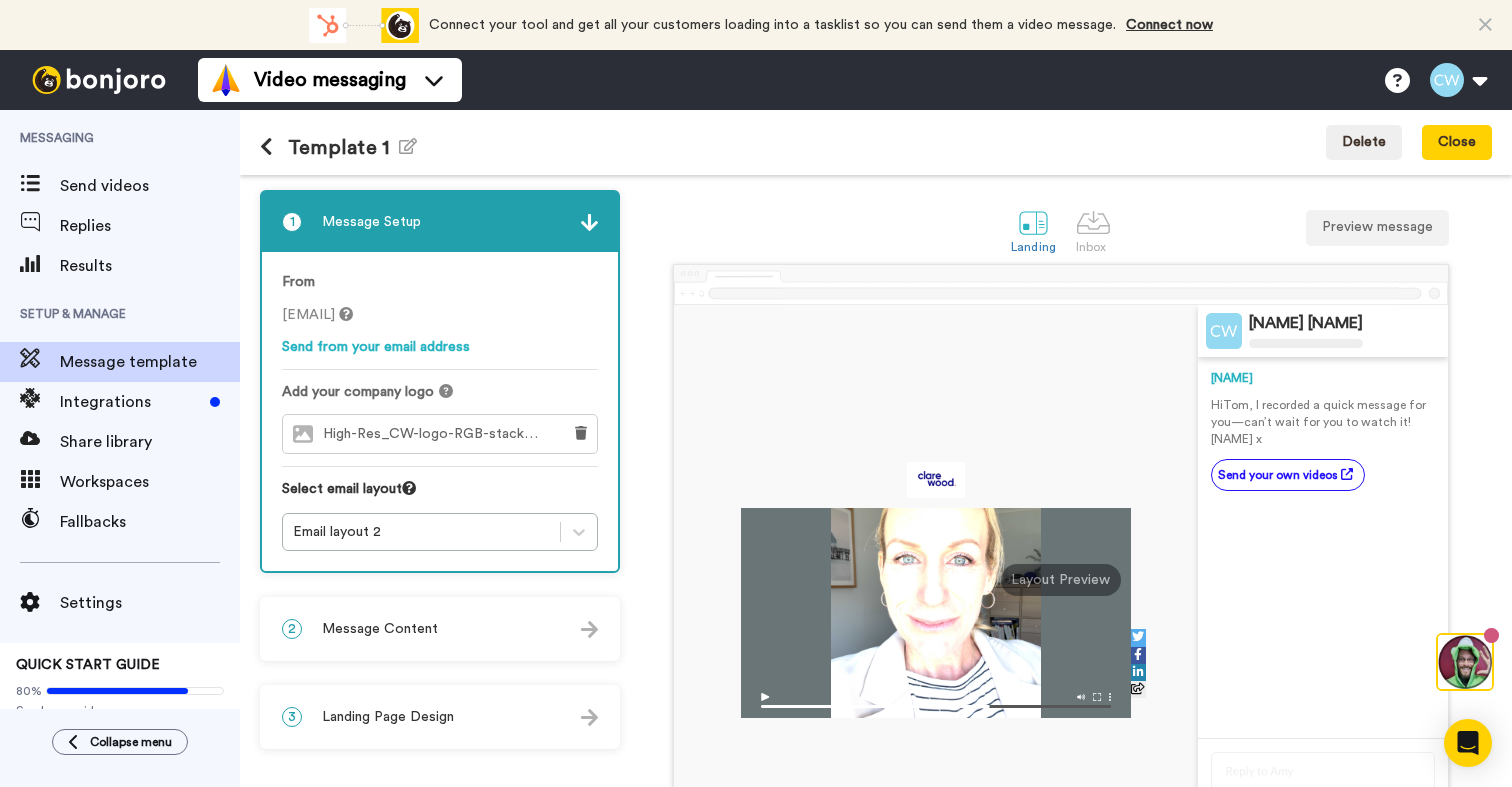 scroll, scrollTop: 0, scrollLeft: 0, axis: both 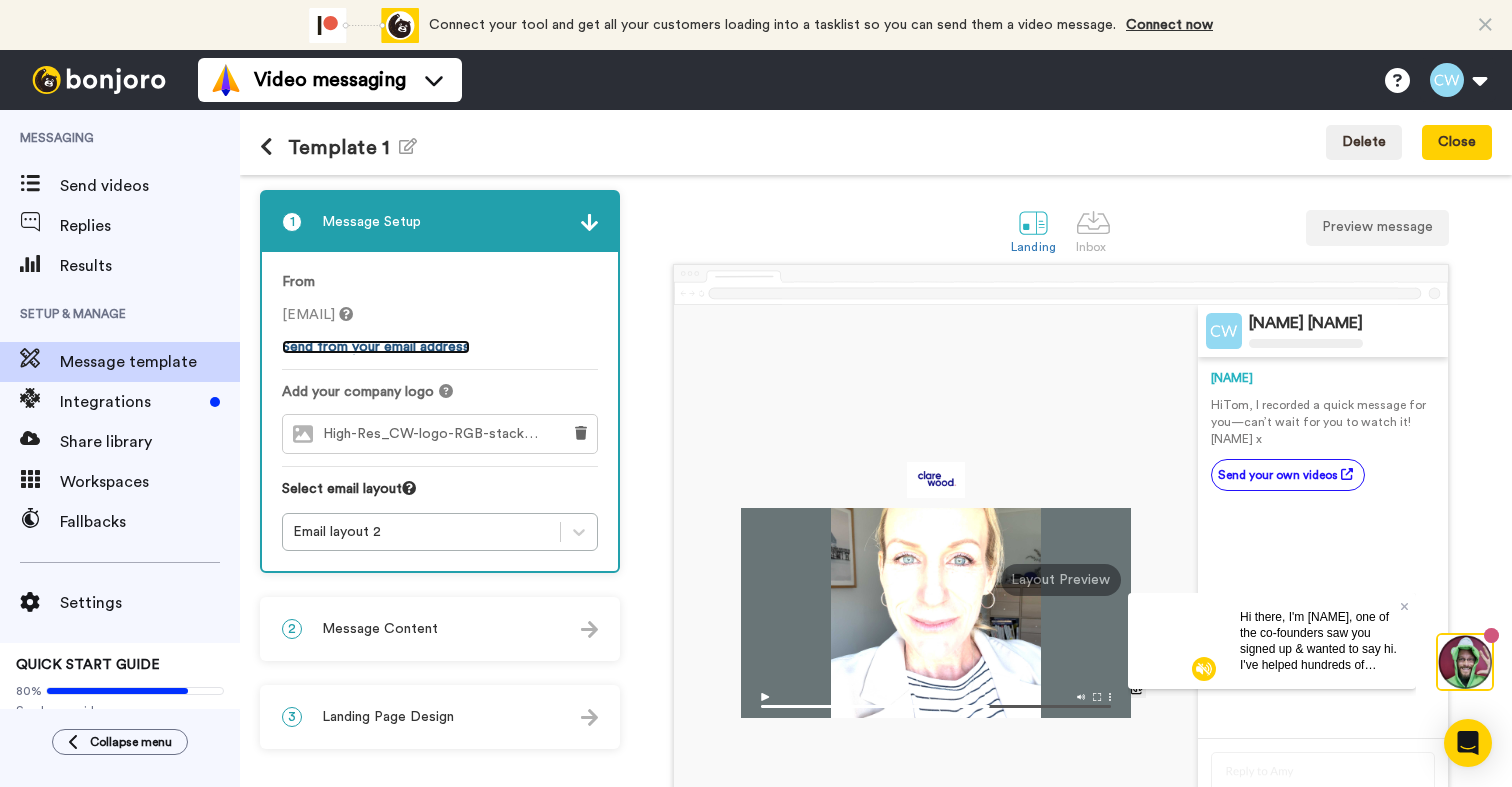 click on "Send from your email address" at bounding box center [376, 347] 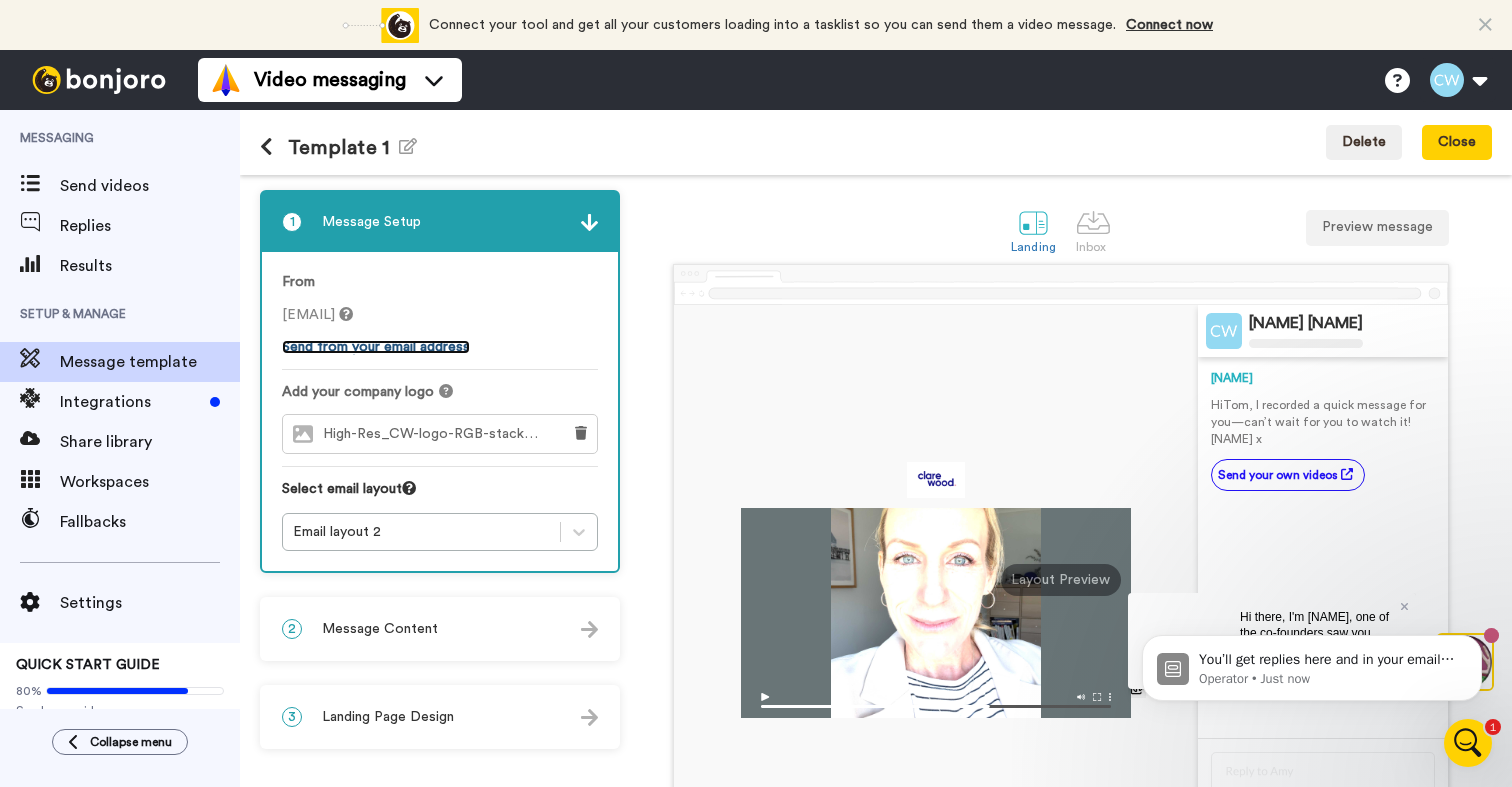scroll, scrollTop: 0, scrollLeft: 0, axis: both 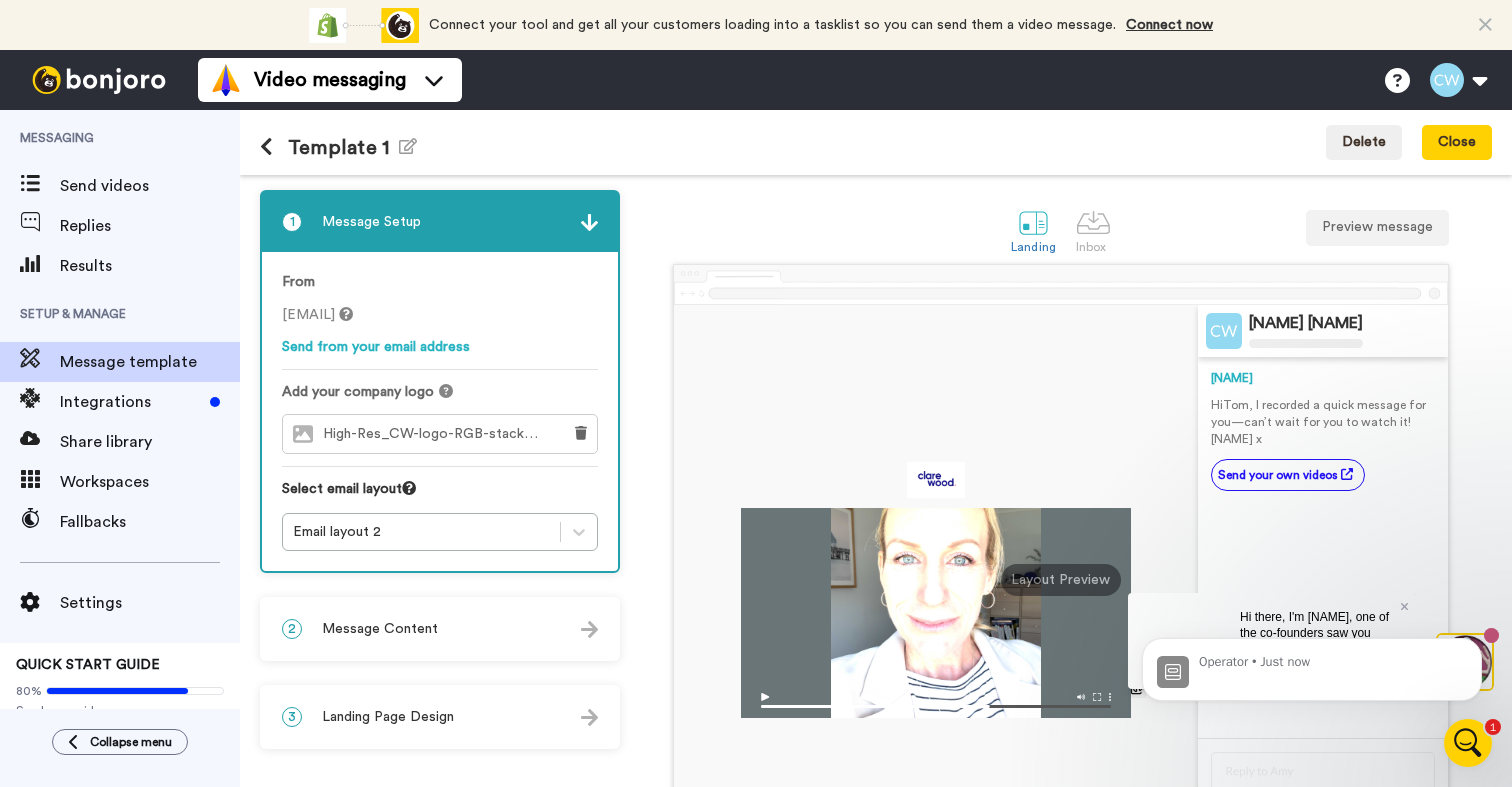 click 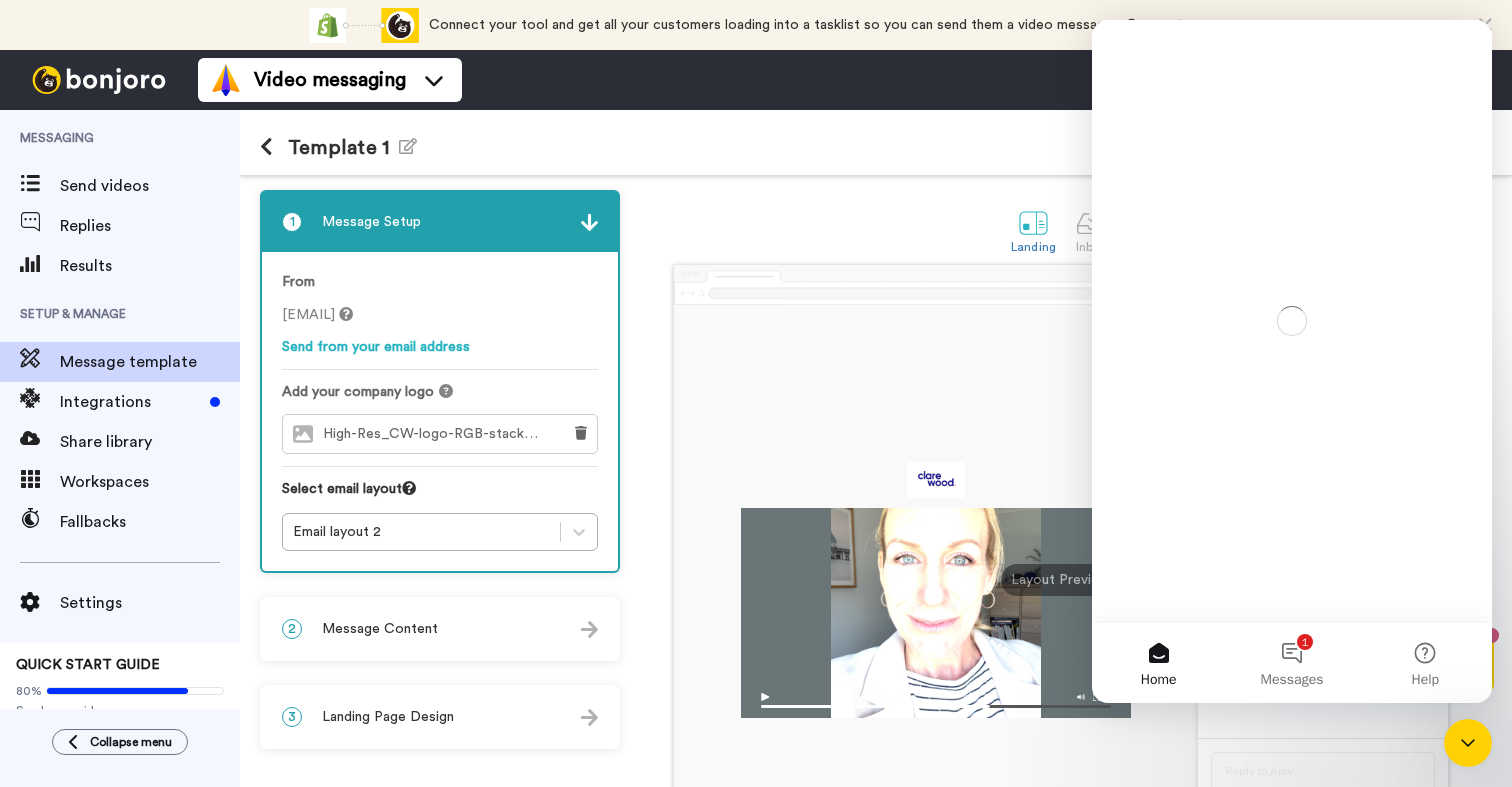 scroll, scrollTop: 0, scrollLeft: 0, axis: both 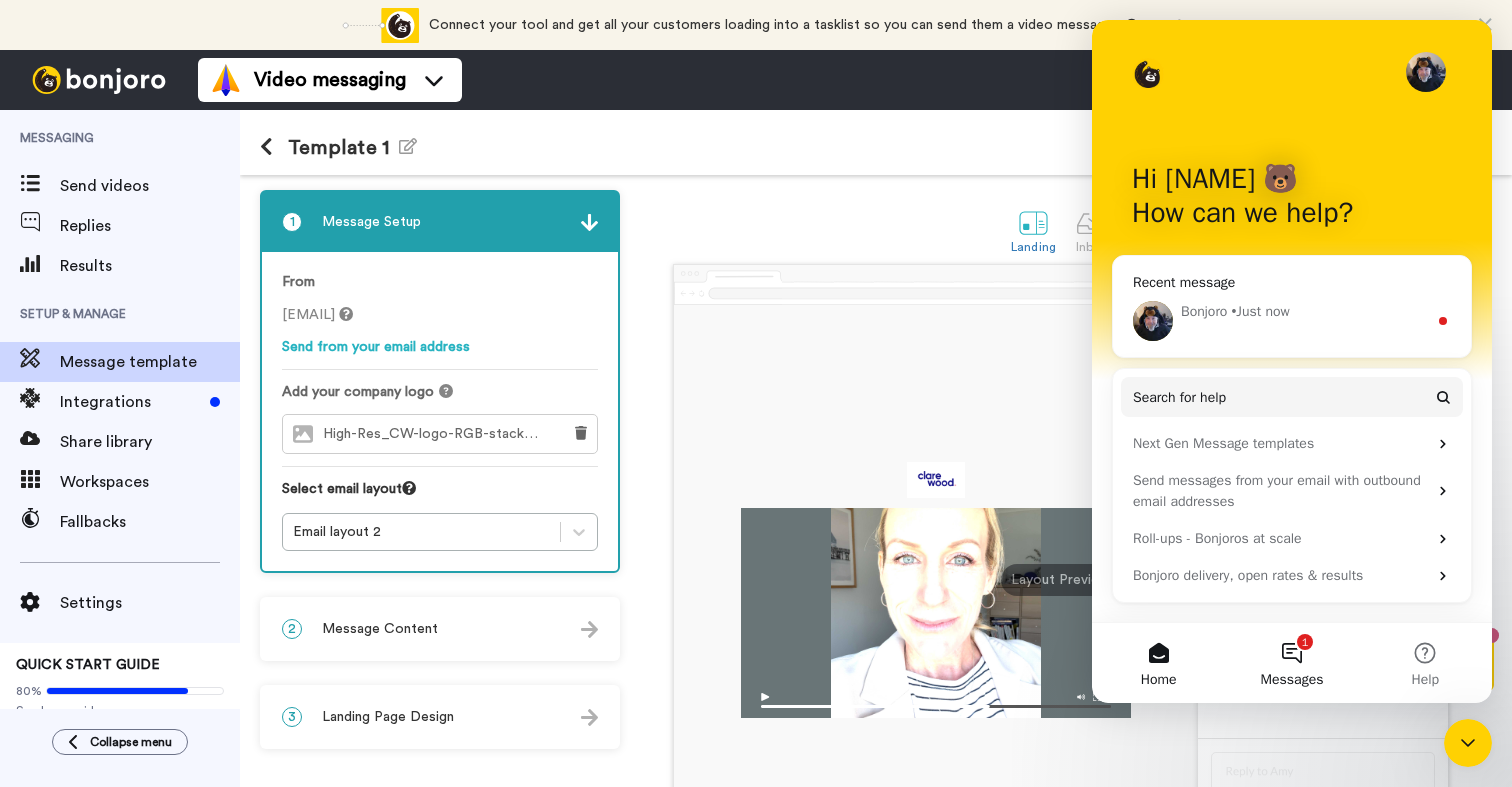click on "1 Messages" at bounding box center (1291, 663) 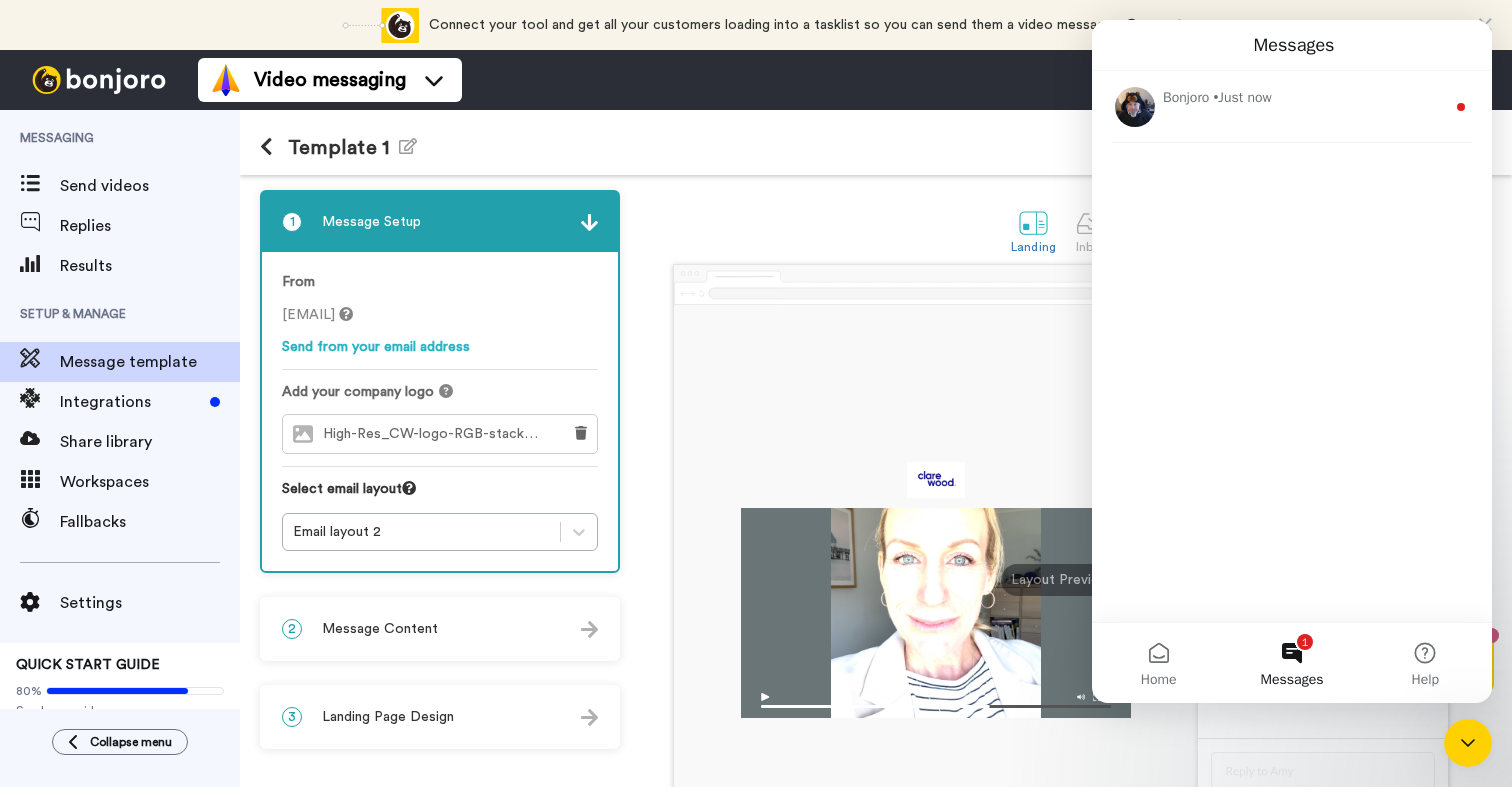 click on "1 Messages" at bounding box center (1291, 663) 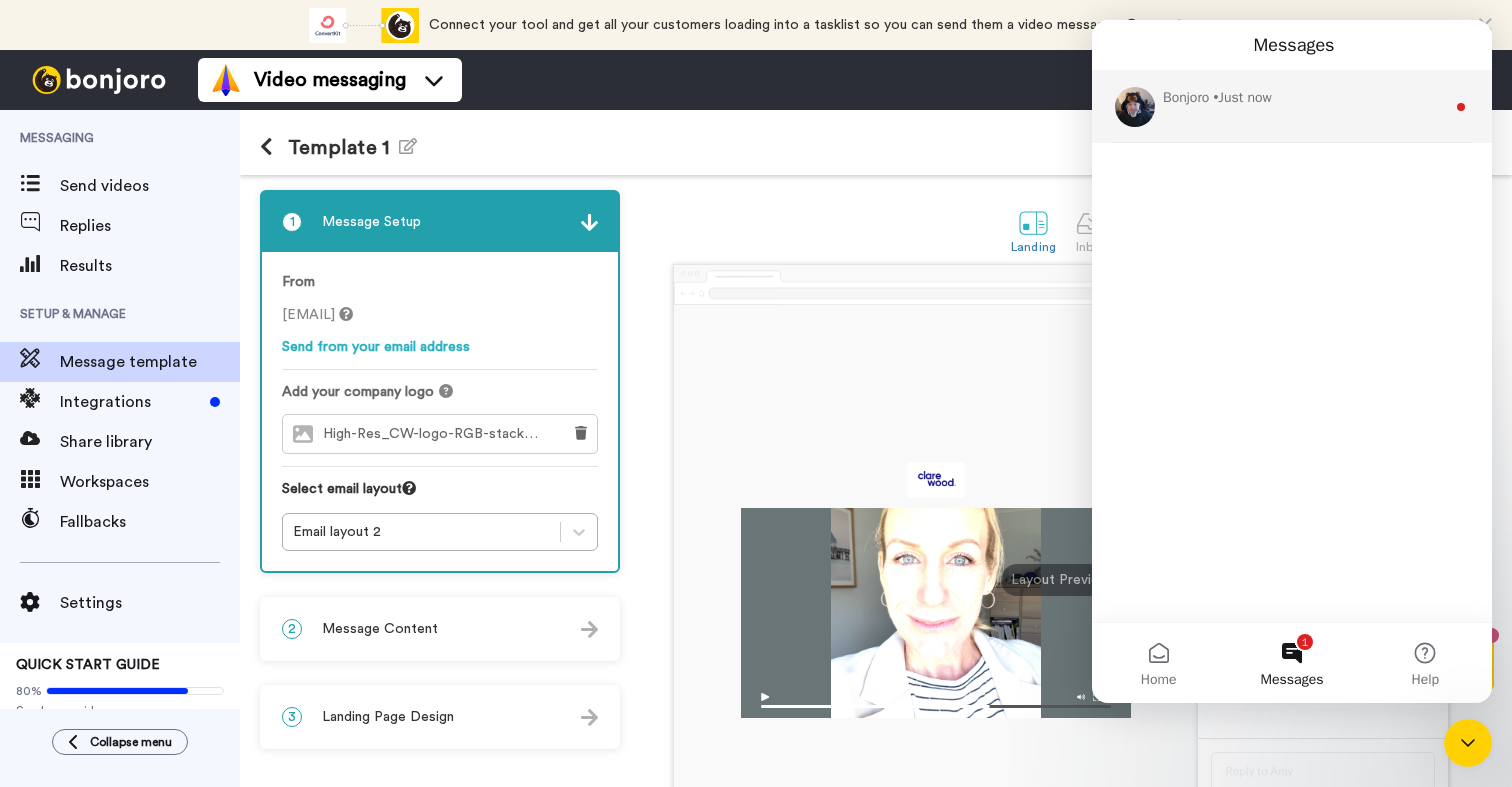 click on "Bonjoro •  Just now" at bounding box center [1304, 97] 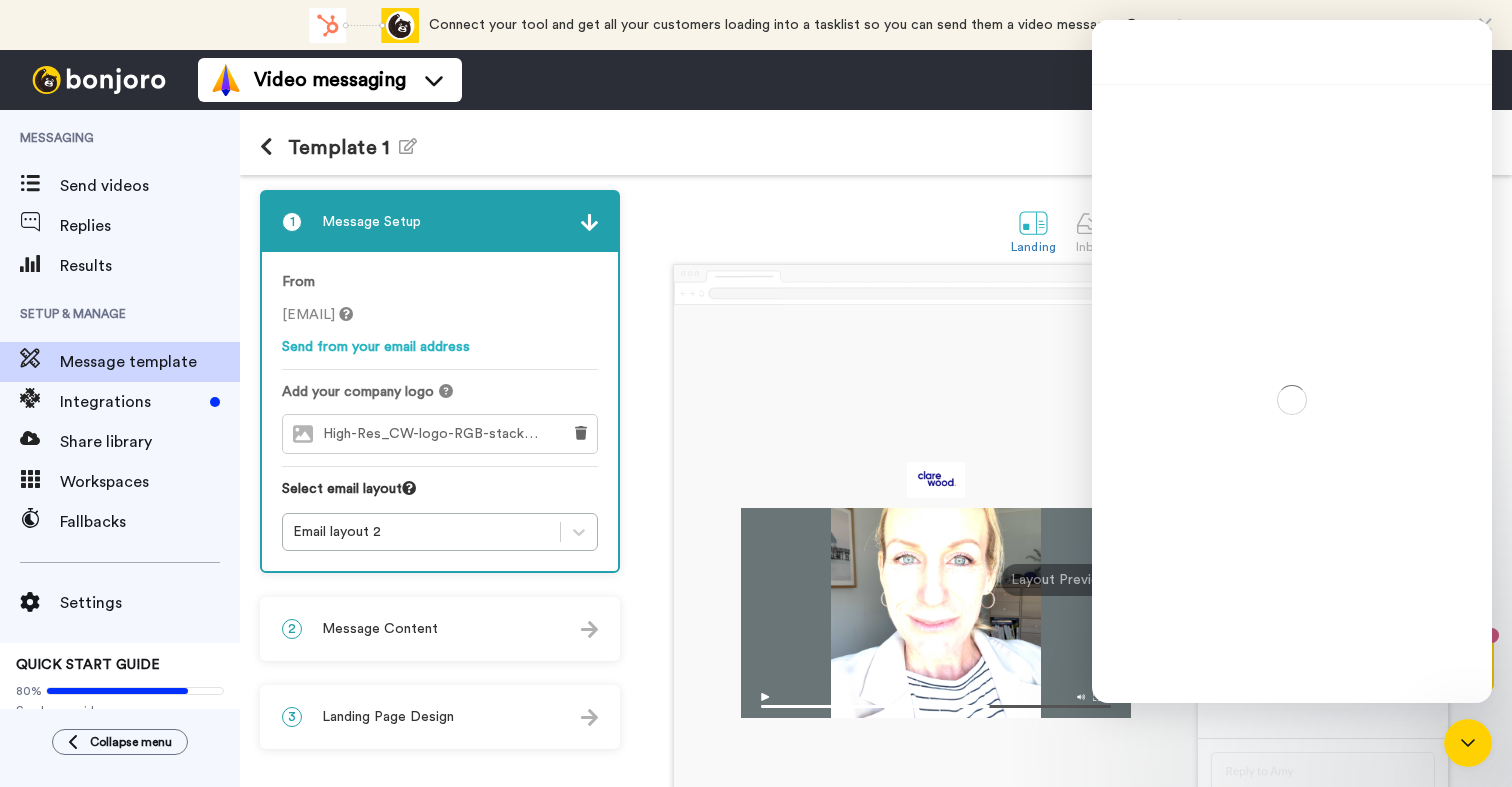 scroll, scrollTop: 3, scrollLeft: 0, axis: vertical 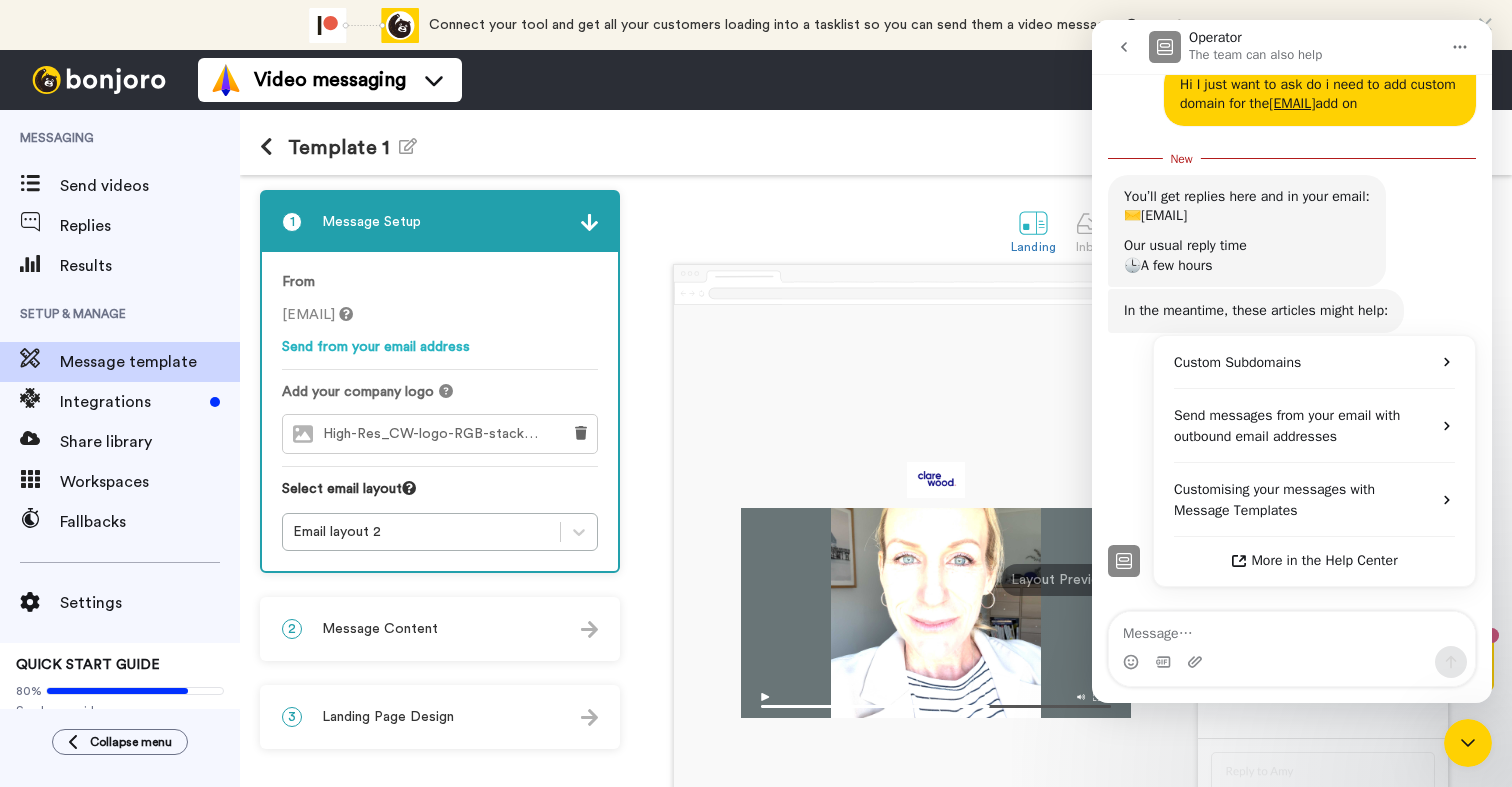 click at bounding box center (936, 580) 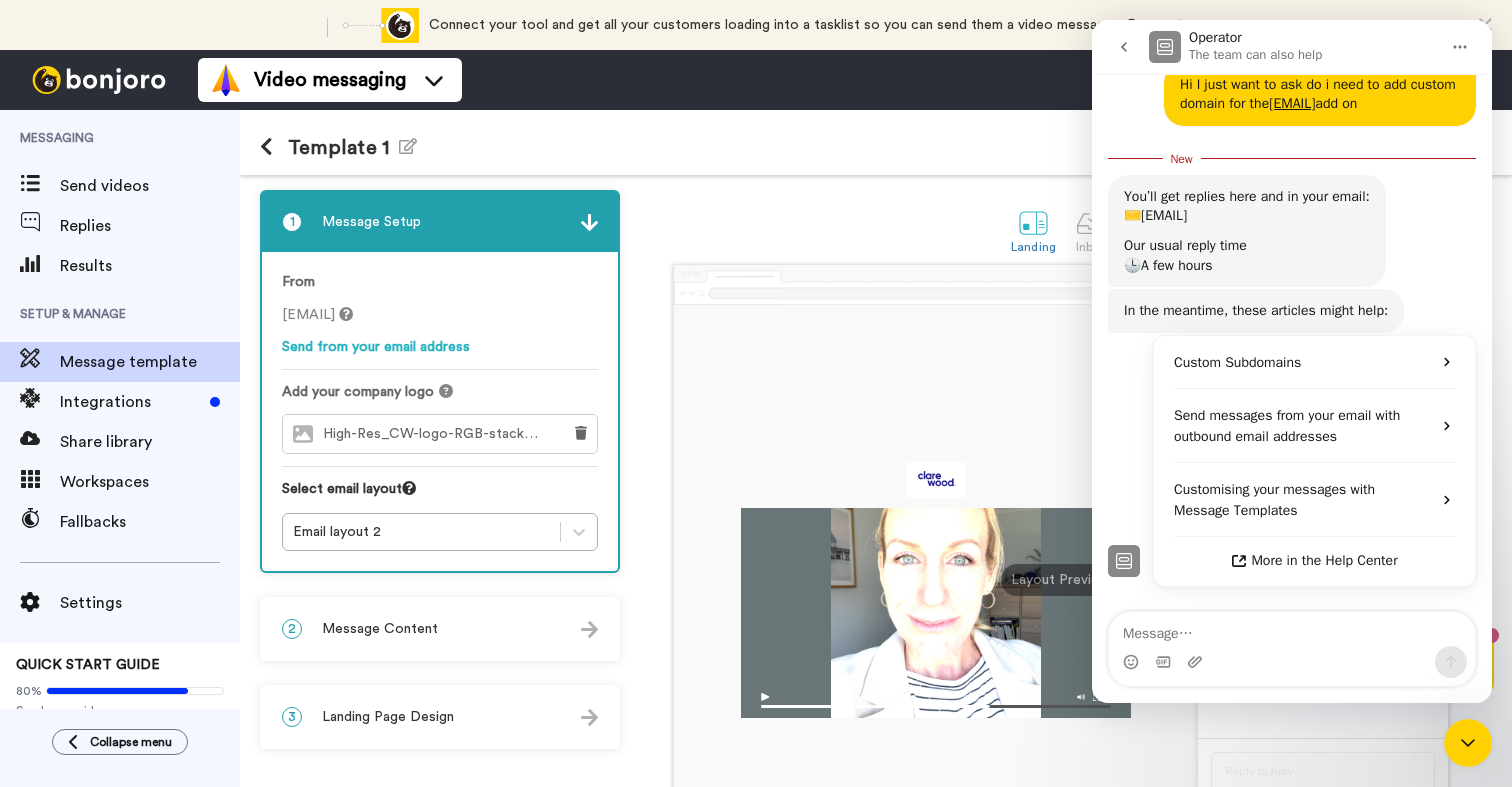 scroll, scrollTop: 22, scrollLeft: 0, axis: vertical 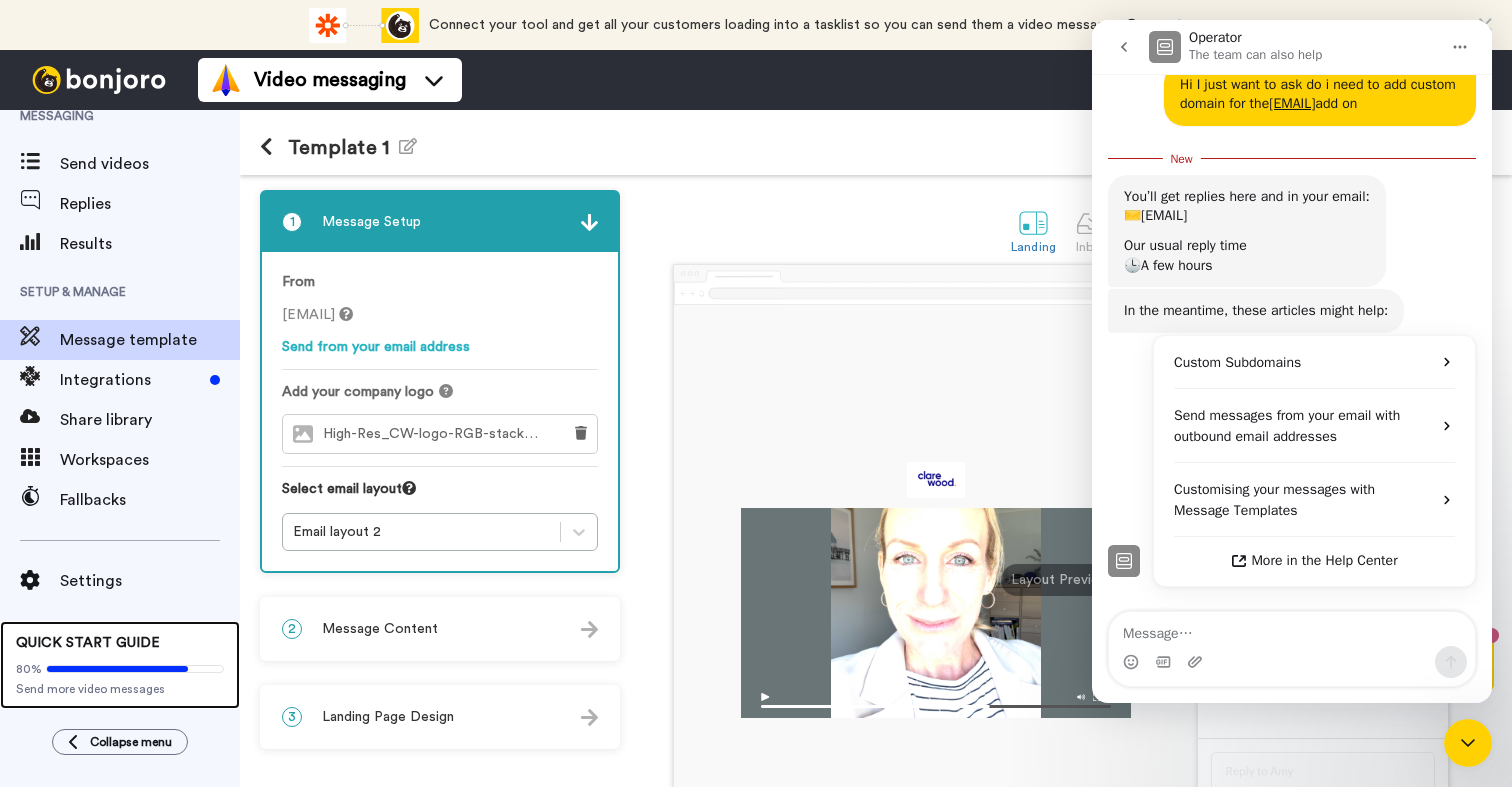 click on "80% Send more video messages" at bounding box center (120, 675) 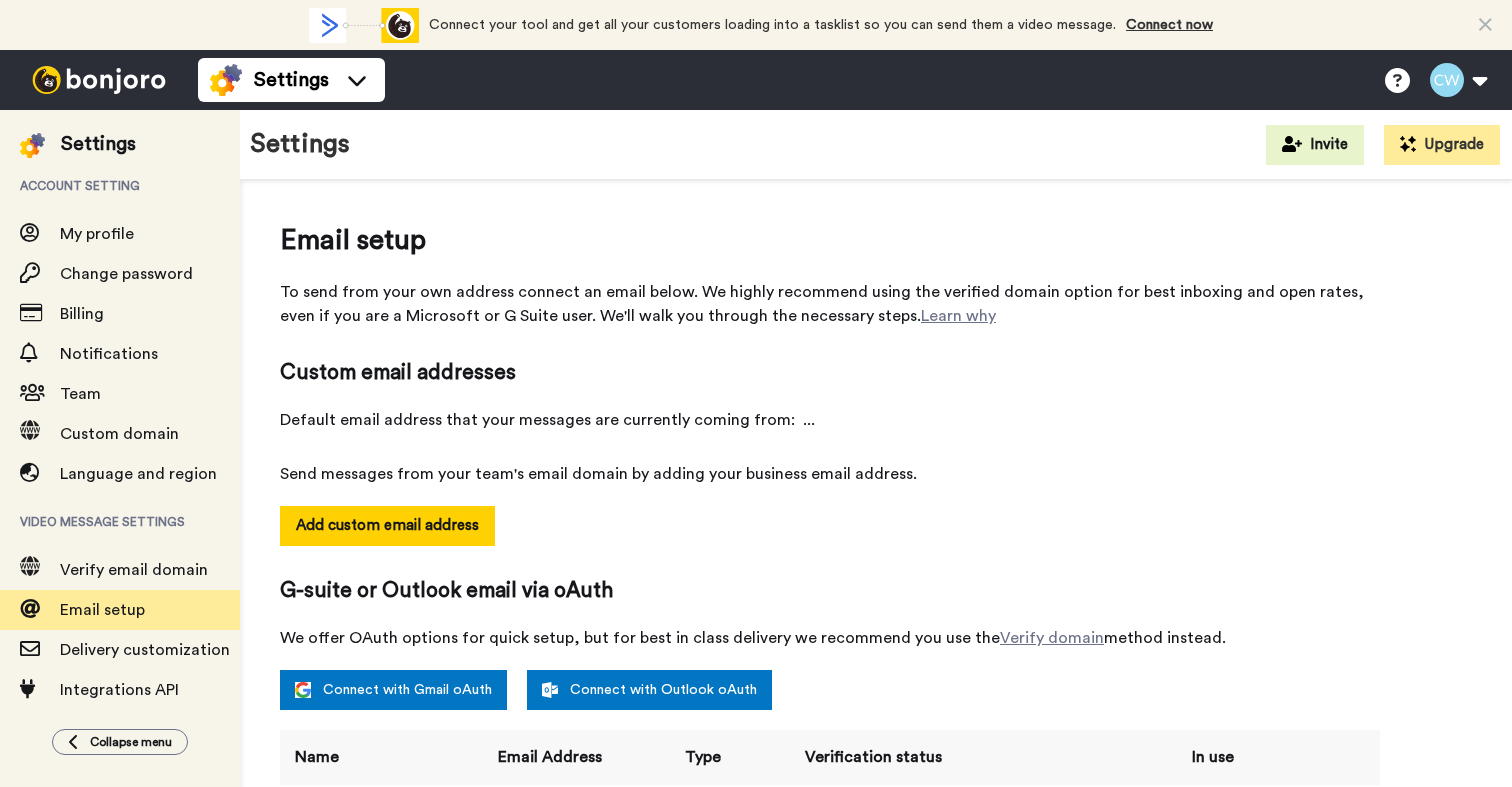 scroll, scrollTop: 0, scrollLeft: 0, axis: both 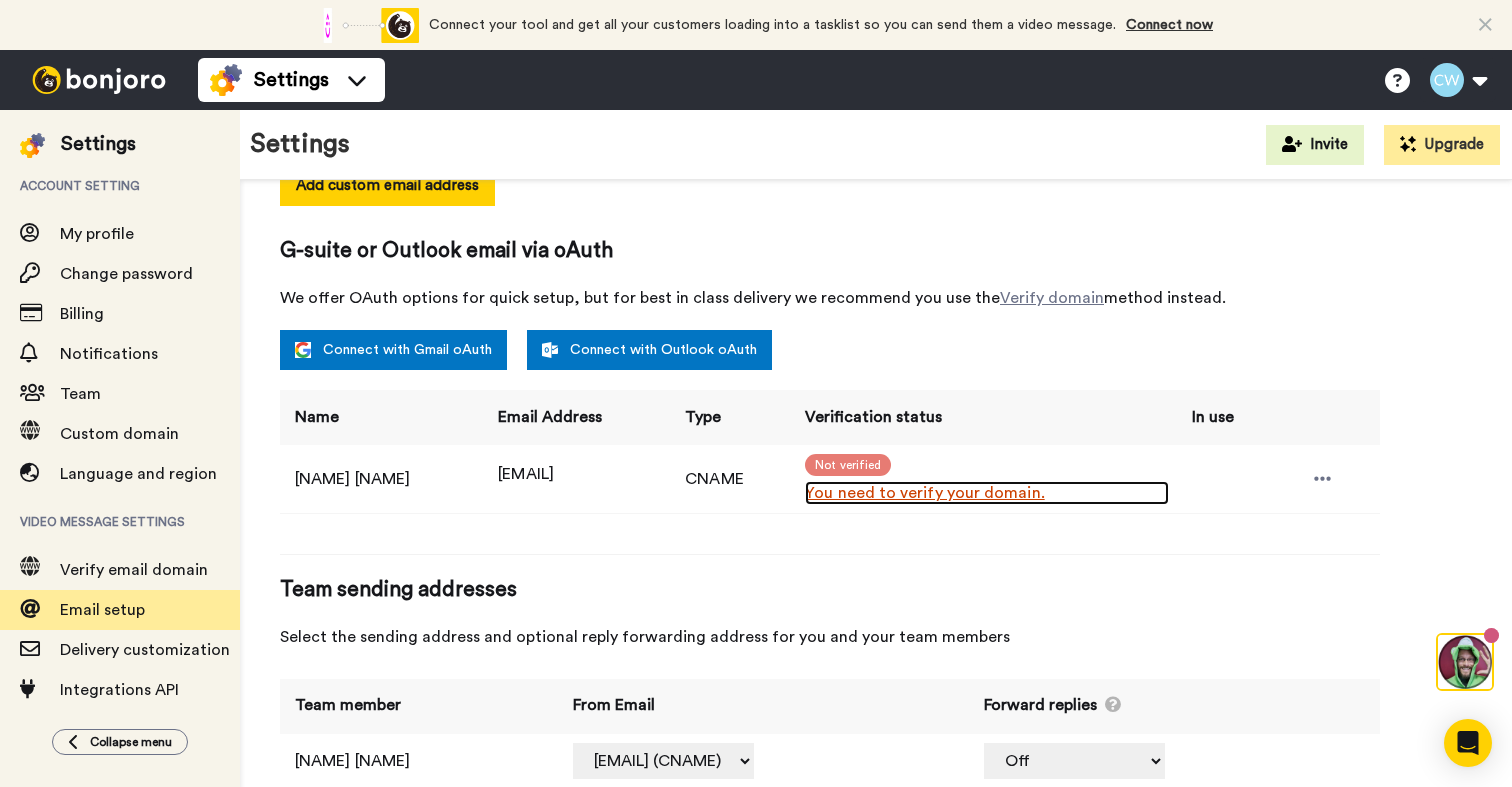 click on "You need to verify your domain." at bounding box center [987, 493] 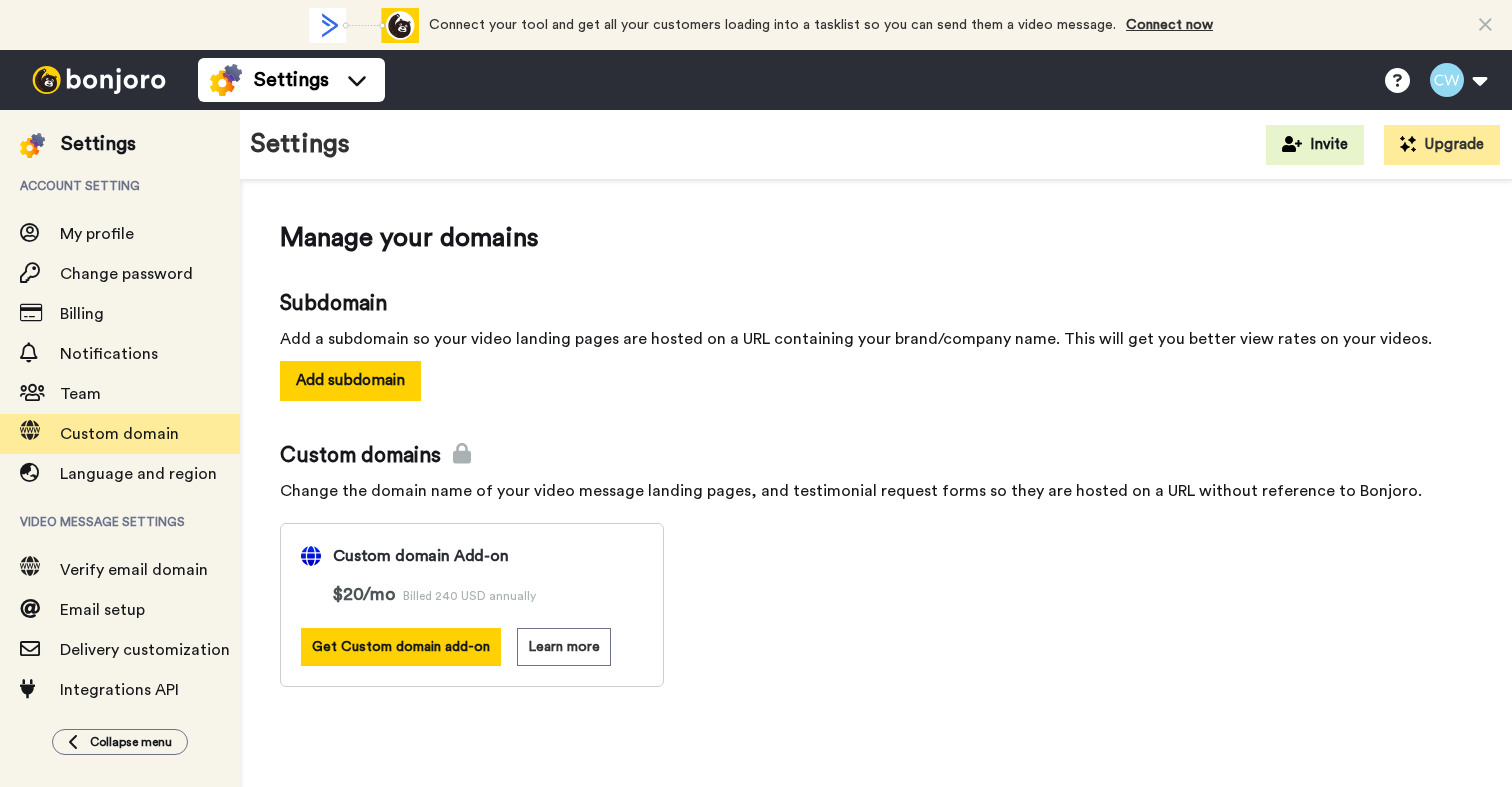 scroll, scrollTop: 0, scrollLeft: 0, axis: both 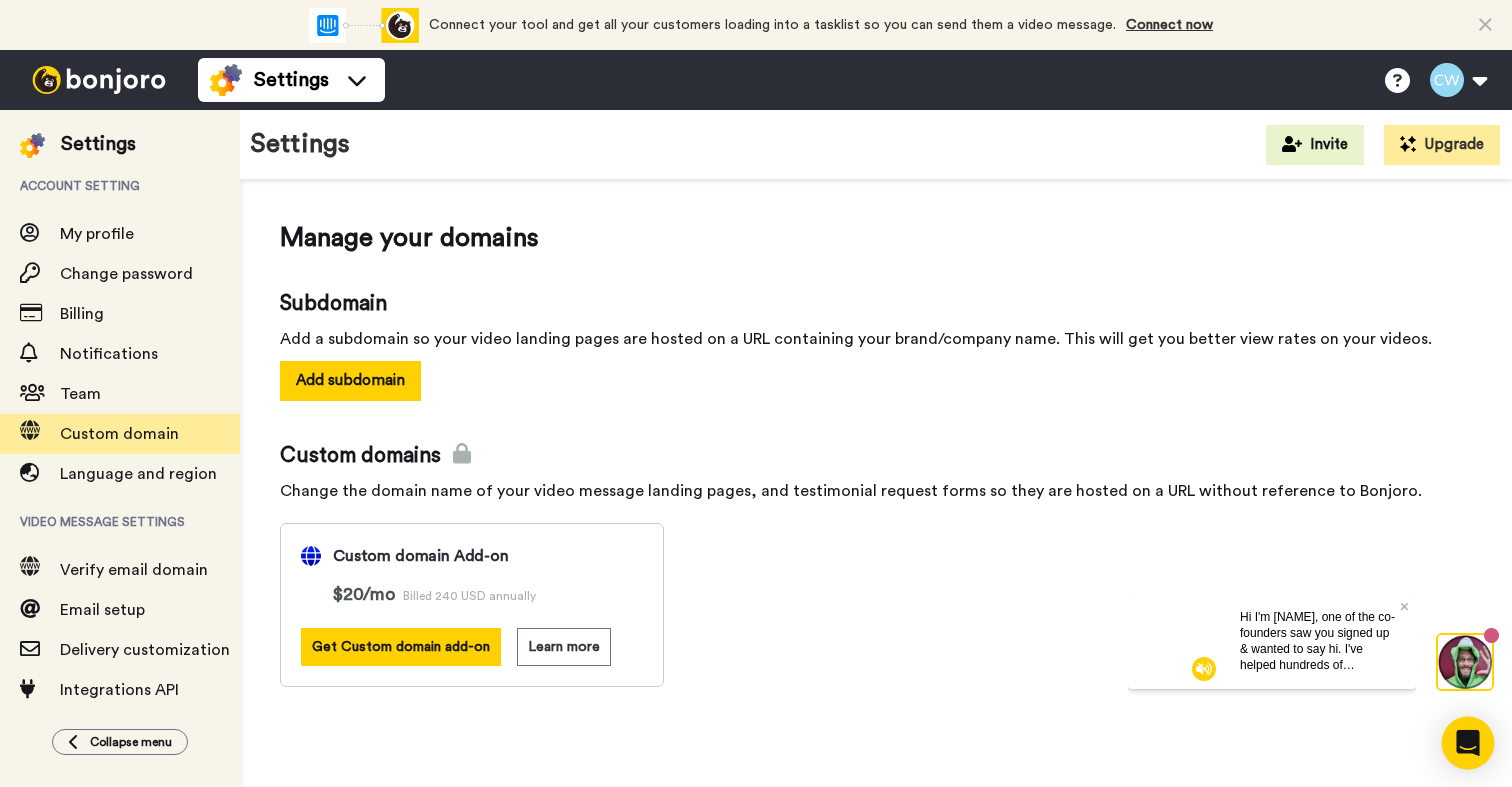 click 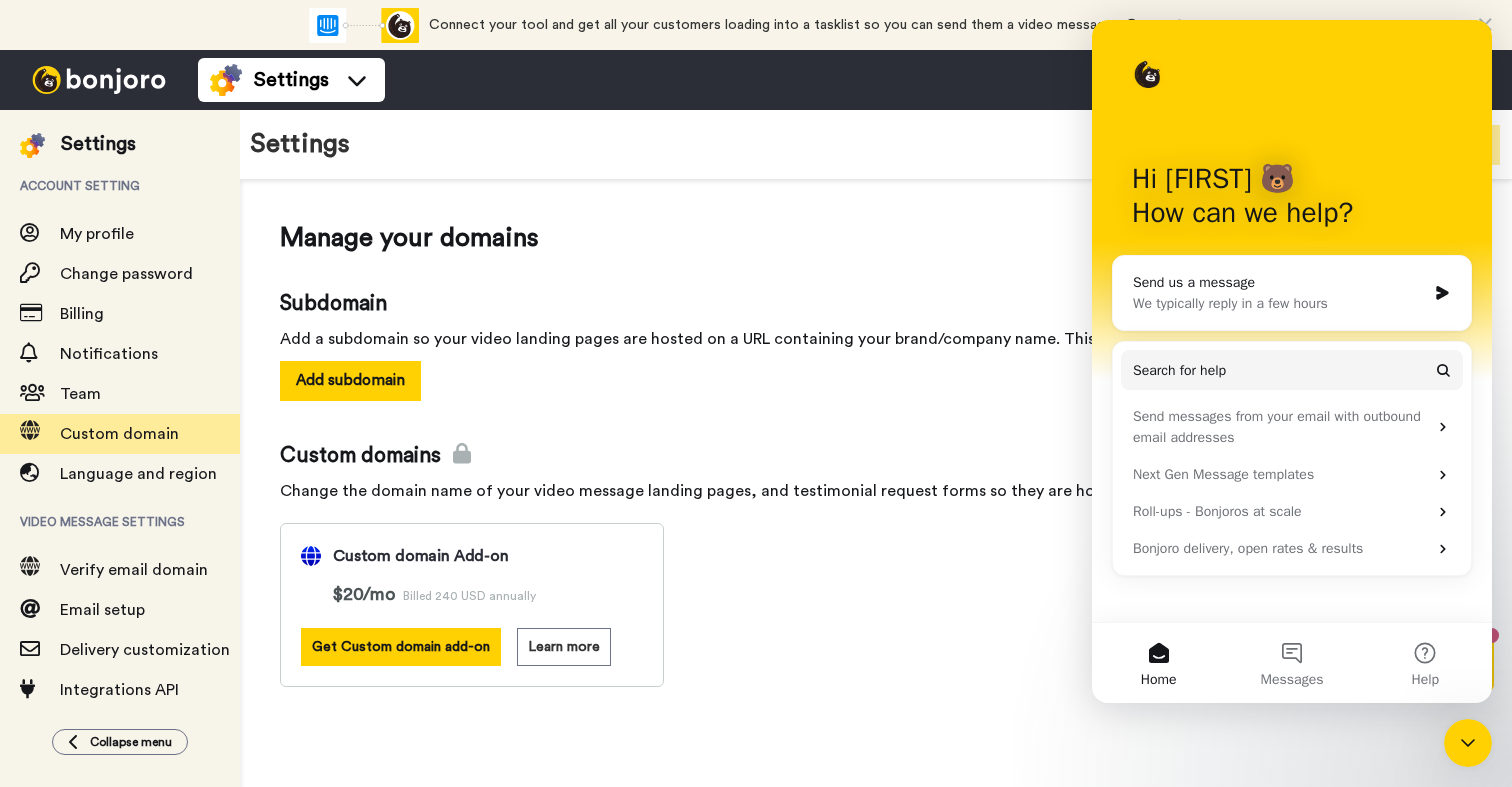 scroll, scrollTop: 0, scrollLeft: 0, axis: both 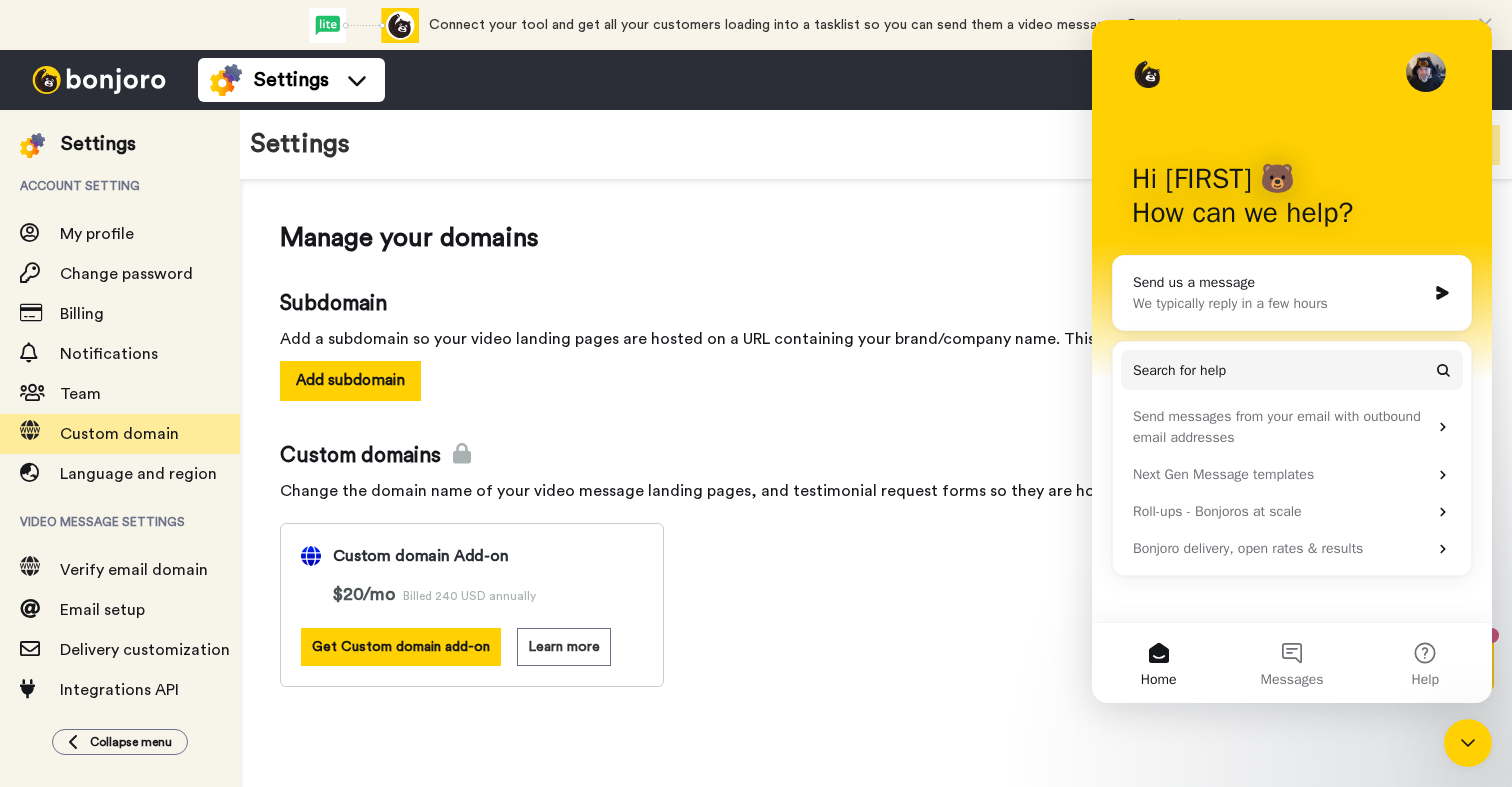 click on "We typically reply in a few hours" at bounding box center [1279, 303] 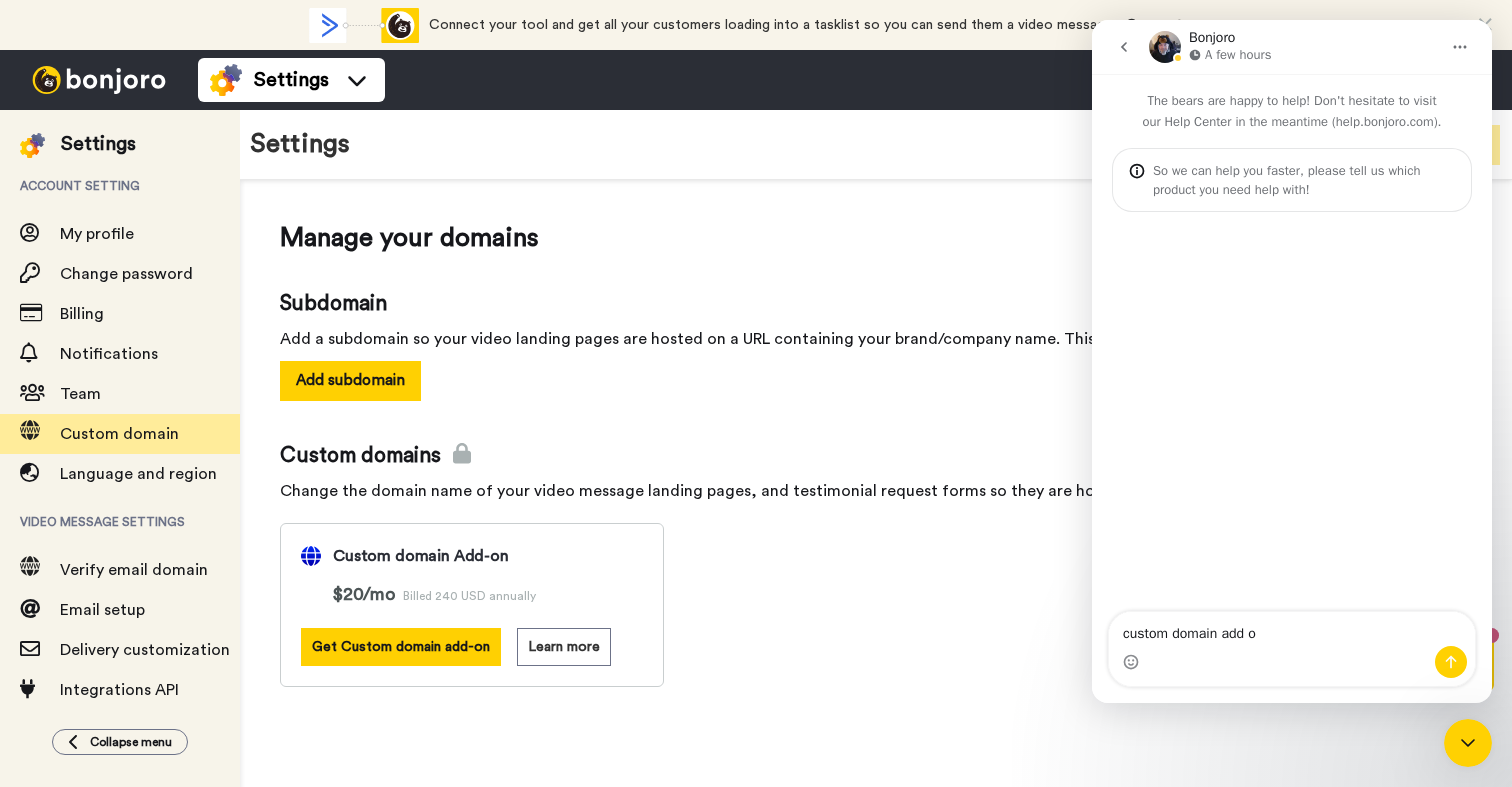 type on "custom domain add on" 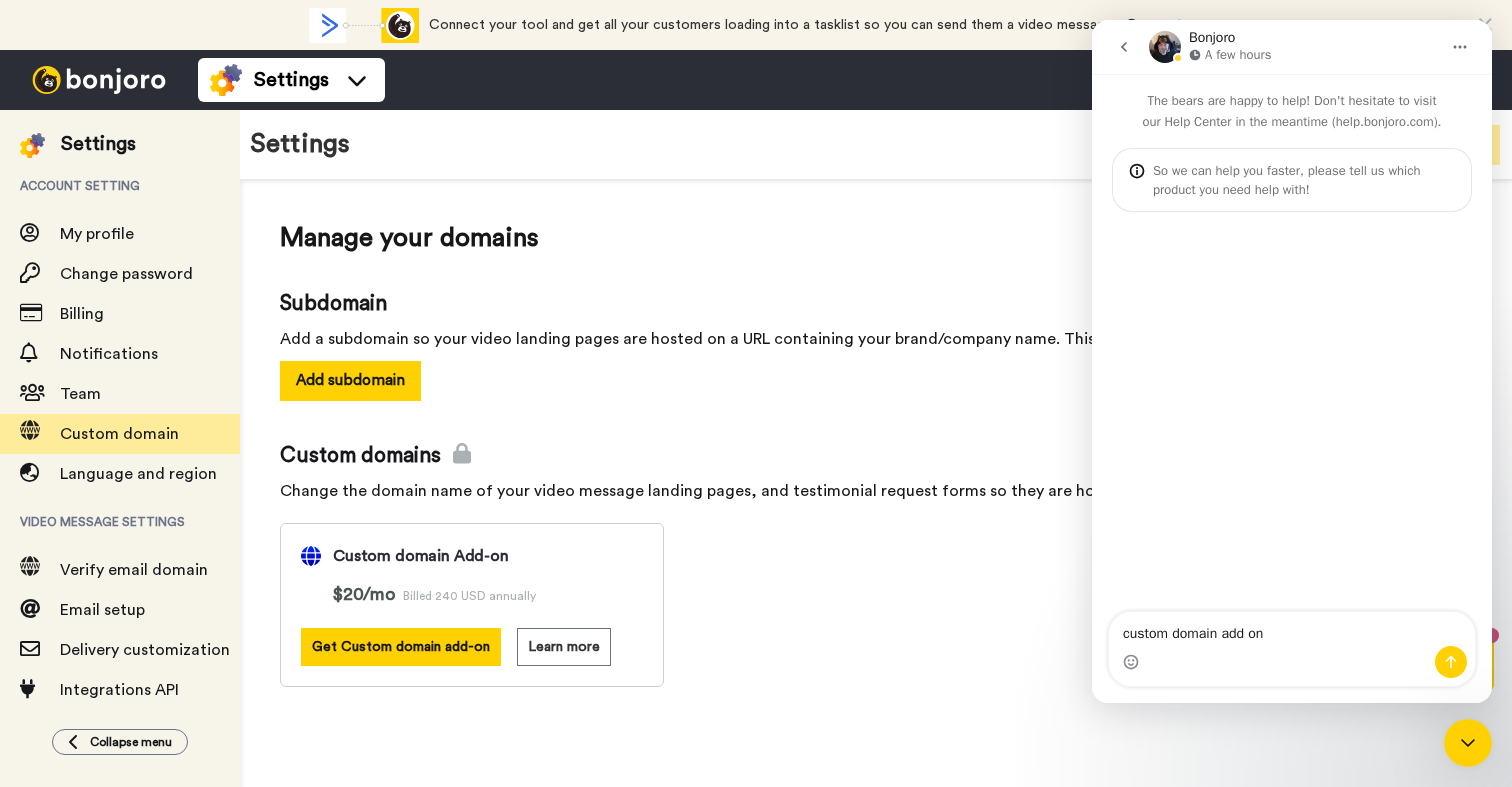 type 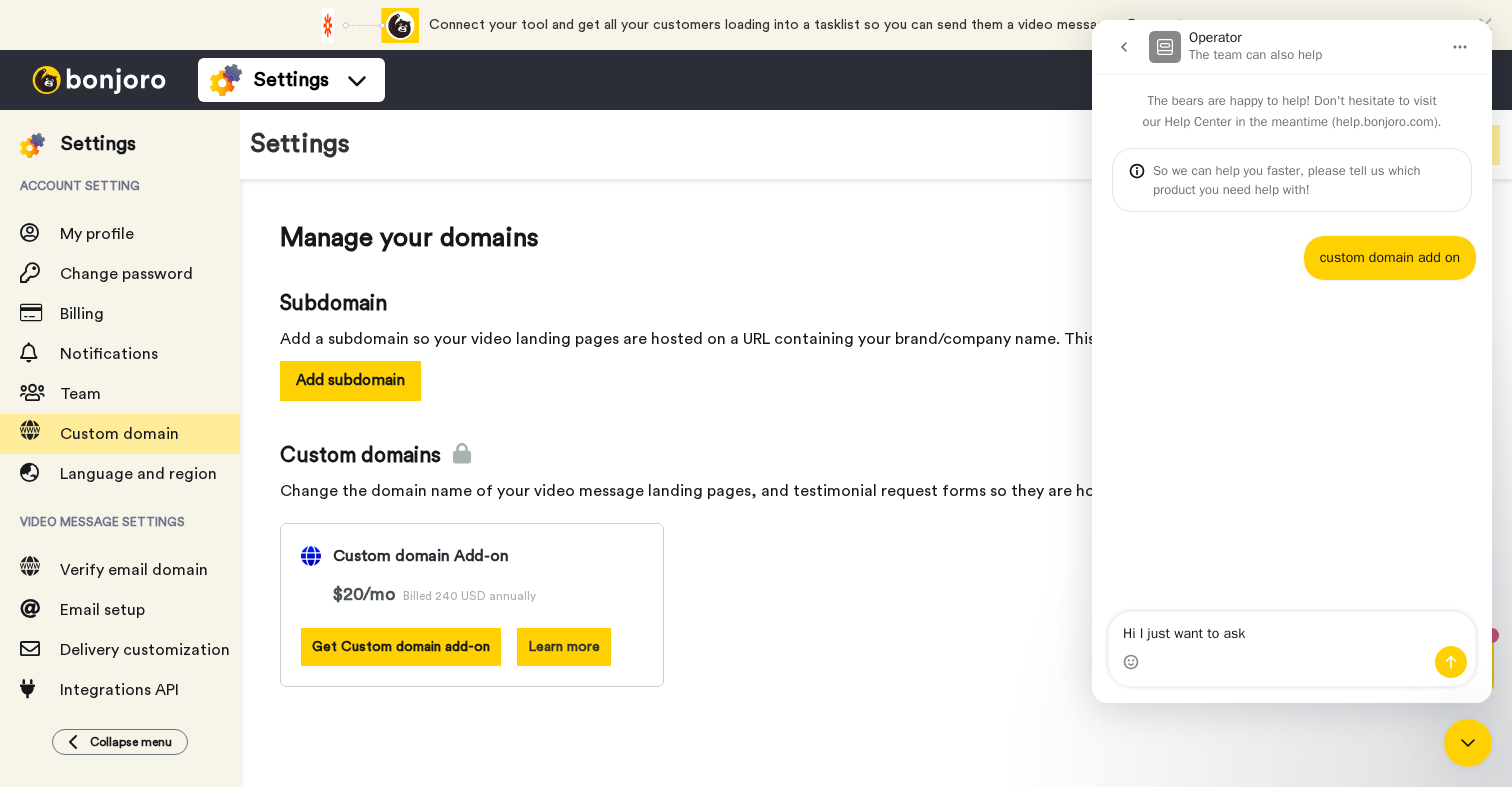type on "Hi I just want to ask" 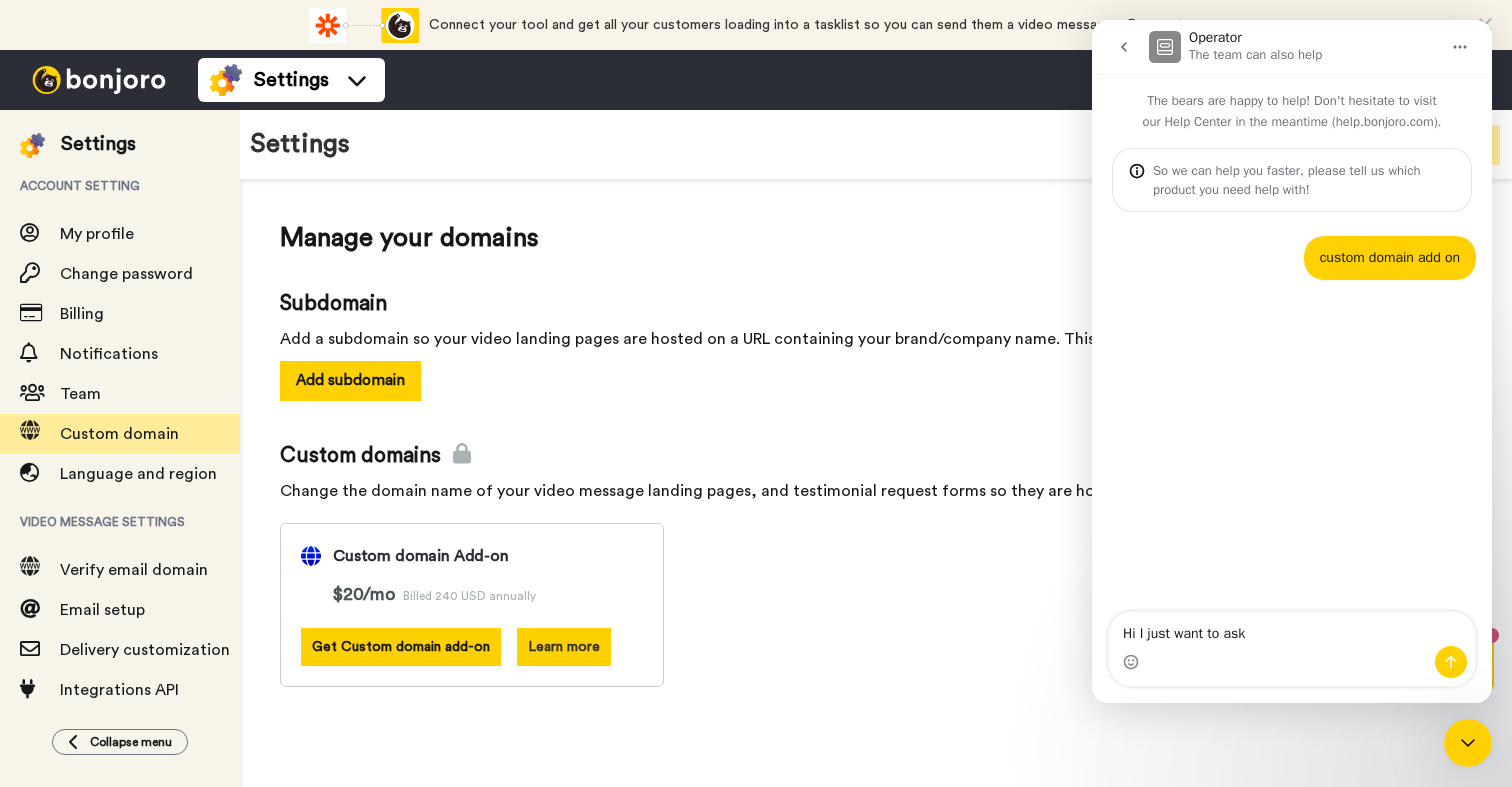 click on "Learn more" at bounding box center (564, 647) 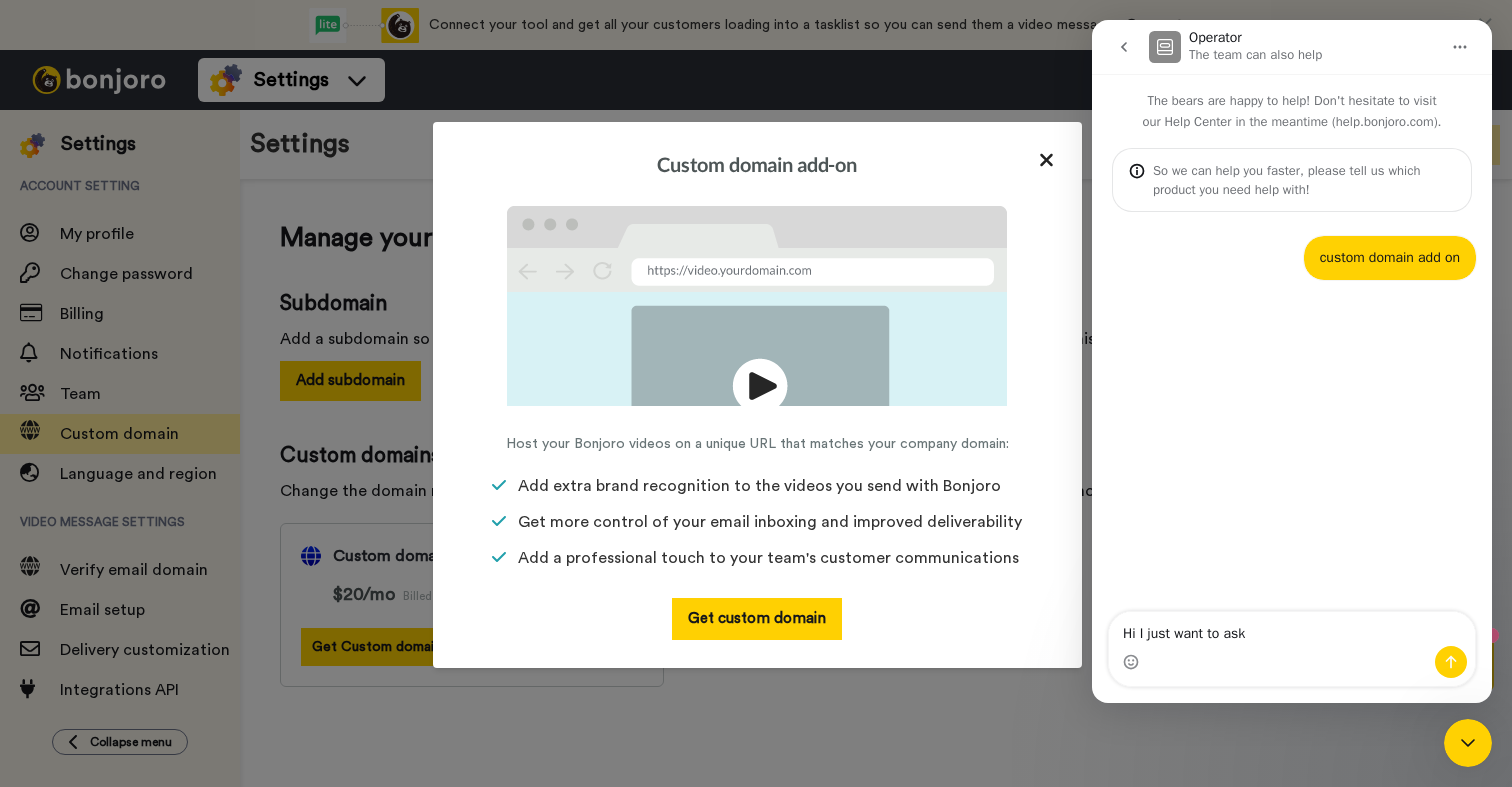 click 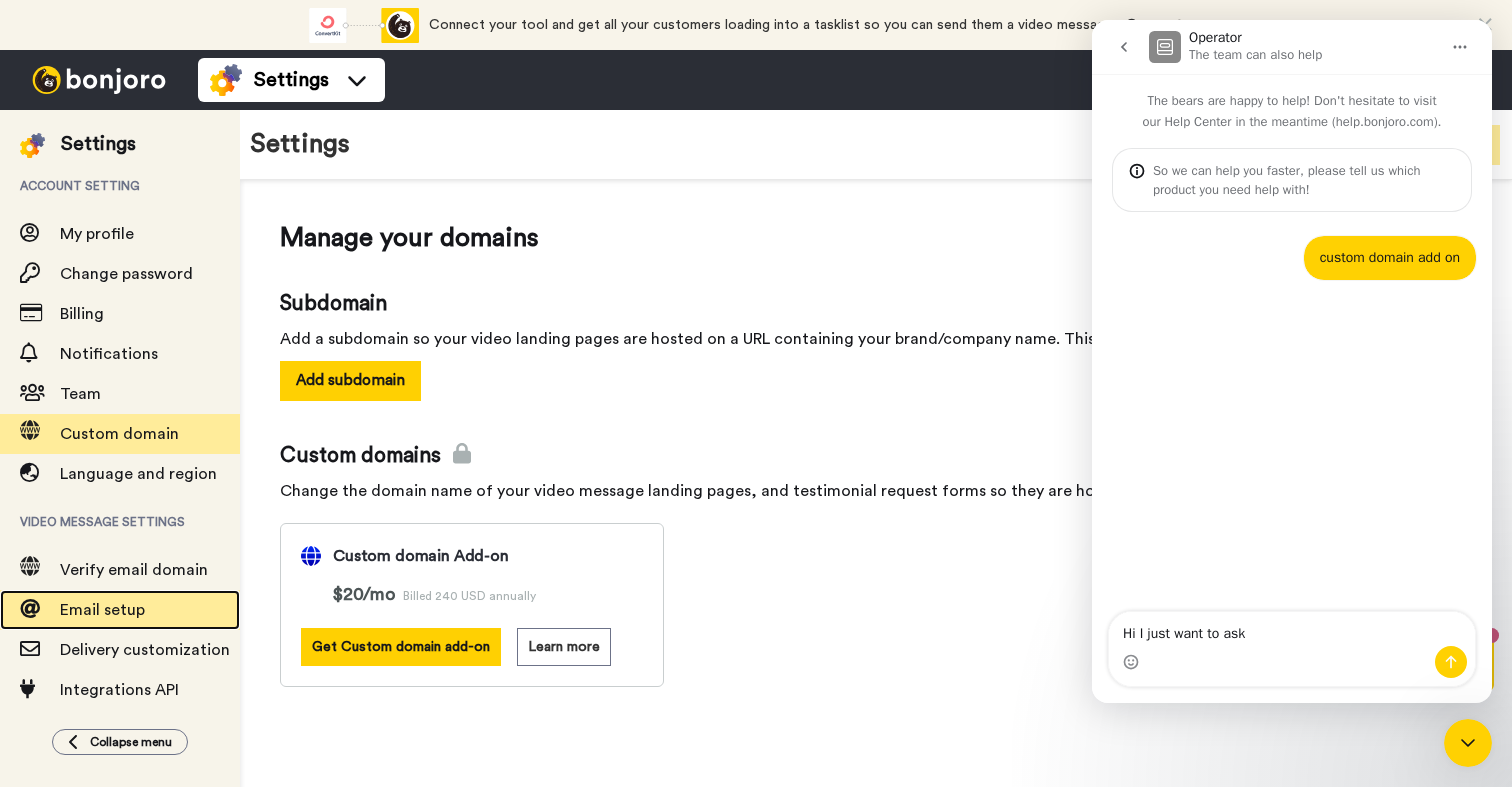 click on "Email setup" at bounding box center (102, 610) 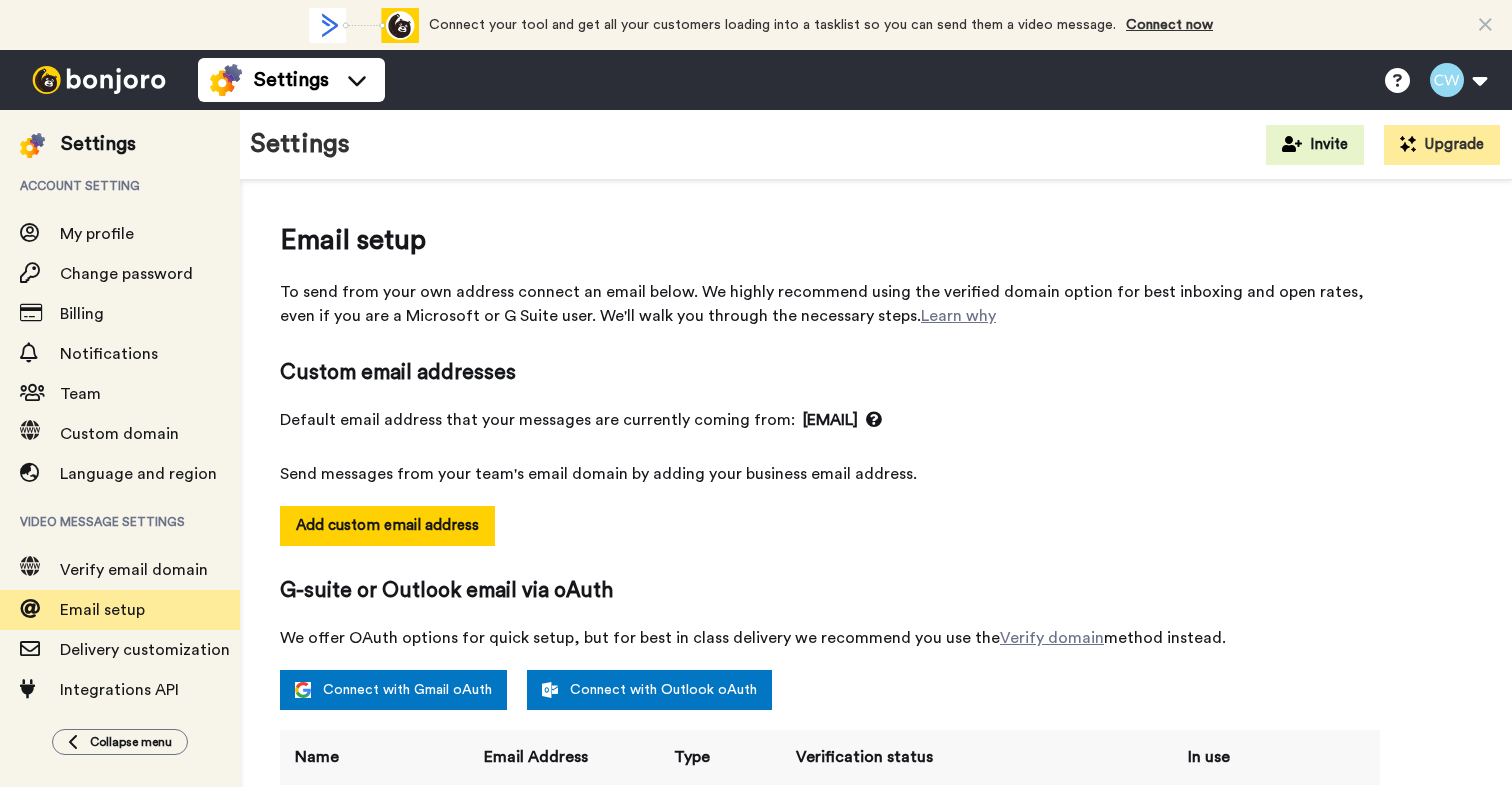 scroll, scrollTop: 0, scrollLeft: 0, axis: both 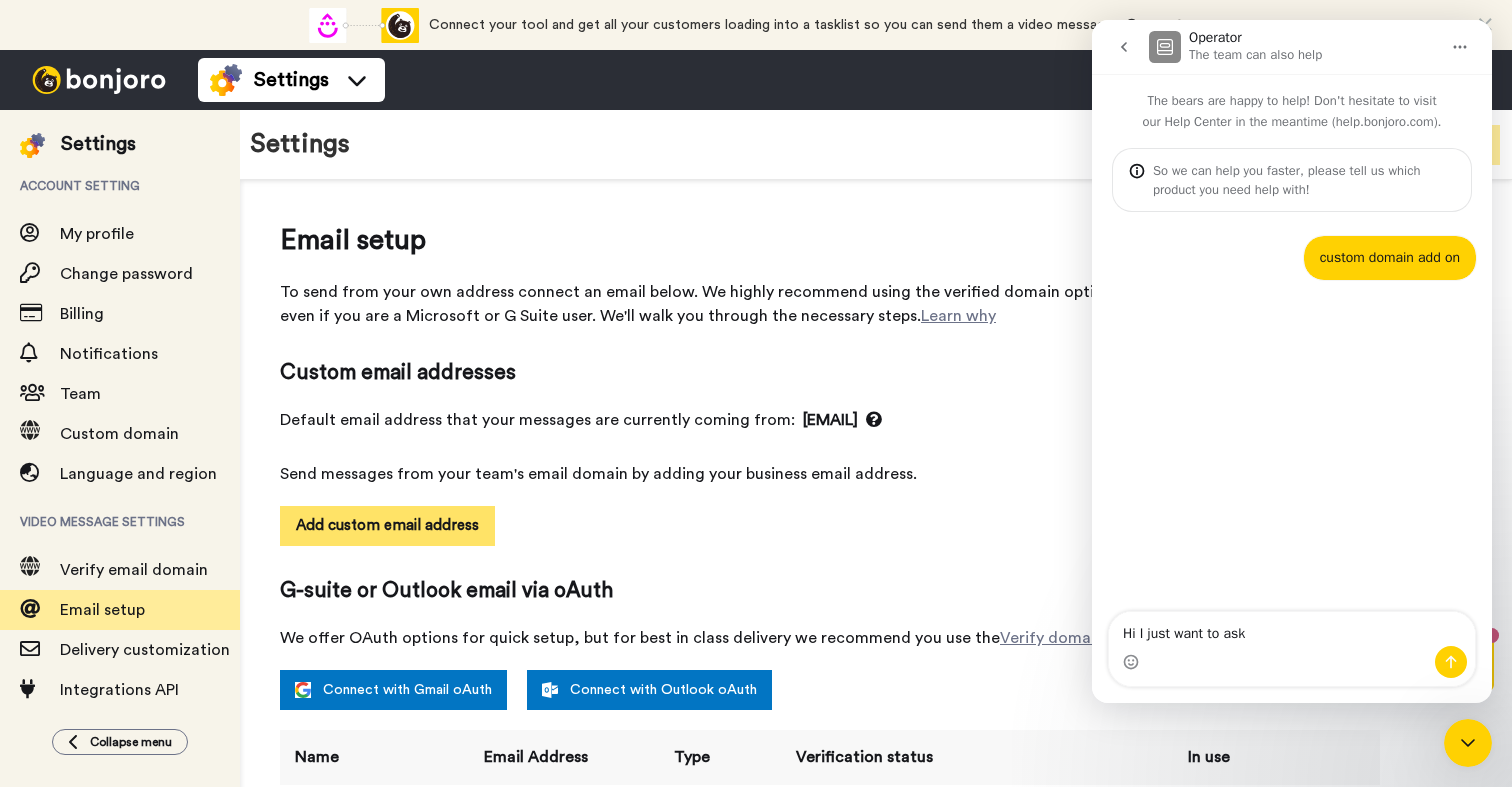 click on "Add custom email address" at bounding box center (387, 526) 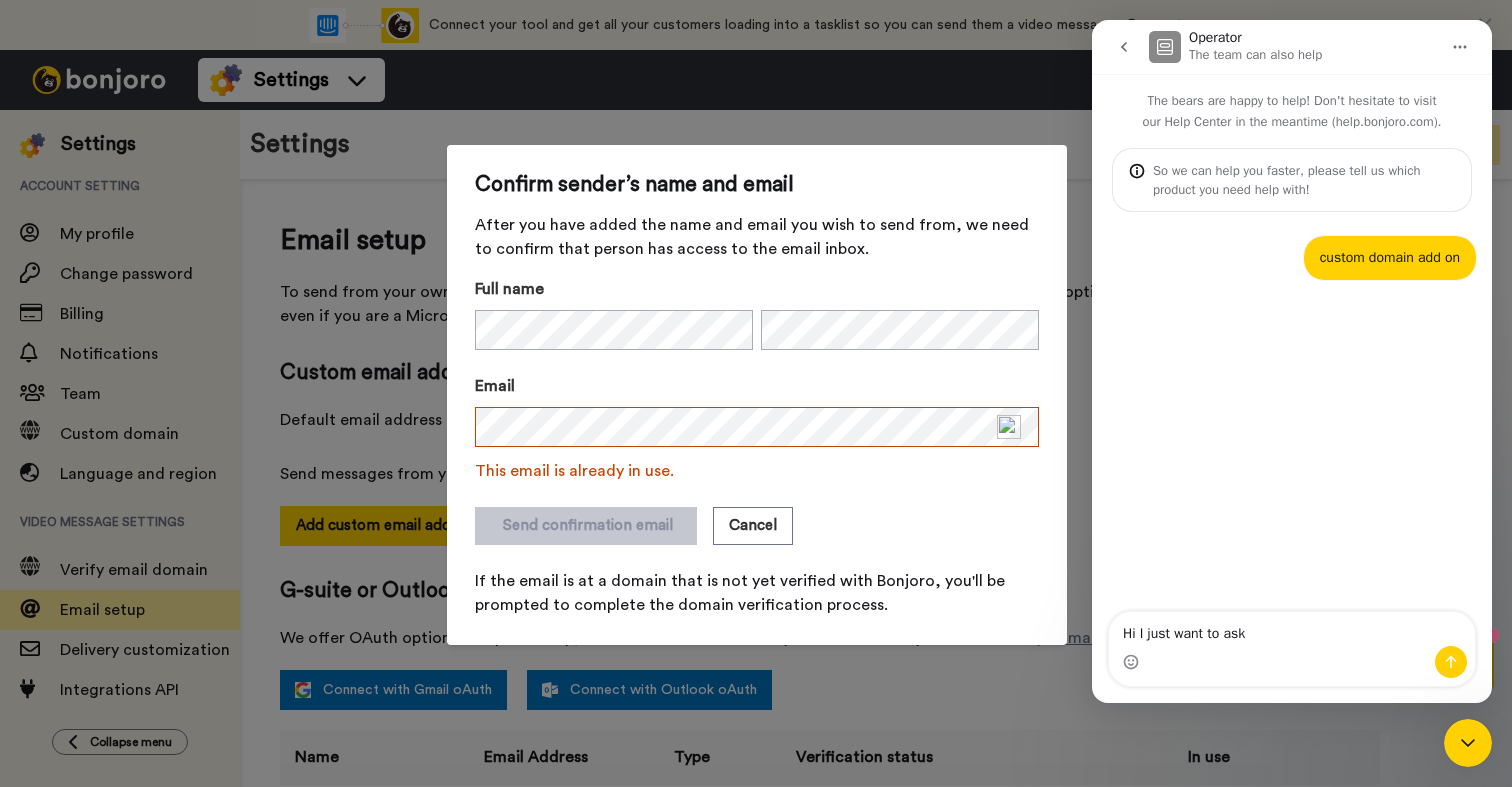 click on "Confirm sender’s name and email After you have added the name and email you wish to send from, we need to confirm that person has access to the email inbox. Full name   Email This email is already in use.      Send confirmation email    Cancel If the email is at a domain that is not yet verified with Bonjoro, you'll be prompted to complete the domain verification process." at bounding box center [756, 393] 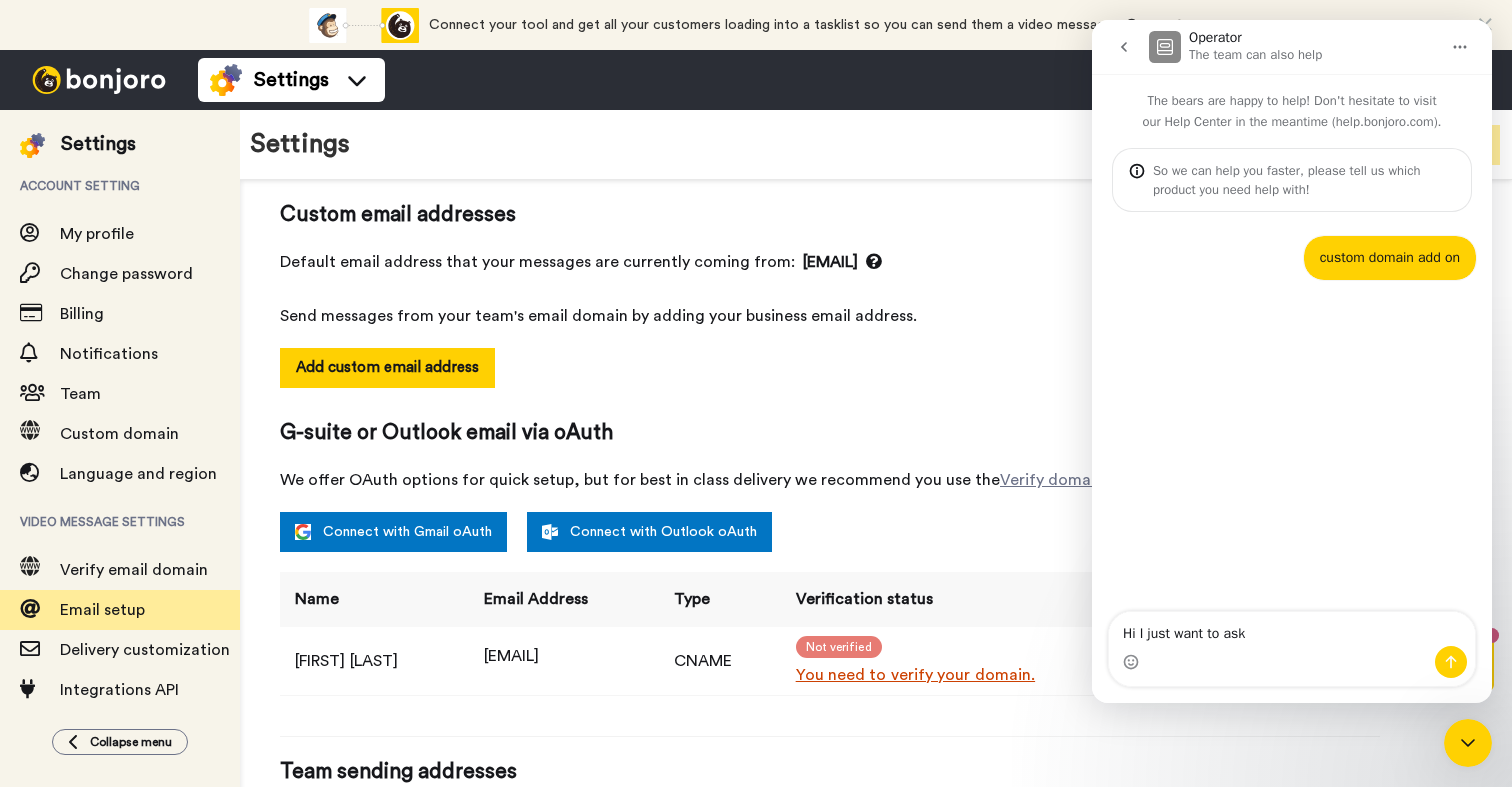 scroll, scrollTop: 342, scrollLeft: 0, axis: vertical 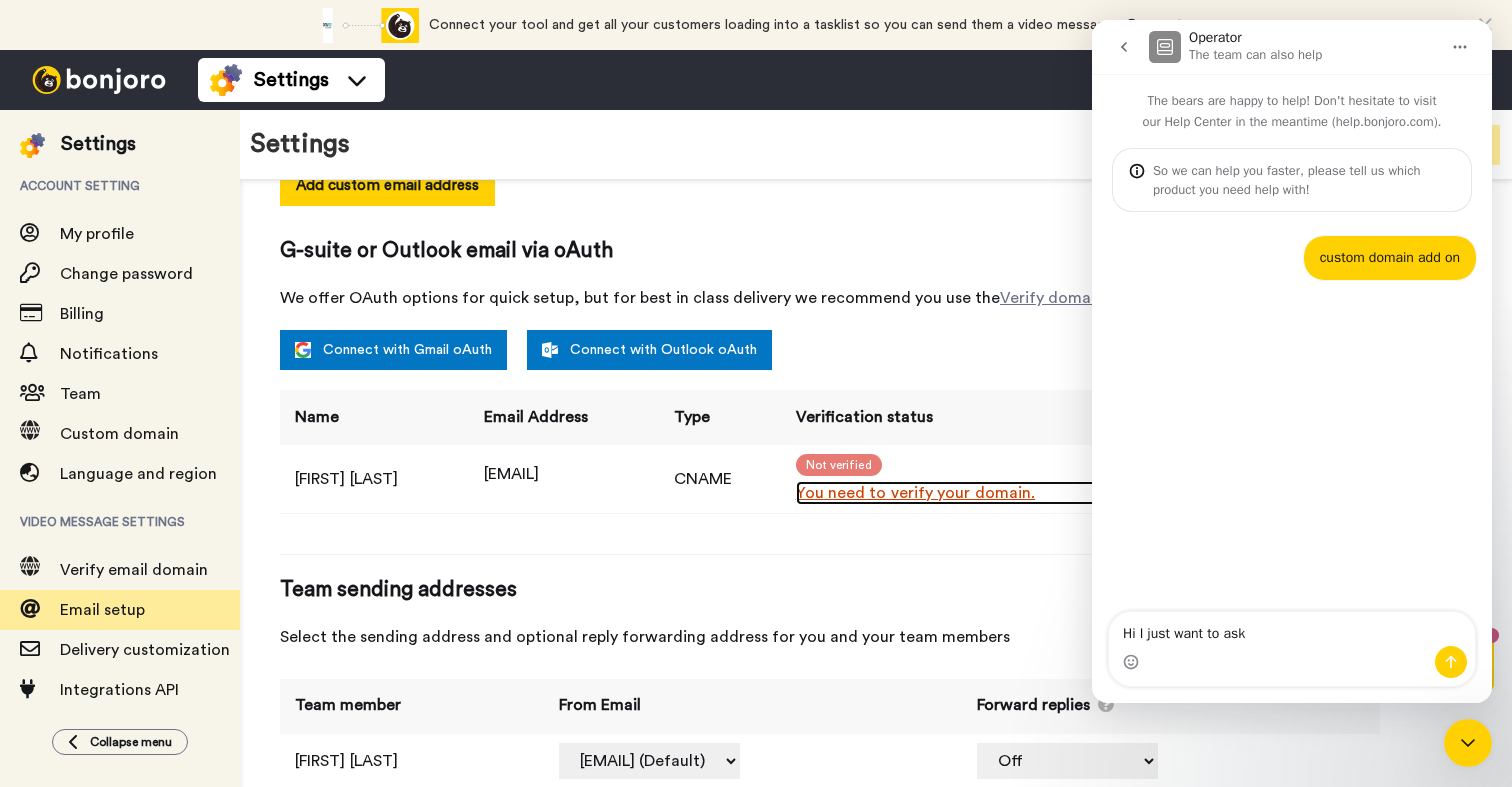 click on "You need to verify your domain." at bounding box center [981, 493] 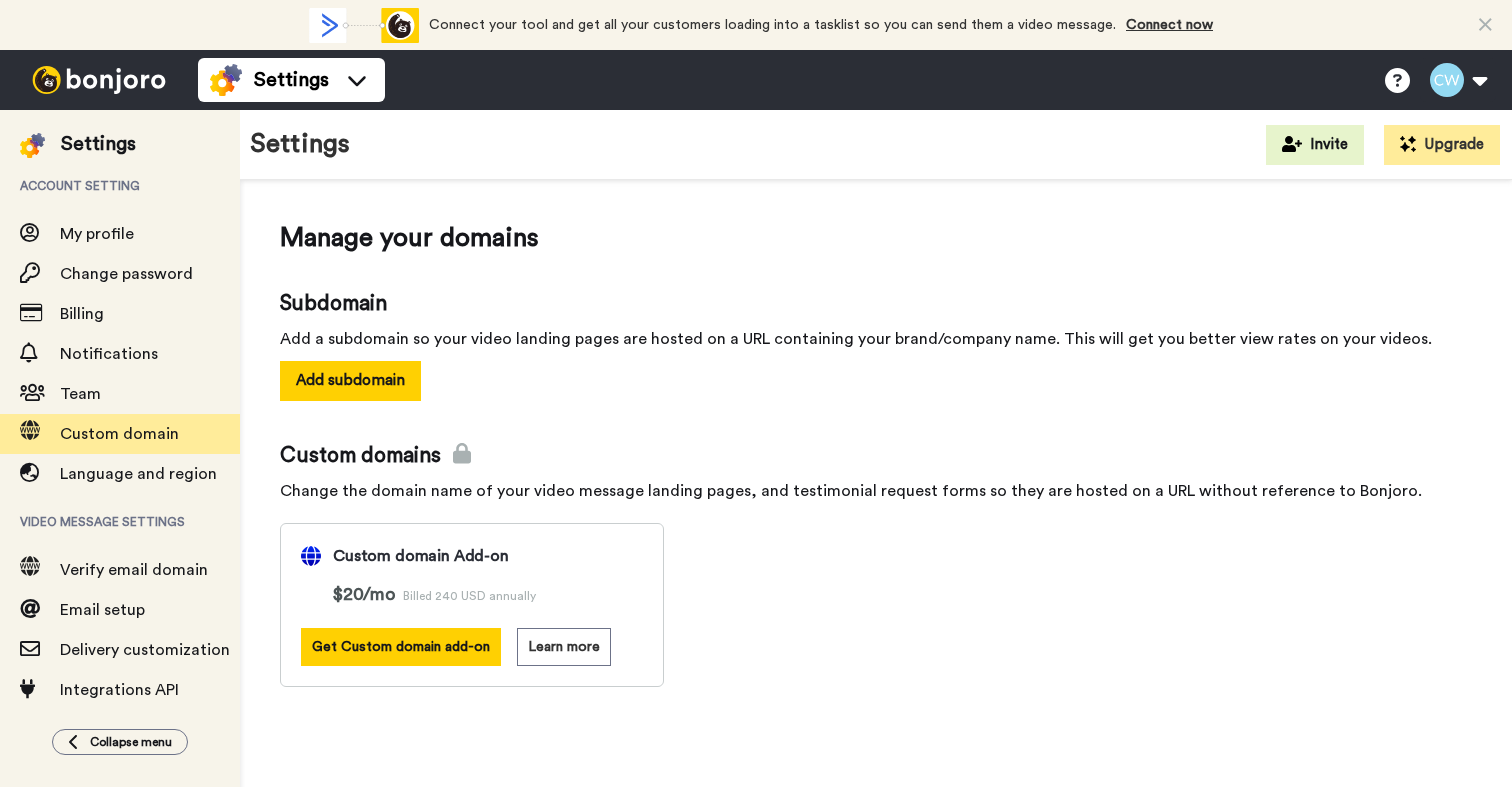 scroll, scrollTop: 0, scrollLeft: 0, axis: both 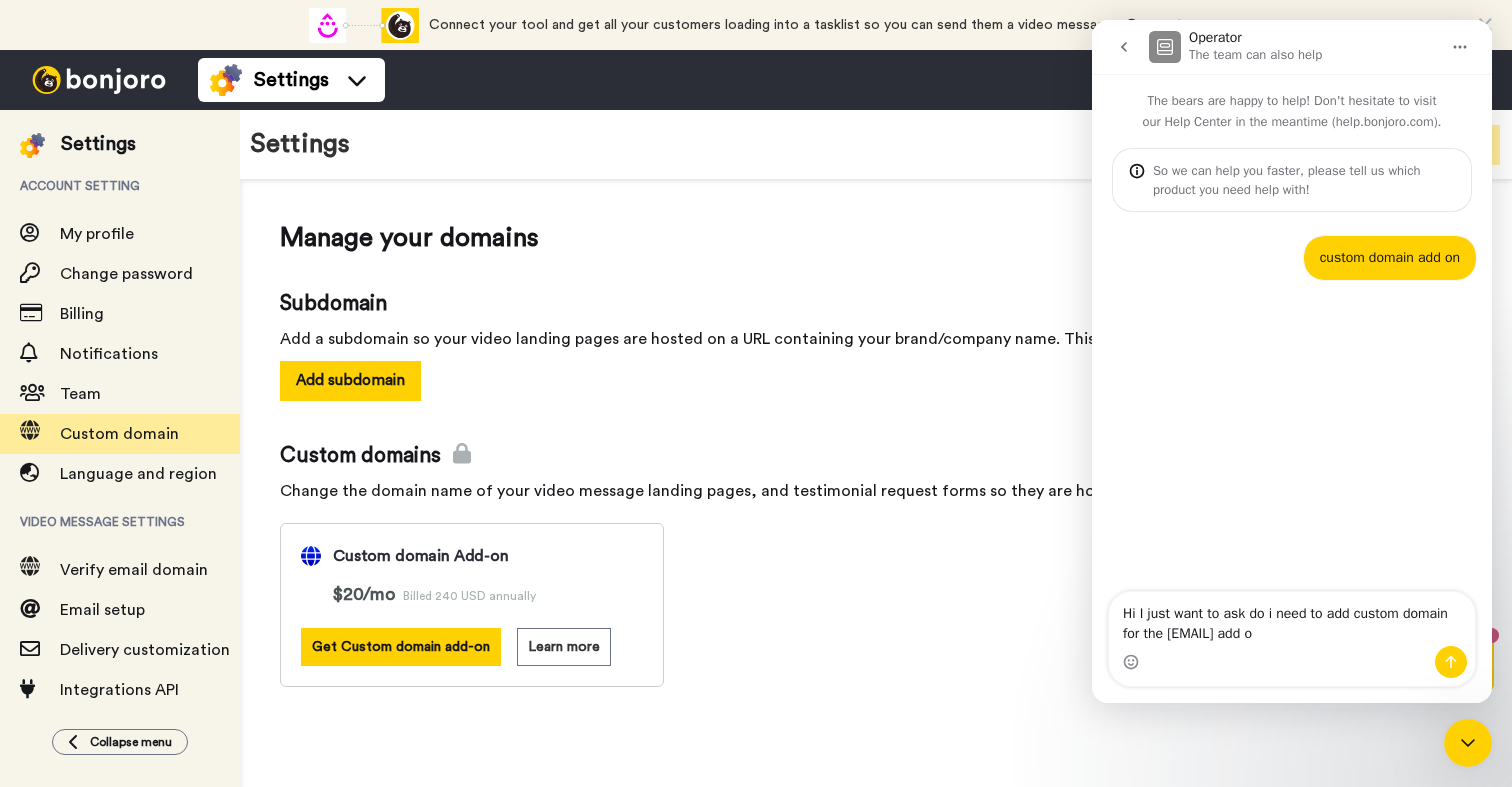 type on "Hi I just want to ask do i need to add custom domain for the [EMAIL] add on" 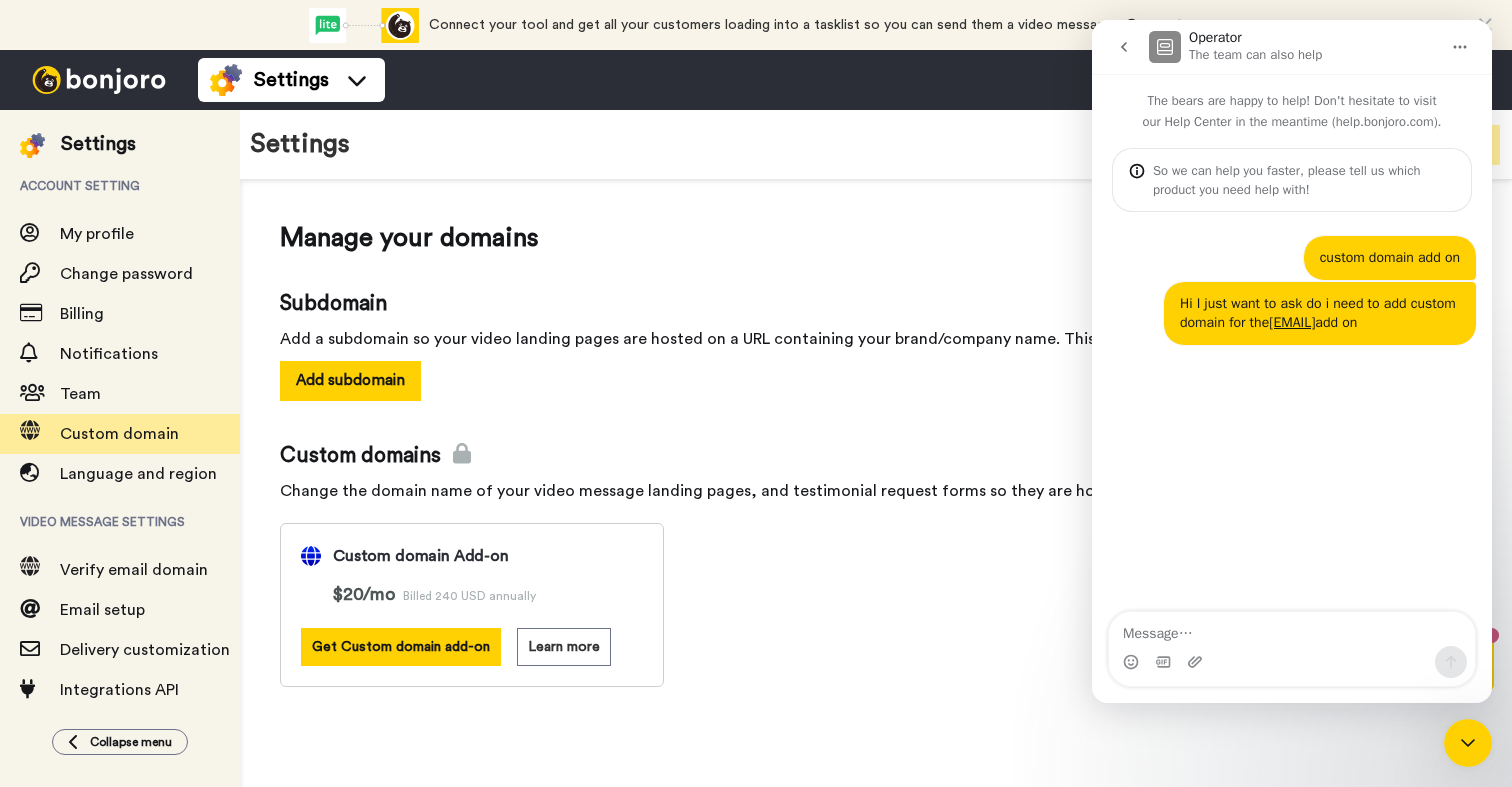 type 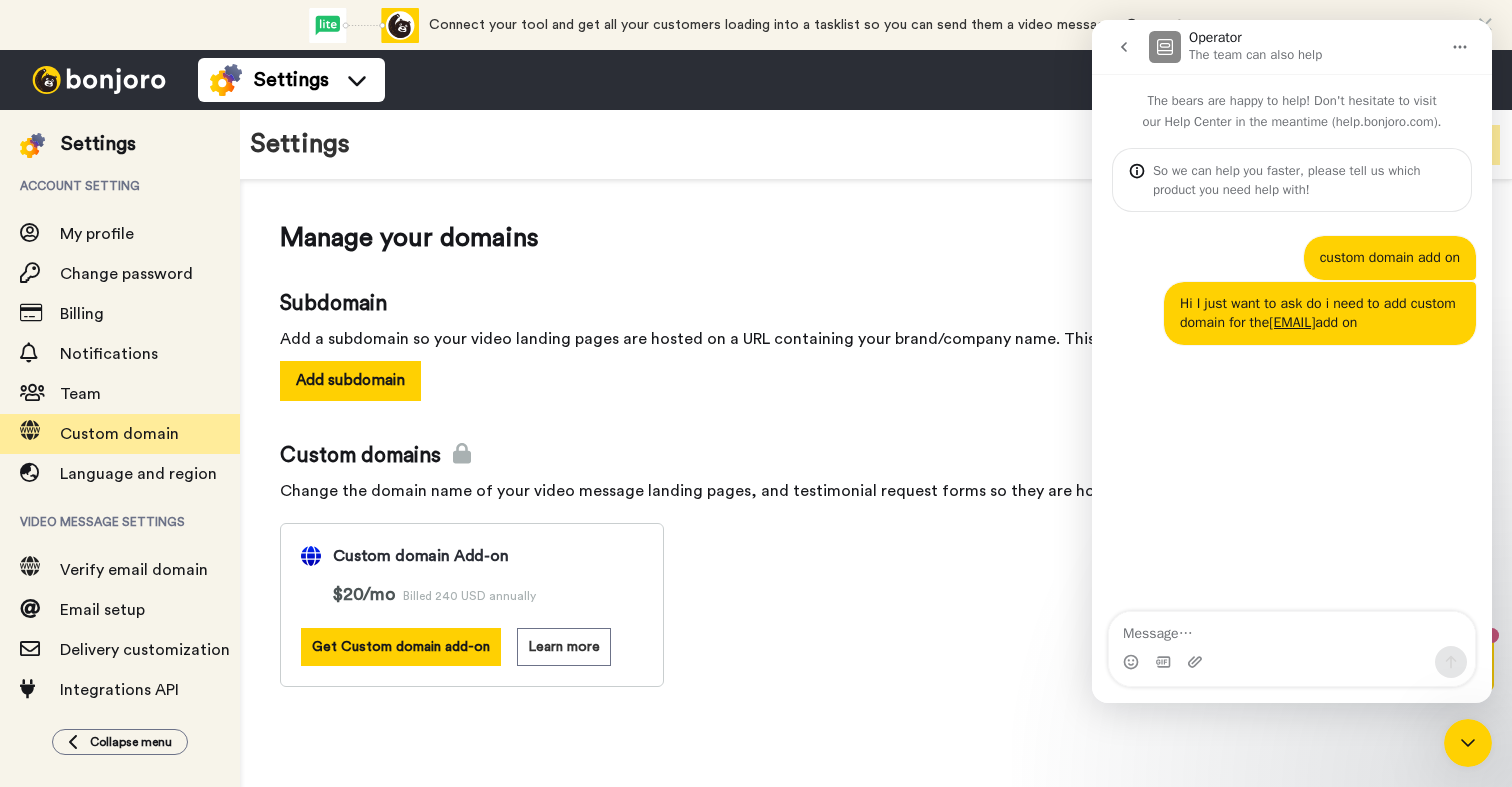click on "Add a subdomain so your video landing pages are hosted on a URL containing your brand/company name. This will get you better view rates on your videos." at bounding box center (876, 339) 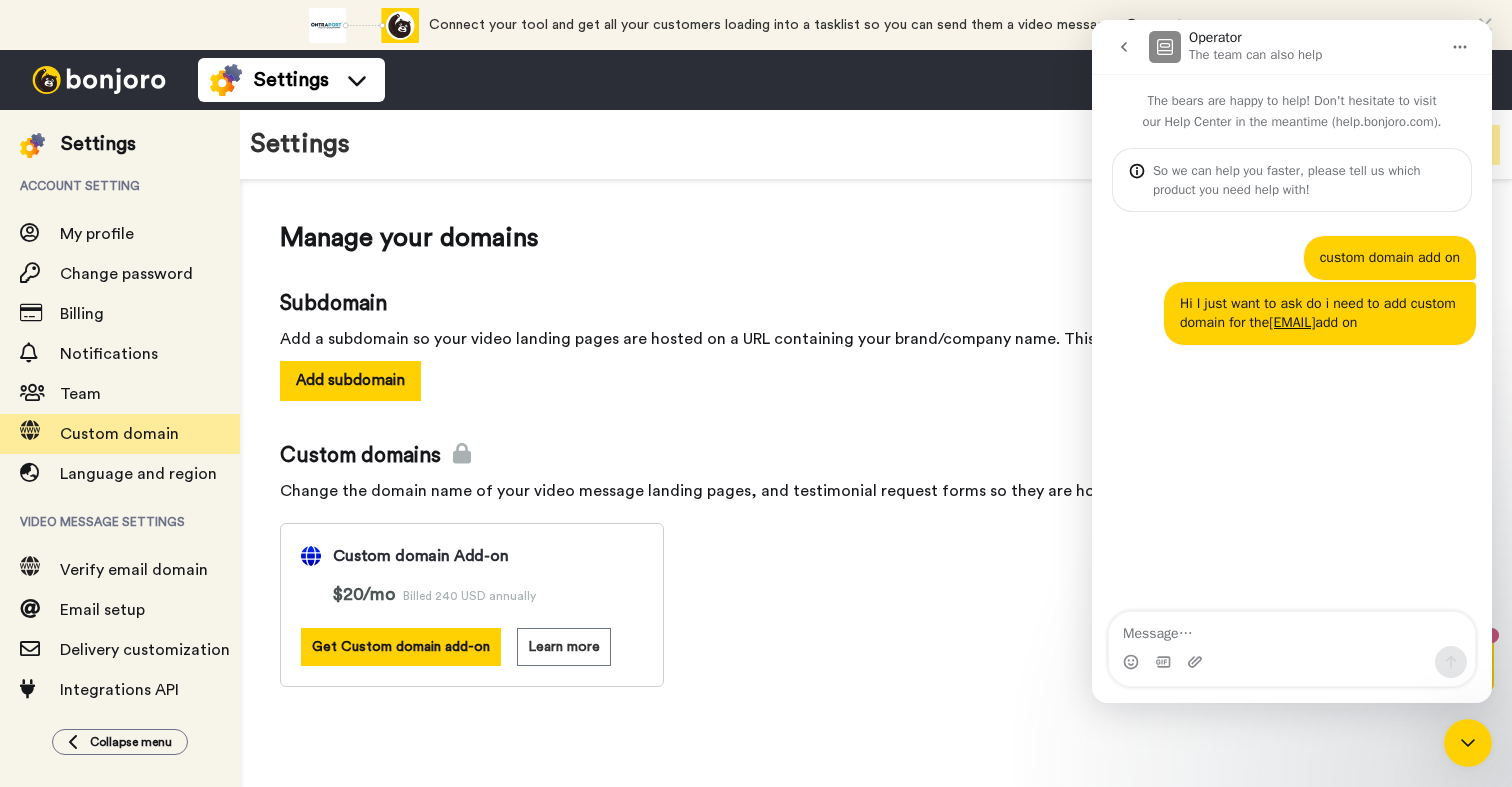 click on "Add a subdomain so your video landing pages are hosted on a URL containing your brand/company name. This will get you better view rates on your videos." at bounding box center (876, 339) 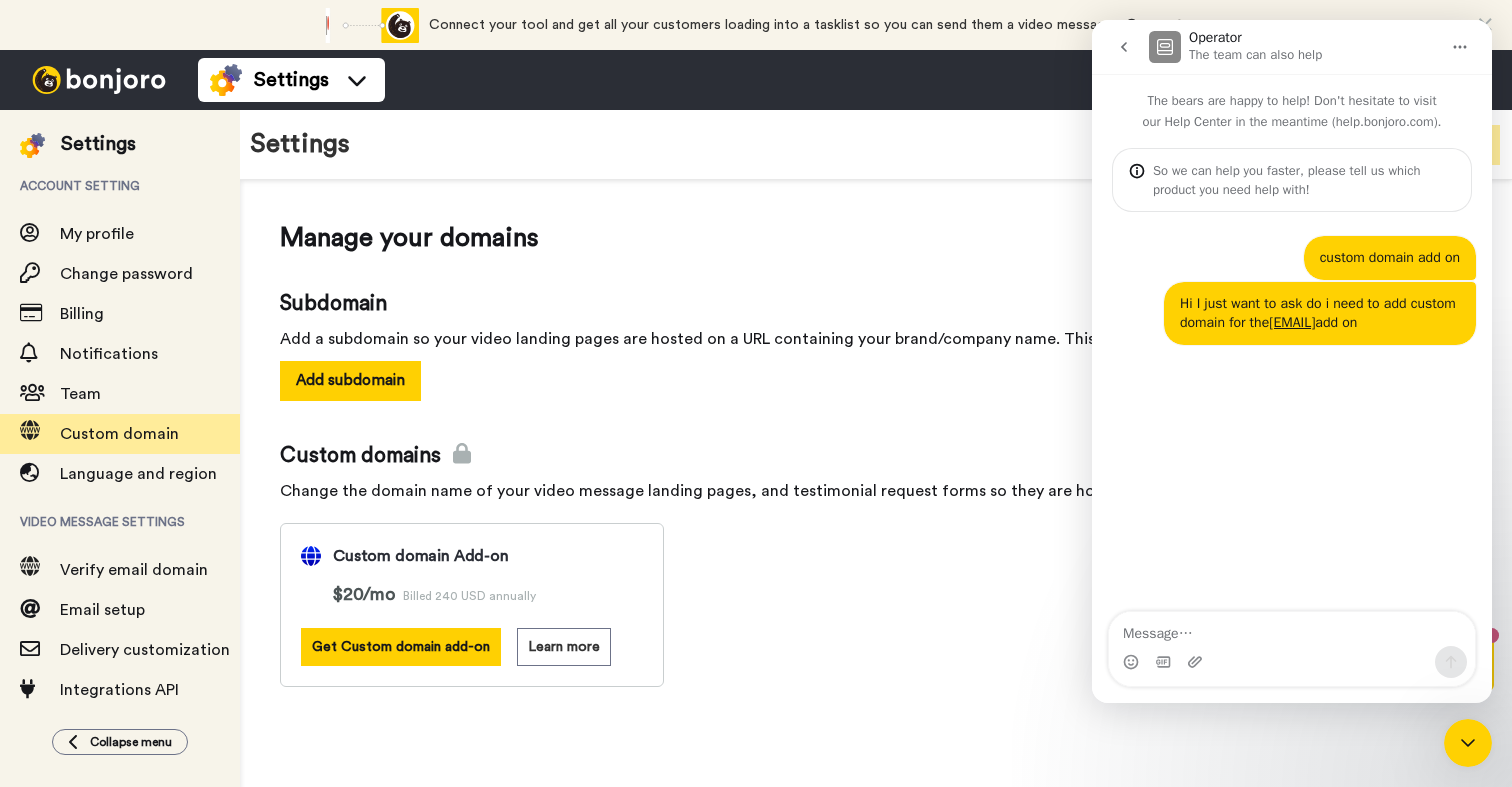 click 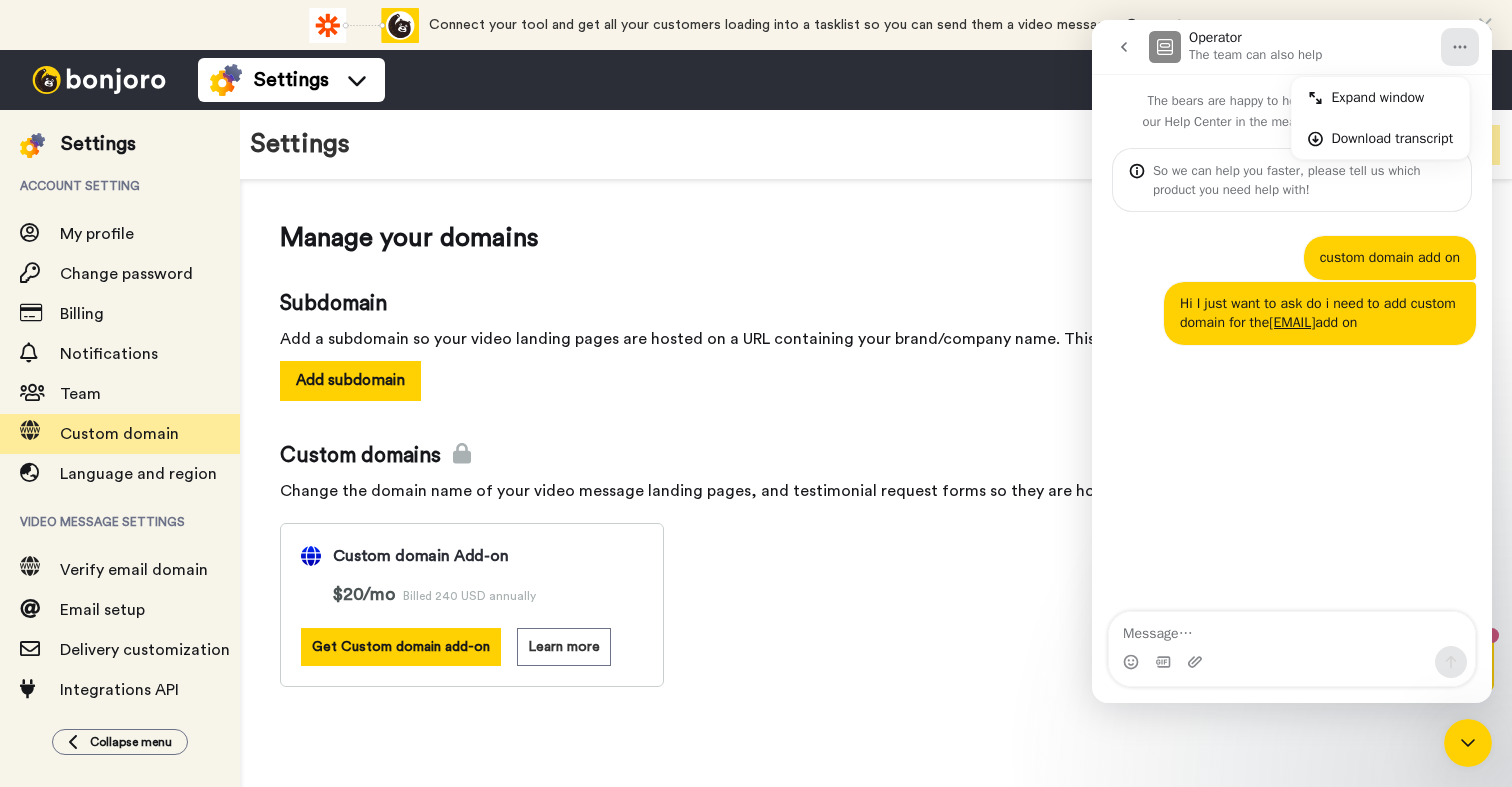 click on "Manage your domains Subdomain Add a subdomain so your video landing pages are hosted on a URL containing your brand/company name. This will get you better view rates on your videos. Add subdomain Custom domains Change the domain name of your video message landing pages, and testimonial request forms so they are hosted on a URL without reference to Bonjoro. Custom domain Add-on $20 /mo Billed 240 USD annually Get Custom domain add-on Learn more" at bounding box center [876, 514] 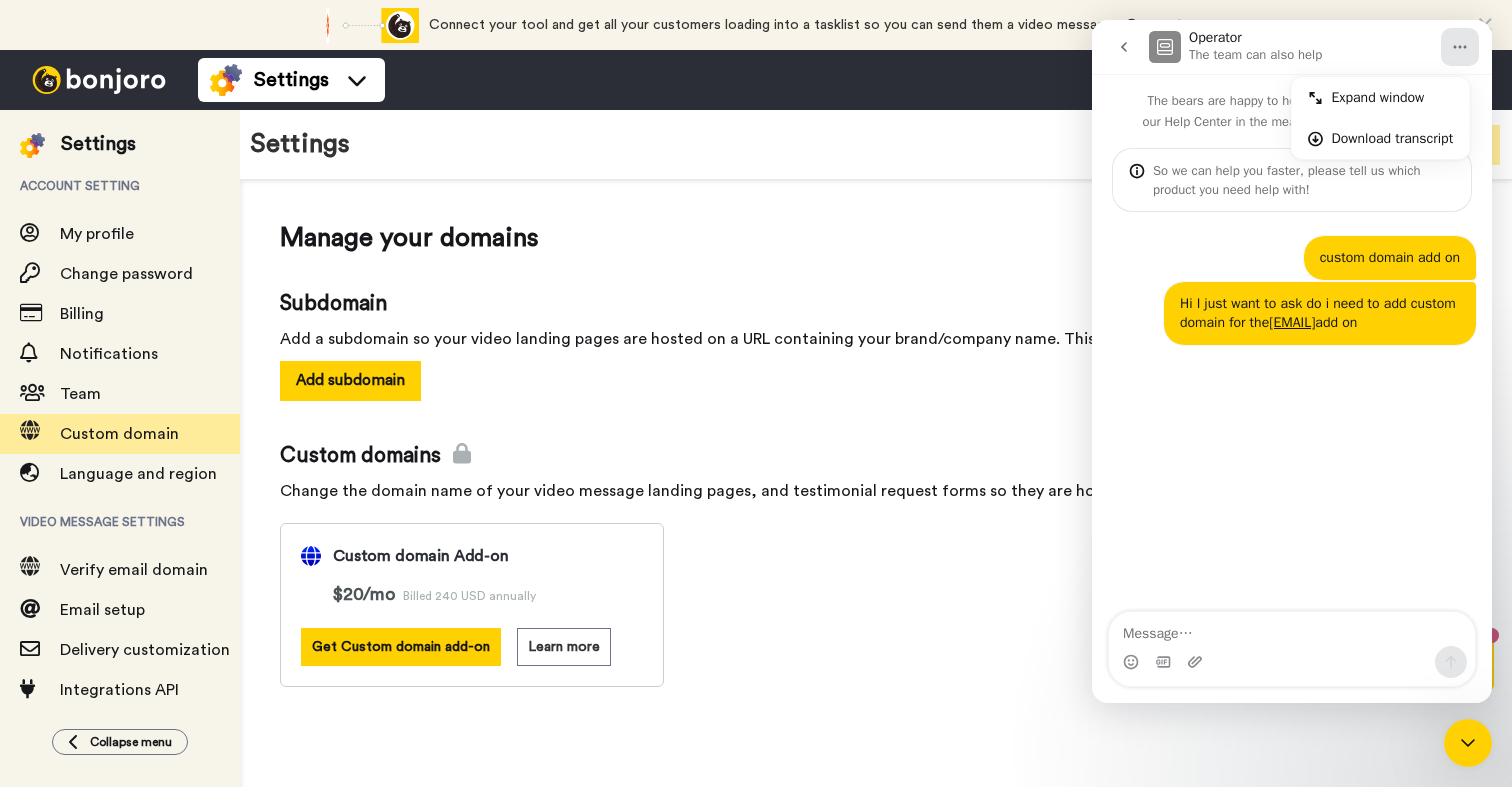 click on "Custom domains Change the domain name of your video message landing pages, and testimonial request forms so they are hosted on a URL without reference to Bonjoro. Custom domain Add-on $20 /mo Billed 240 USD annually Get Custom domain add-on Learn more" at bounding box center (876, 564) 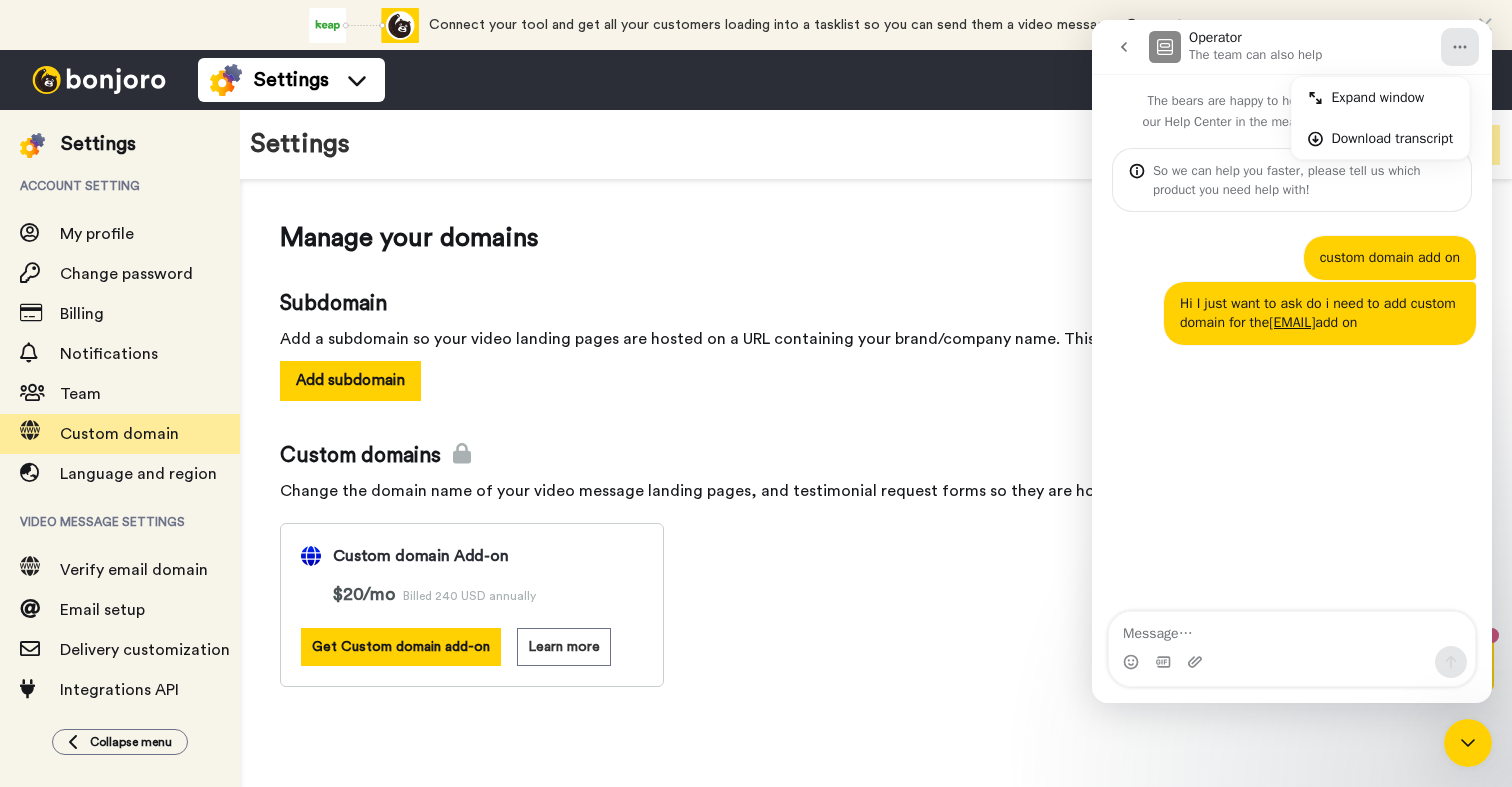 click on "So we can help you faster, please tell us which product you need help with!" at bounding box center [1304, 180] 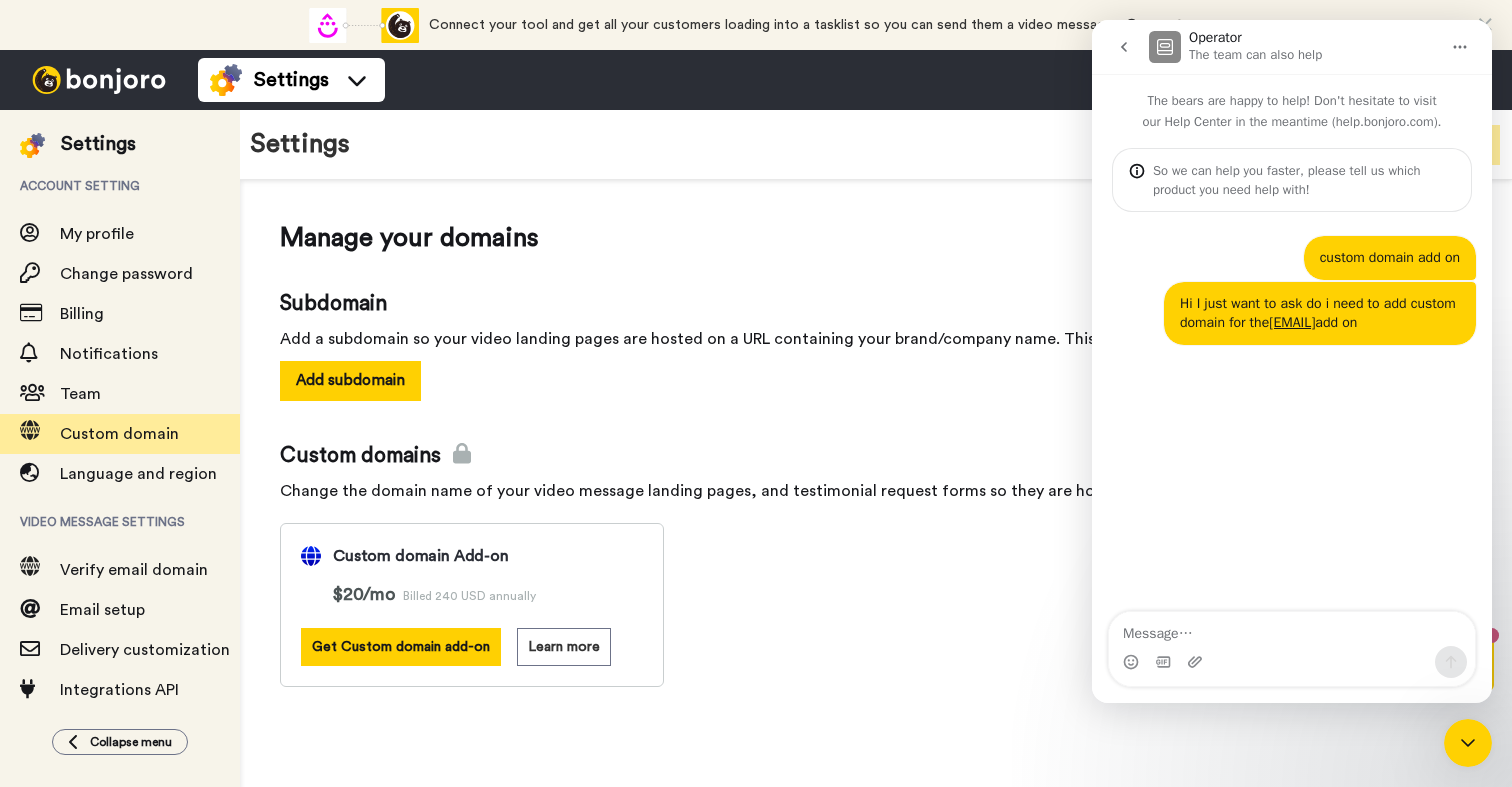 click 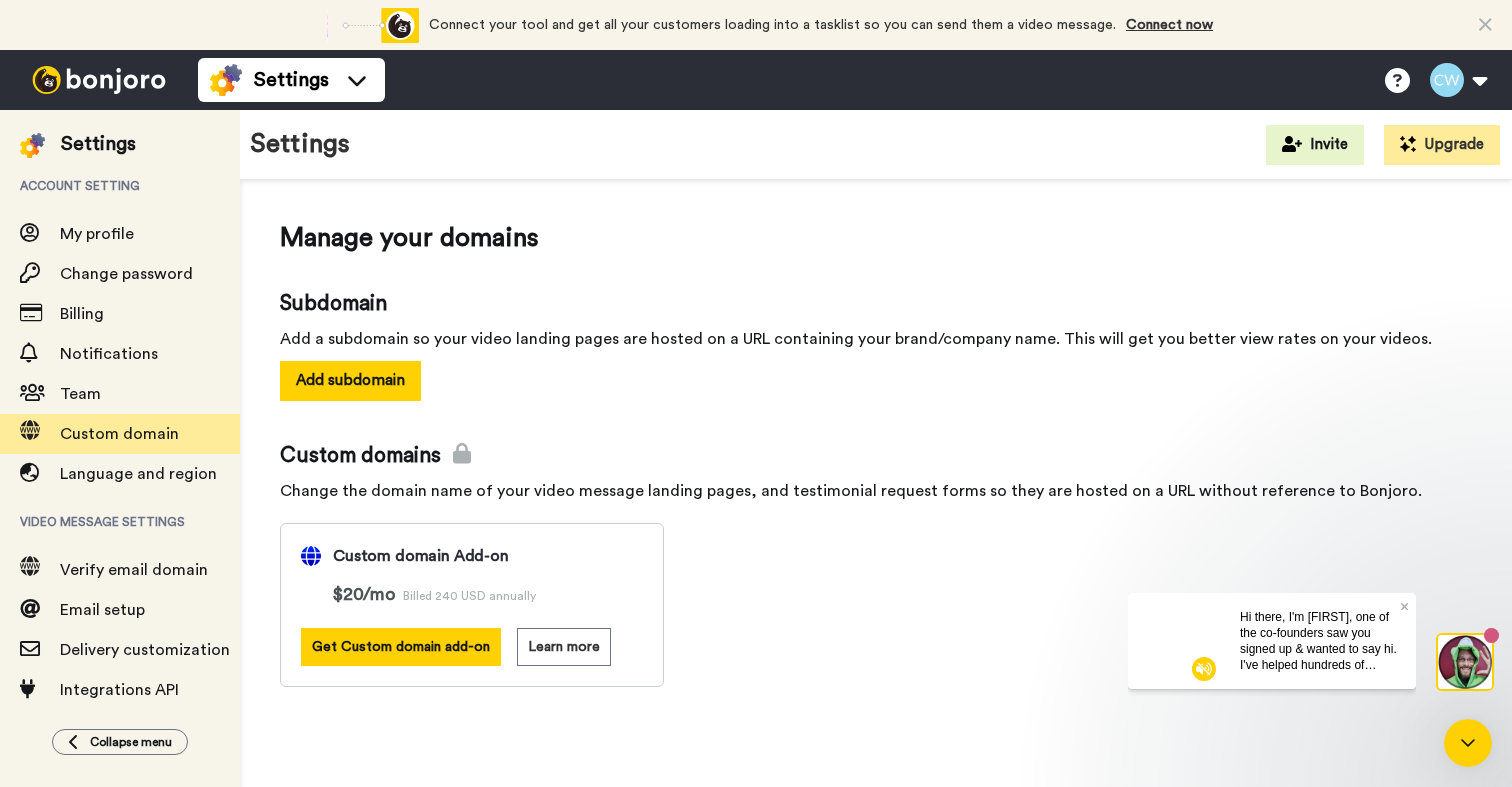 scroll, scrollTop: 0, scrollLeft: 0, axis: both 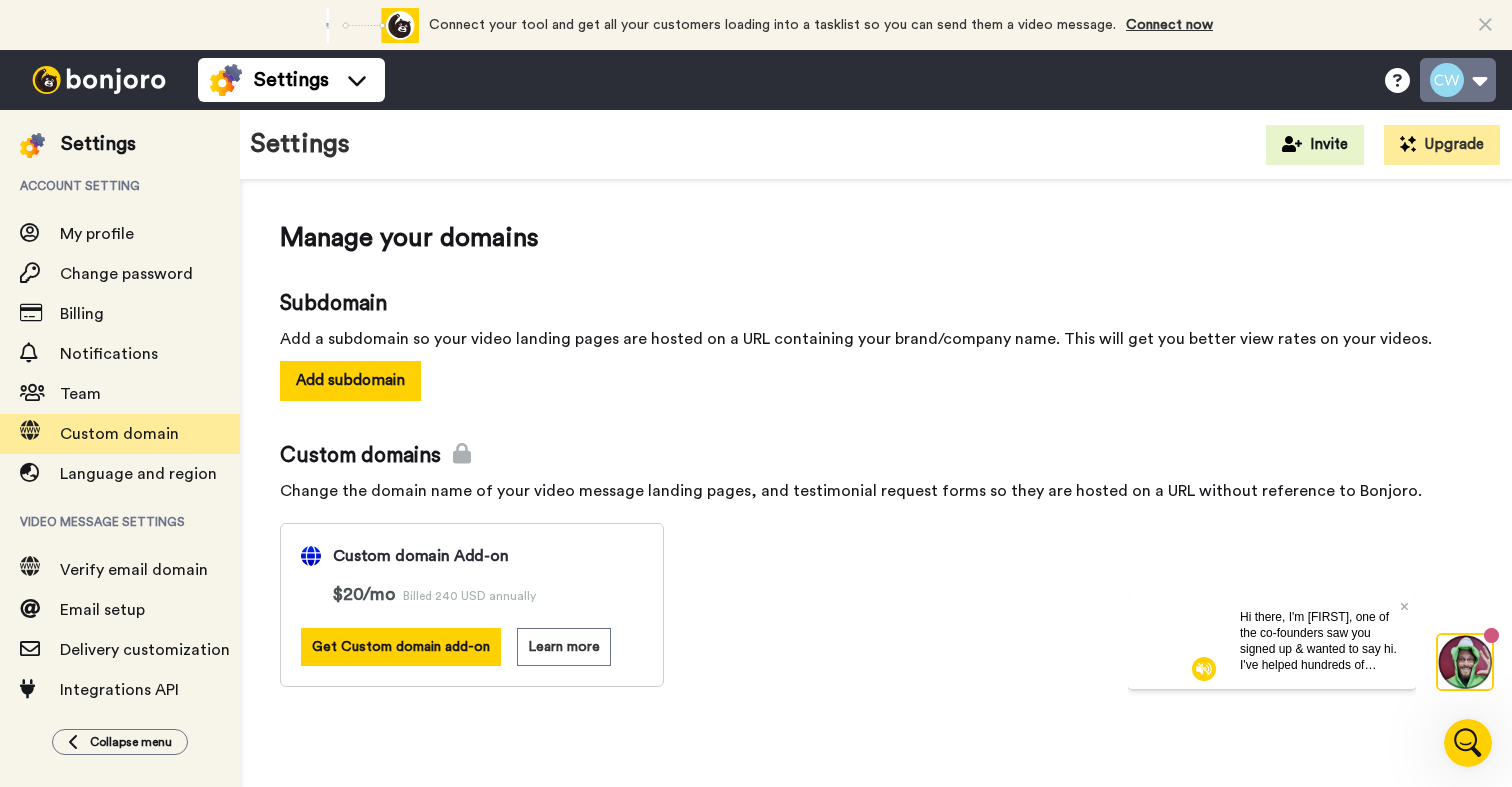 click at bounding box center (1458, 80) 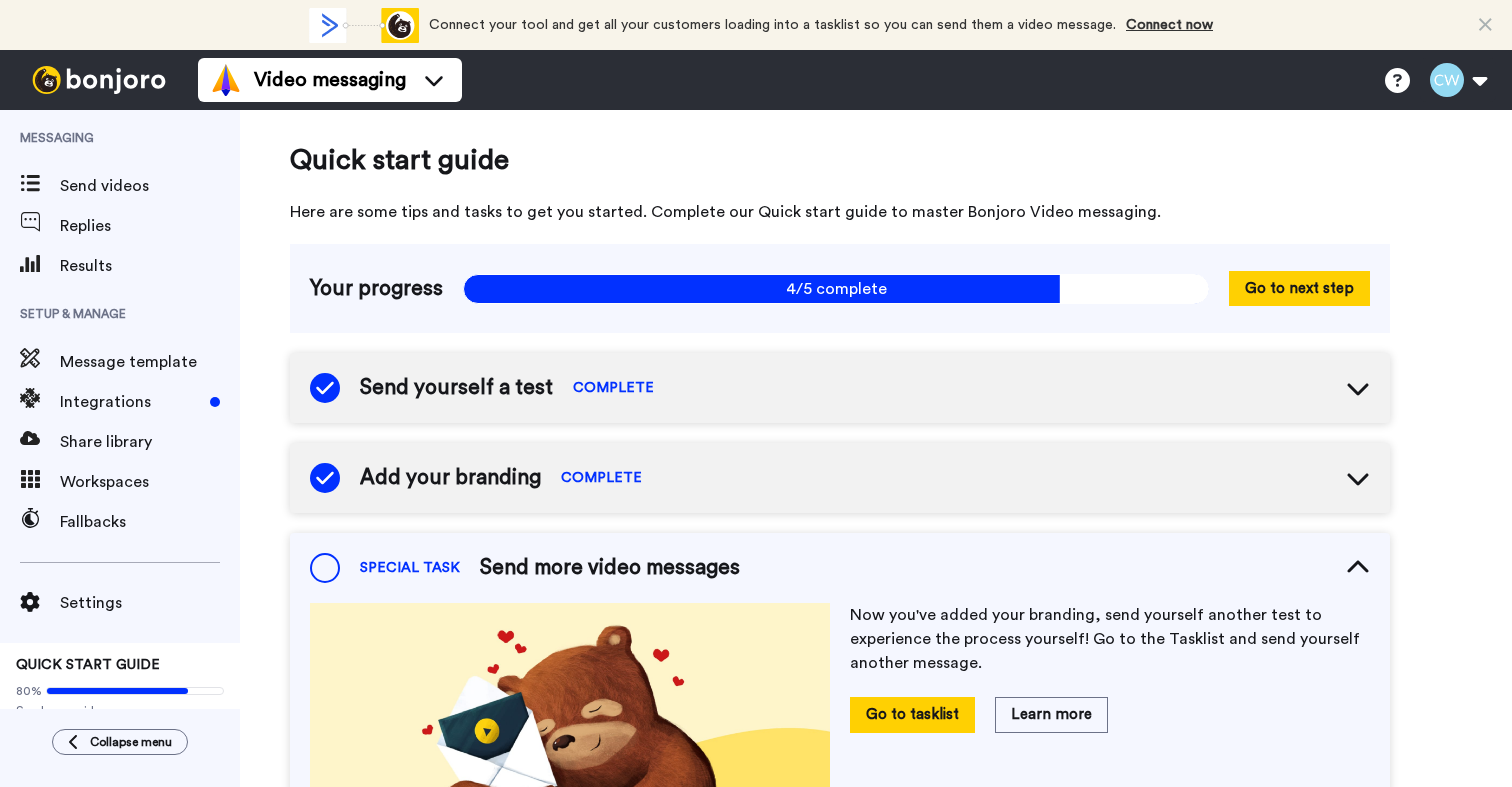 scroll, scrollTop: 0, scrollLeft: 0, axis: both 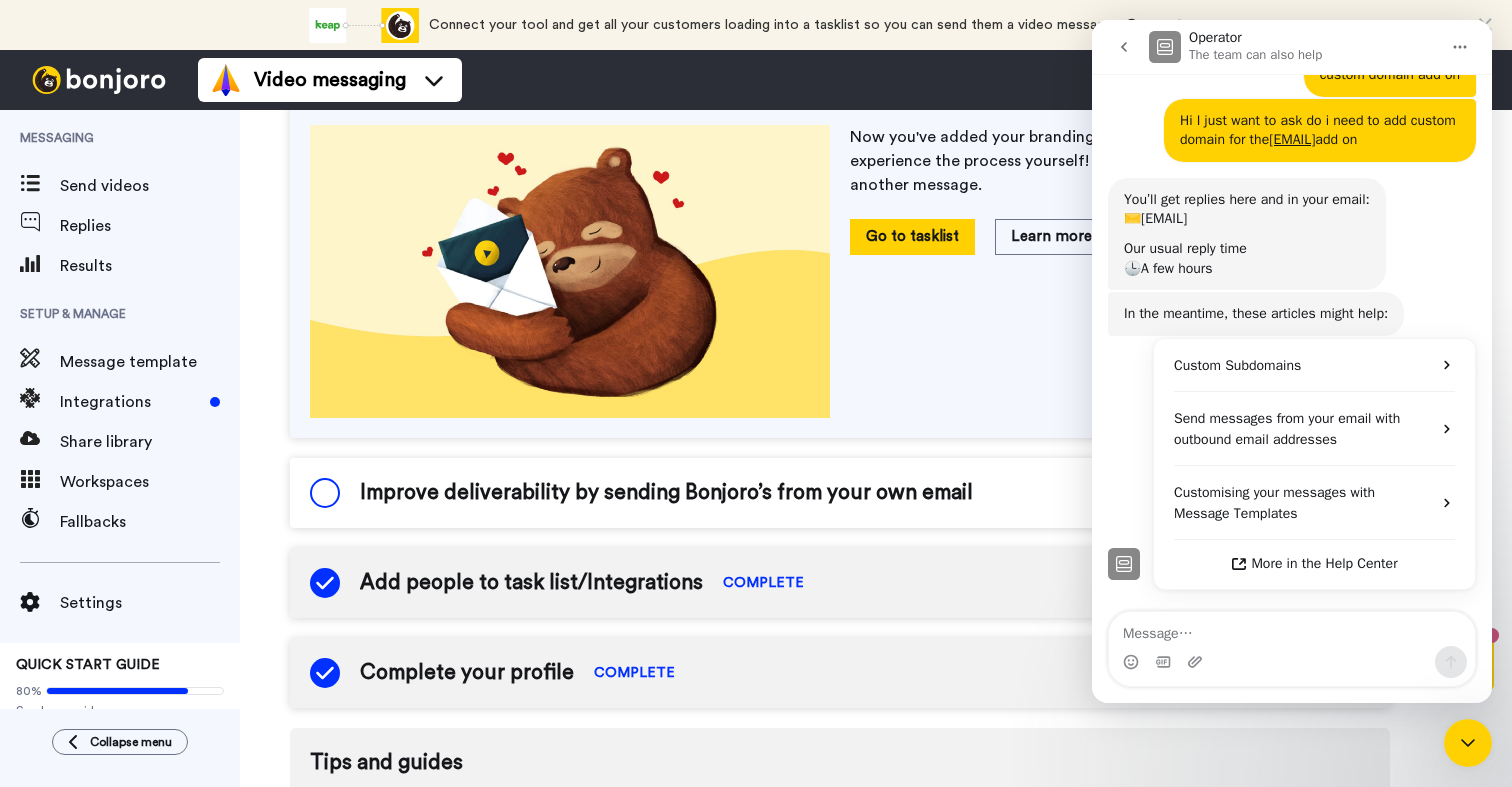 click on "Improve deliverability by sending Bonjoro’s from your own email" at bounding box center [666, 493] 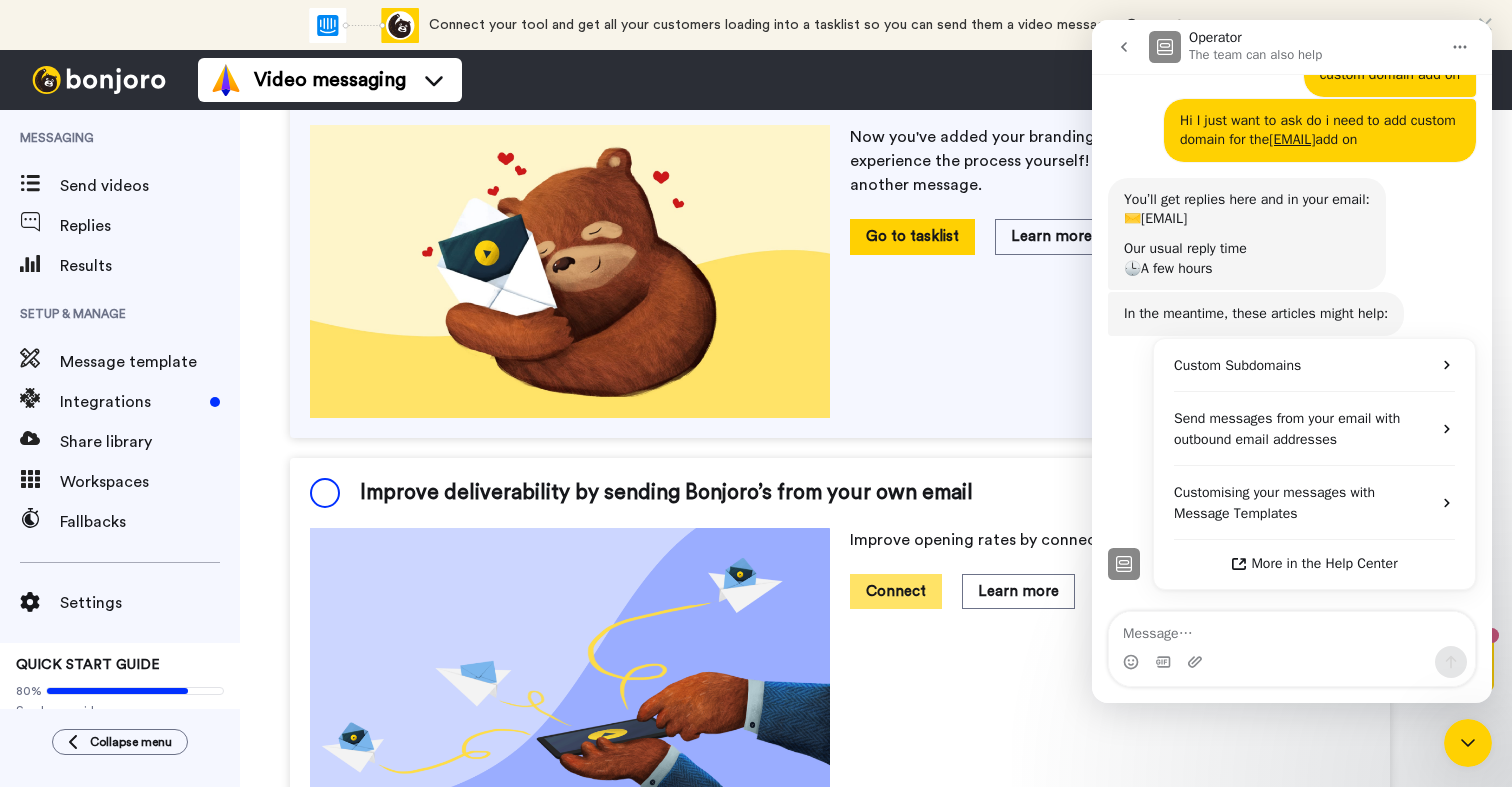 click on "Connect" at bounding box center [896, 591] 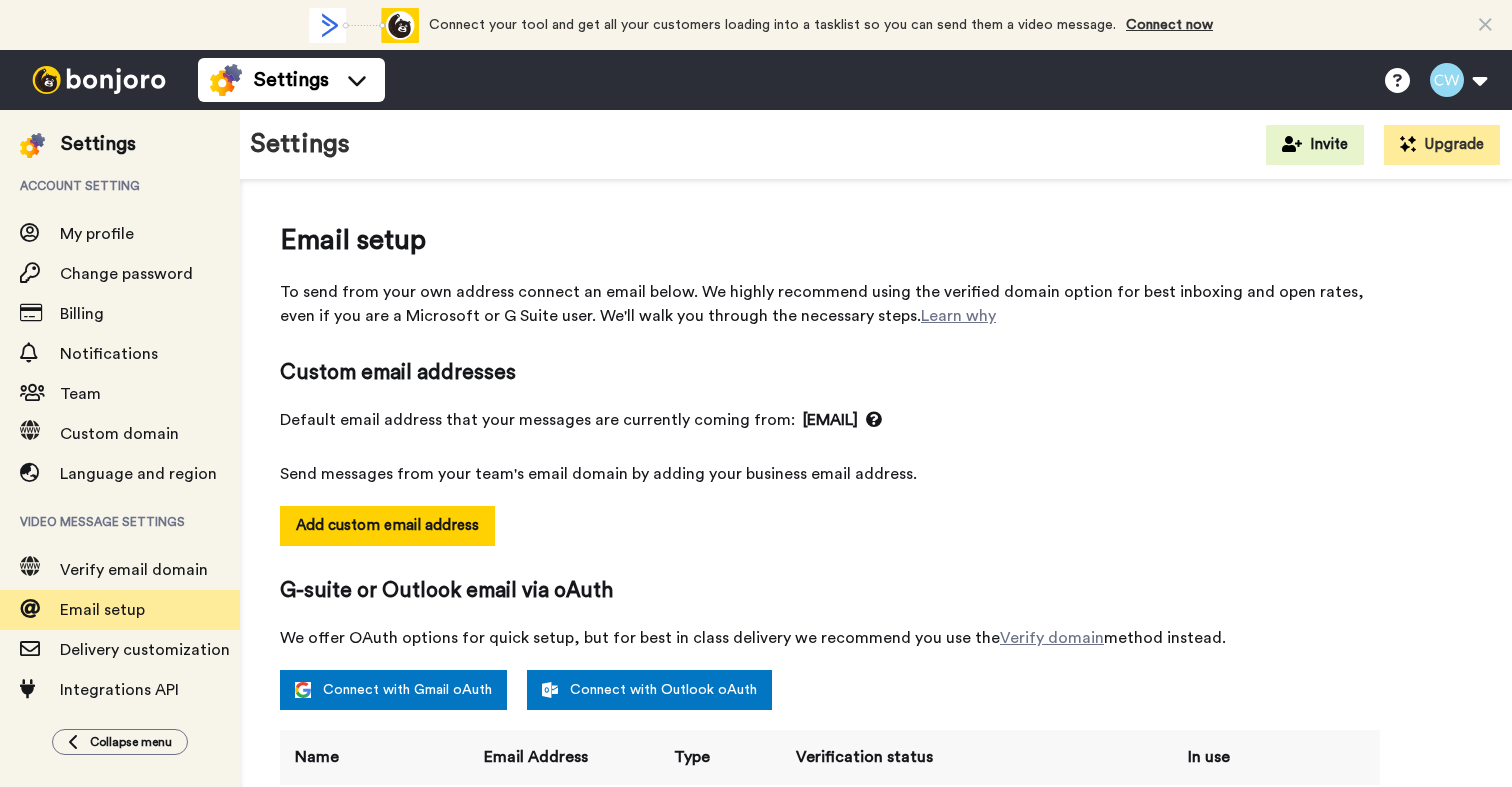 scroll, scrollTop: 0, scrollLeft: 0, axis: both 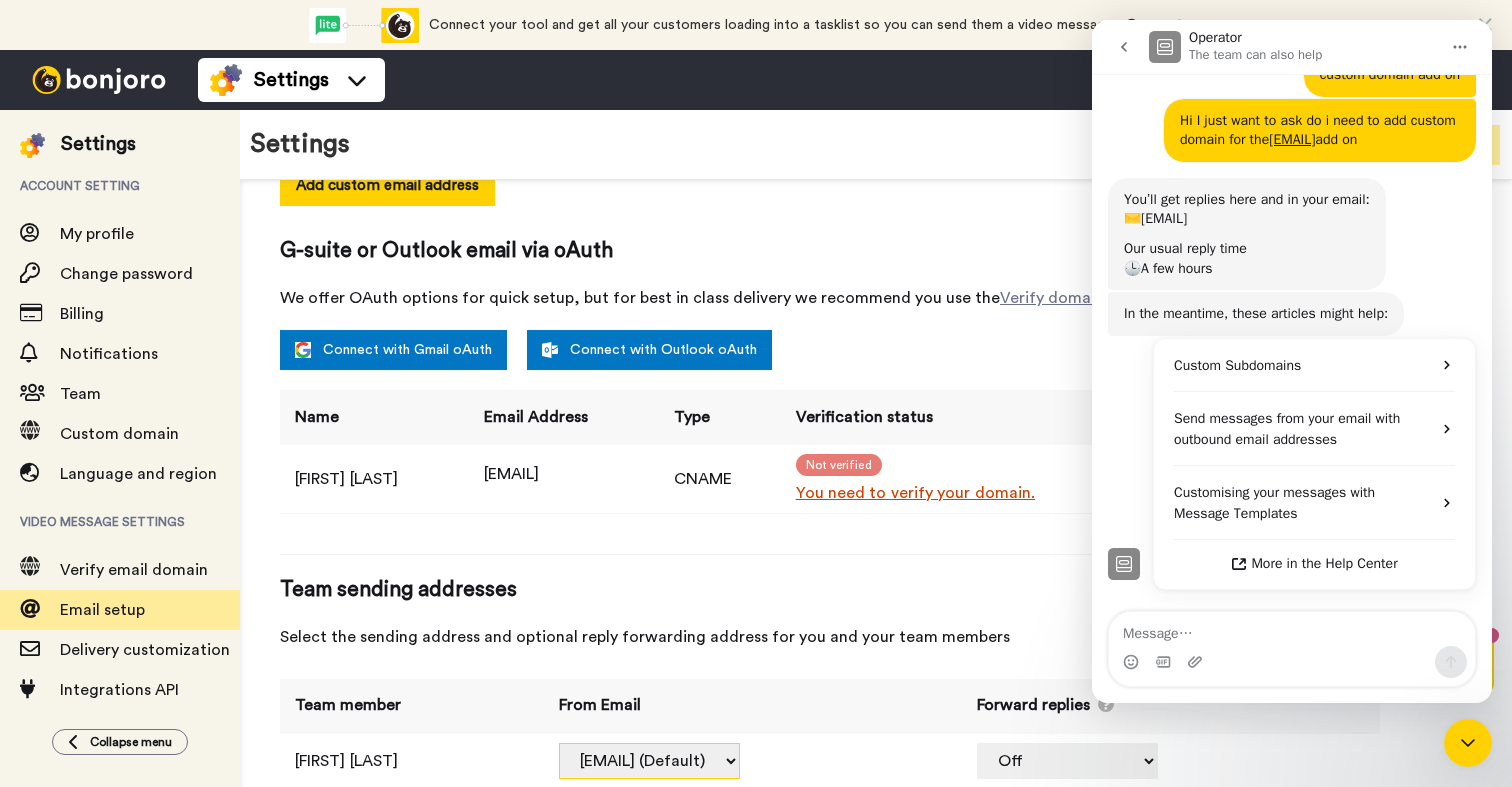 click on "[EMAIL] (Default) [EMAIL] (CNAME)" at bounding box center [649, 761] 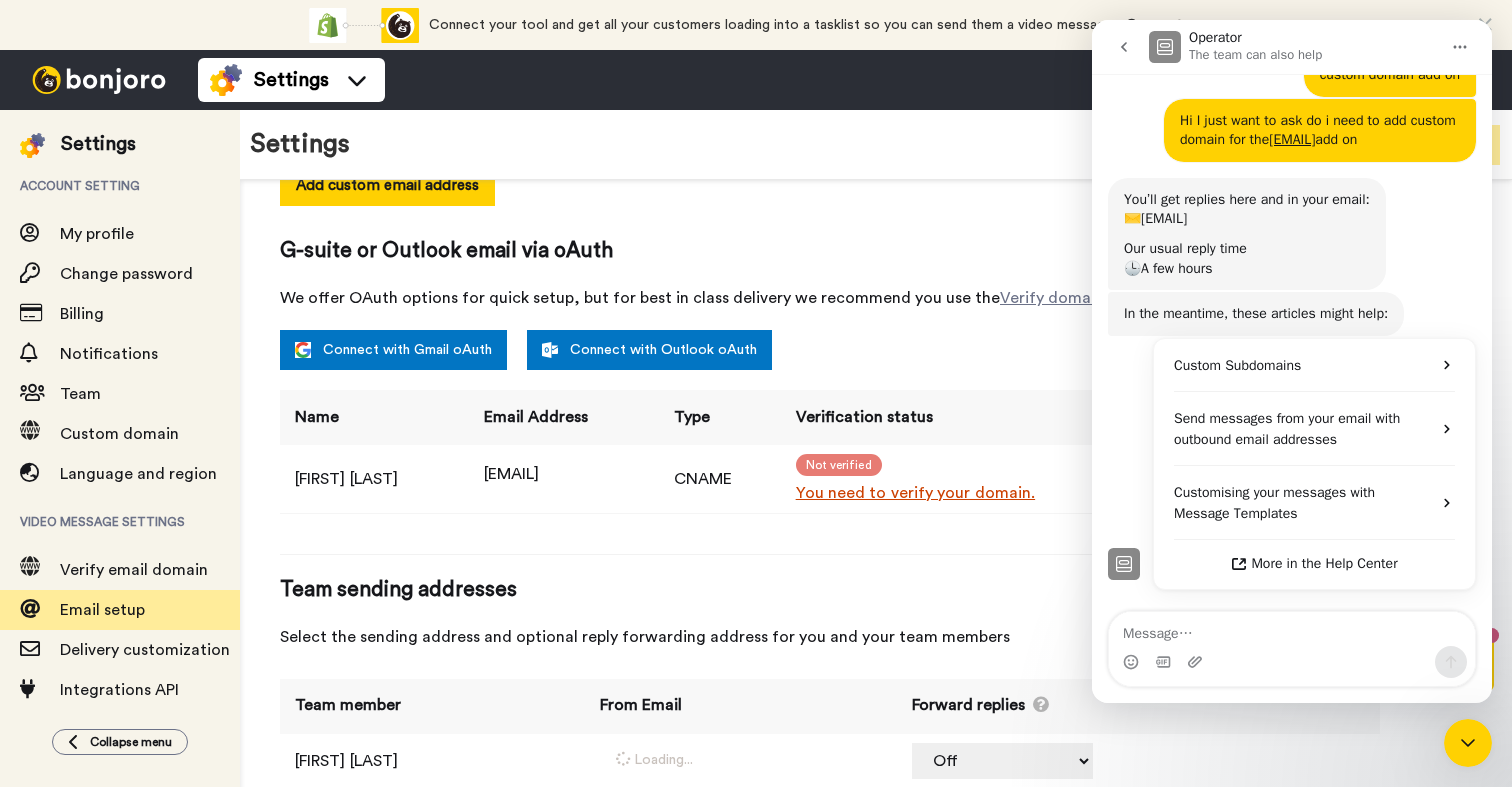 scroll, scrollTop: 342, scrollLeft: 0, axis: vertical 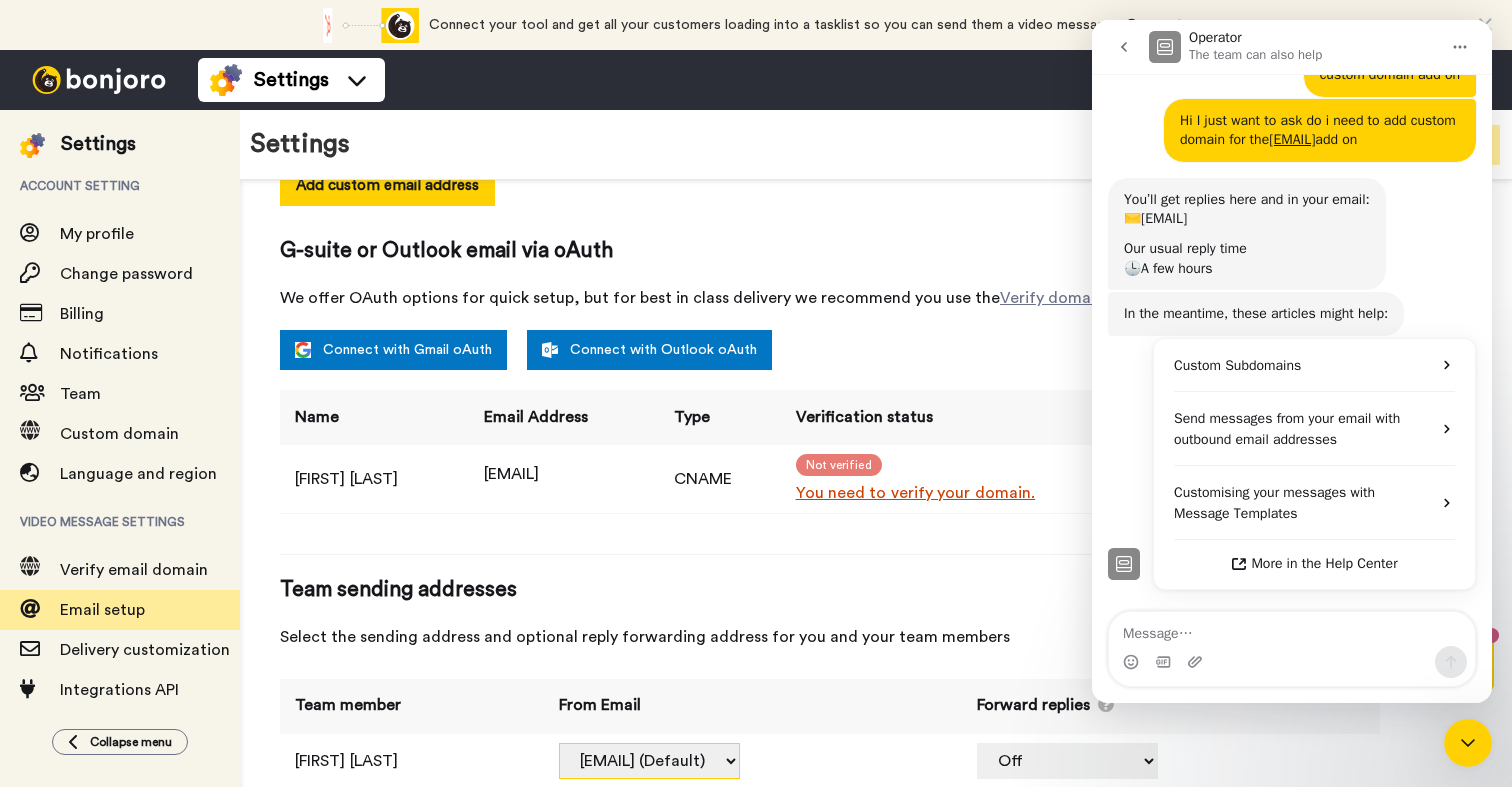 click on "[EMAIL] (Default) [EMAIL] (CNAME)" at bounding box center [649, 761] 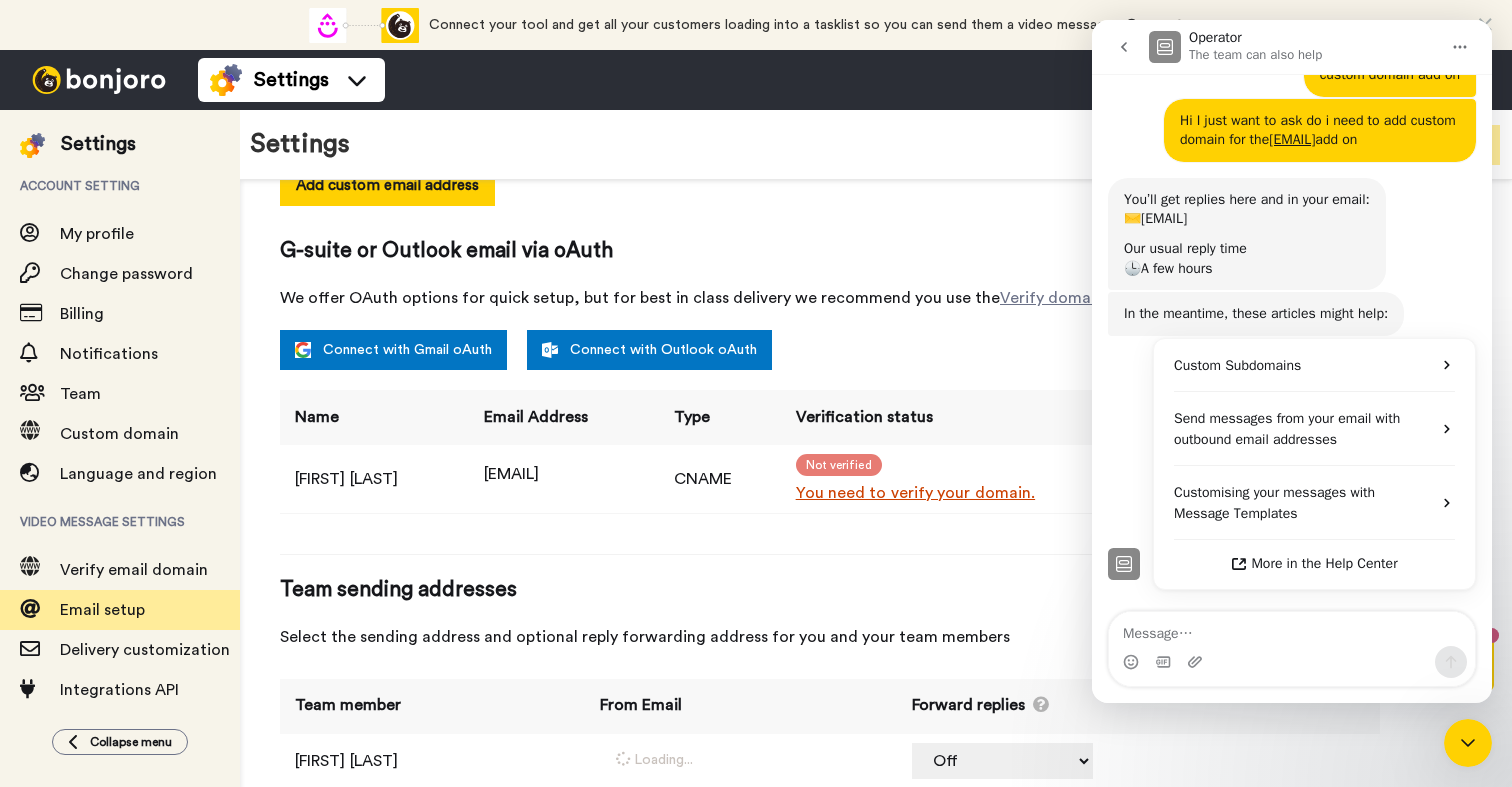 scroll, scrollTop: 342, scrollLeft: 0, axis: vertical 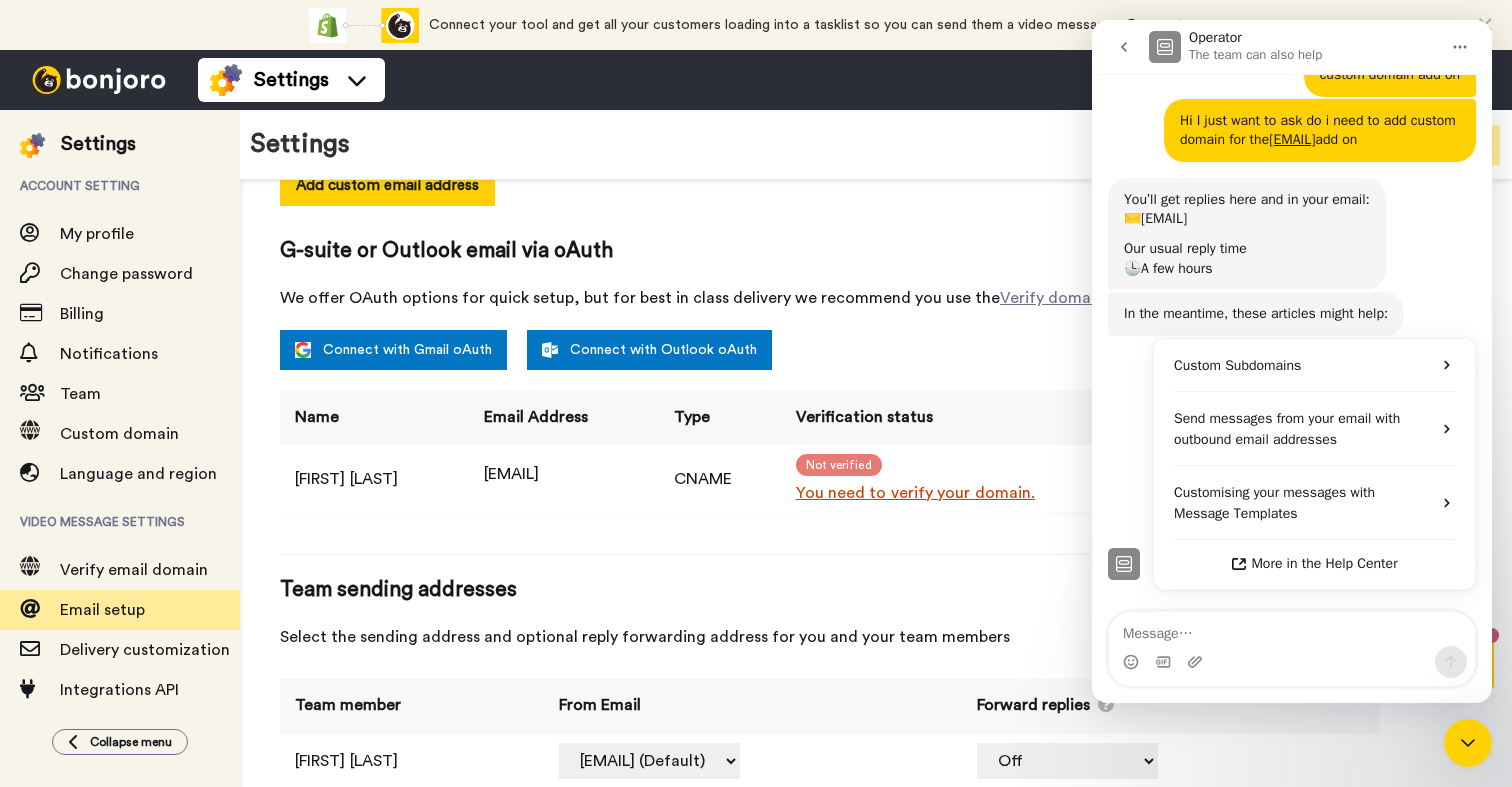 click 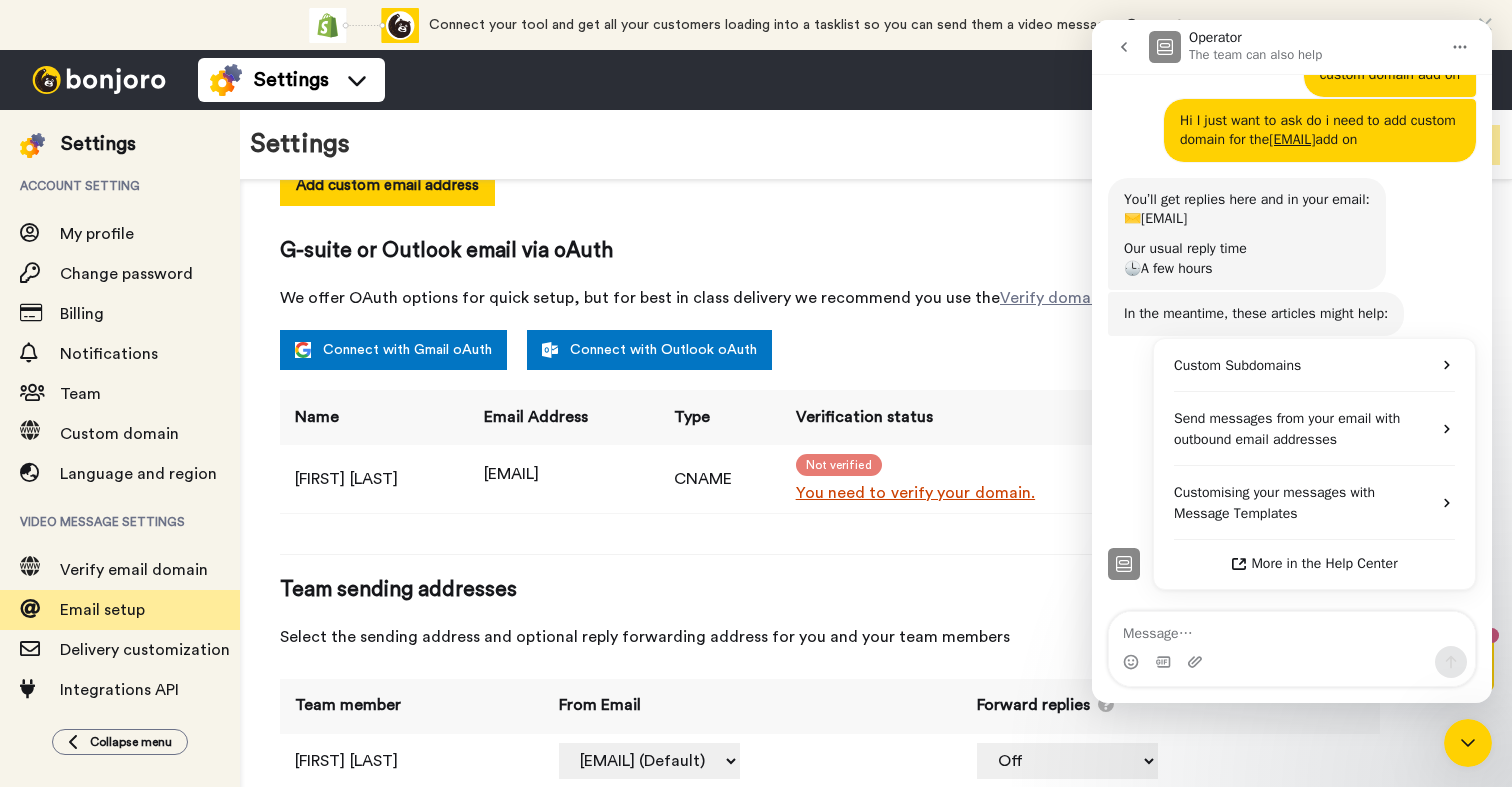 scroll, scrollTop: 0, scrollLeft: 0, axis: both 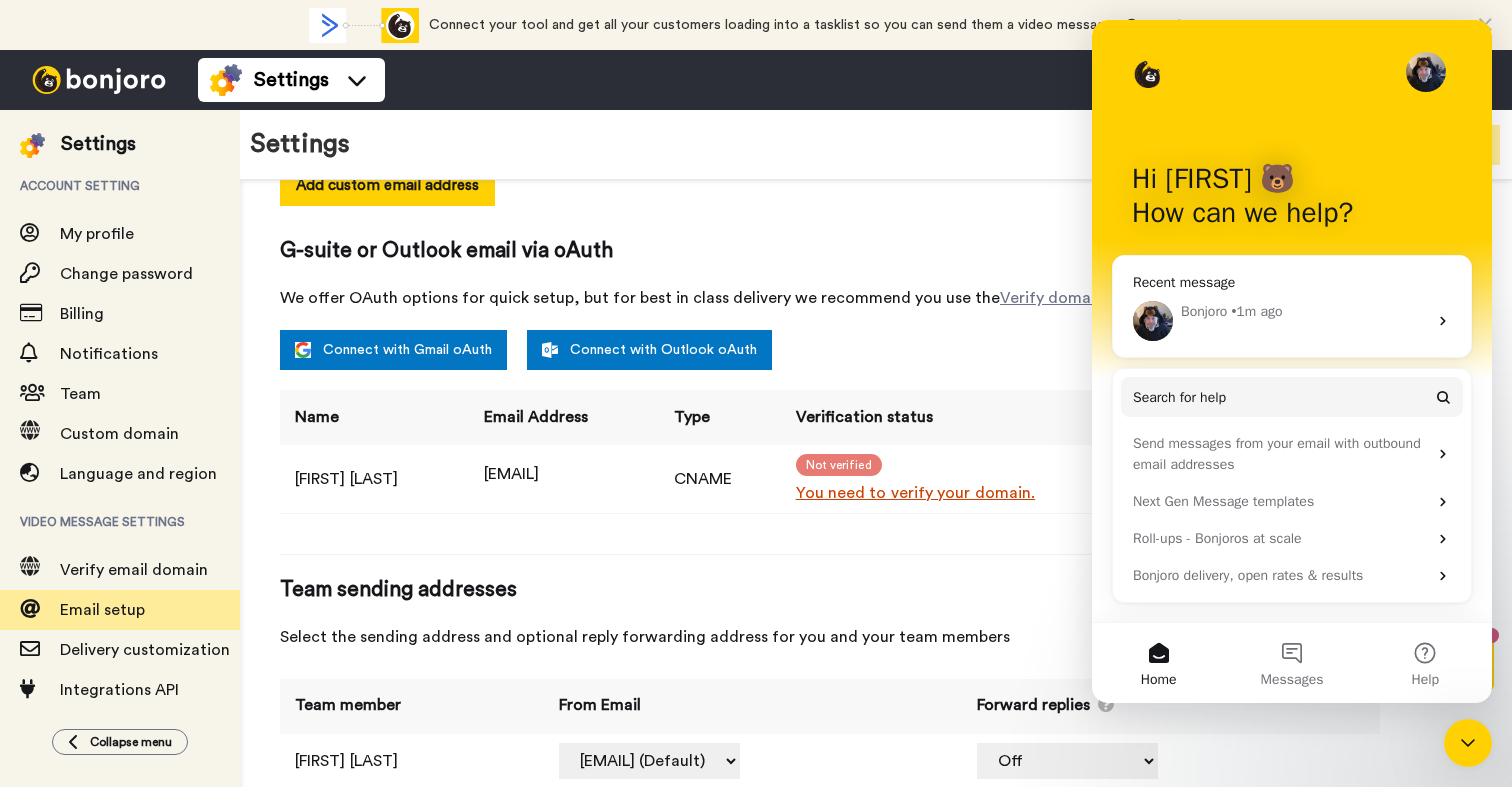click on "G-suite or Outlook email via oAuth" at bounding box center [830, 251] 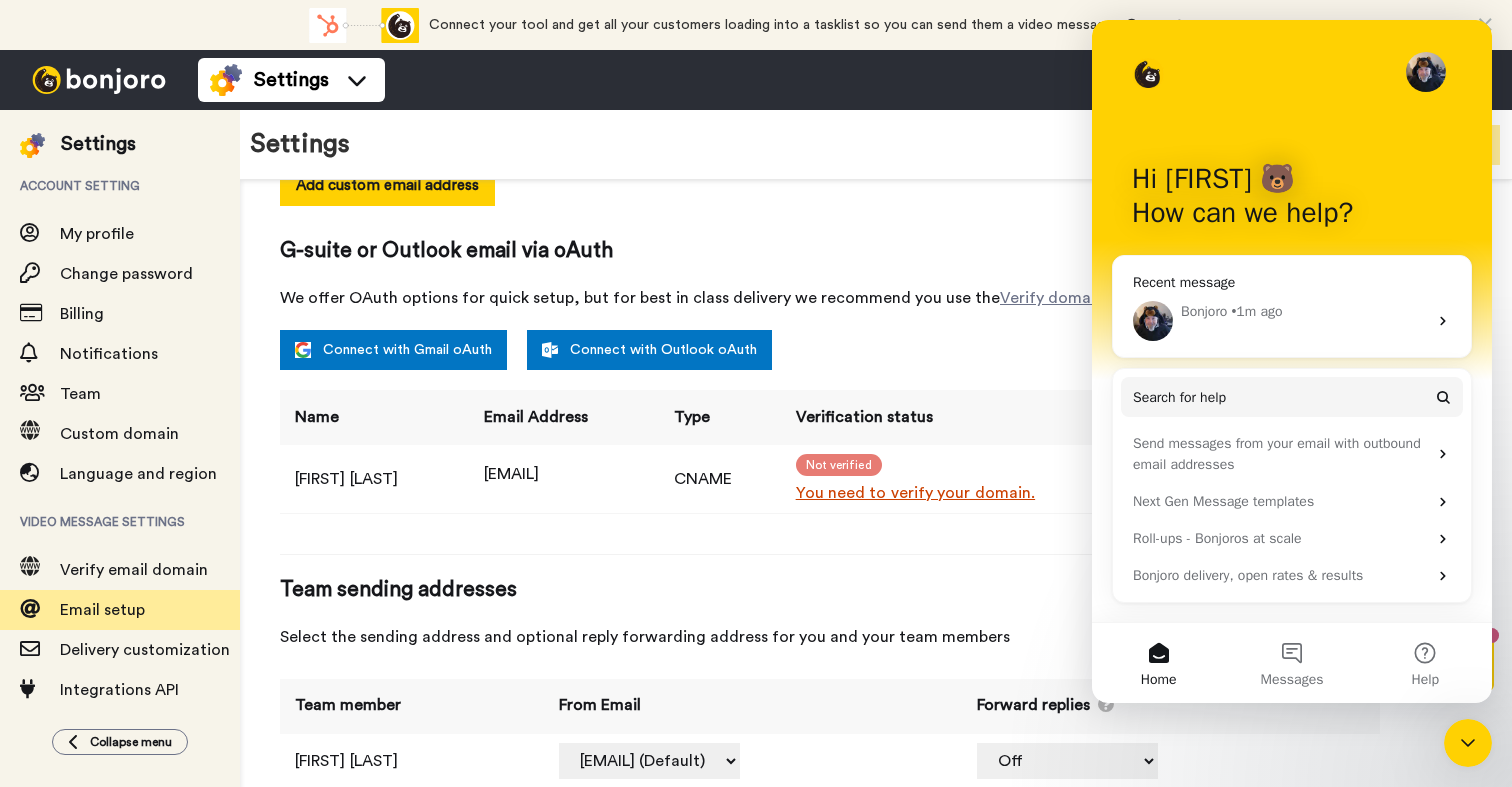click 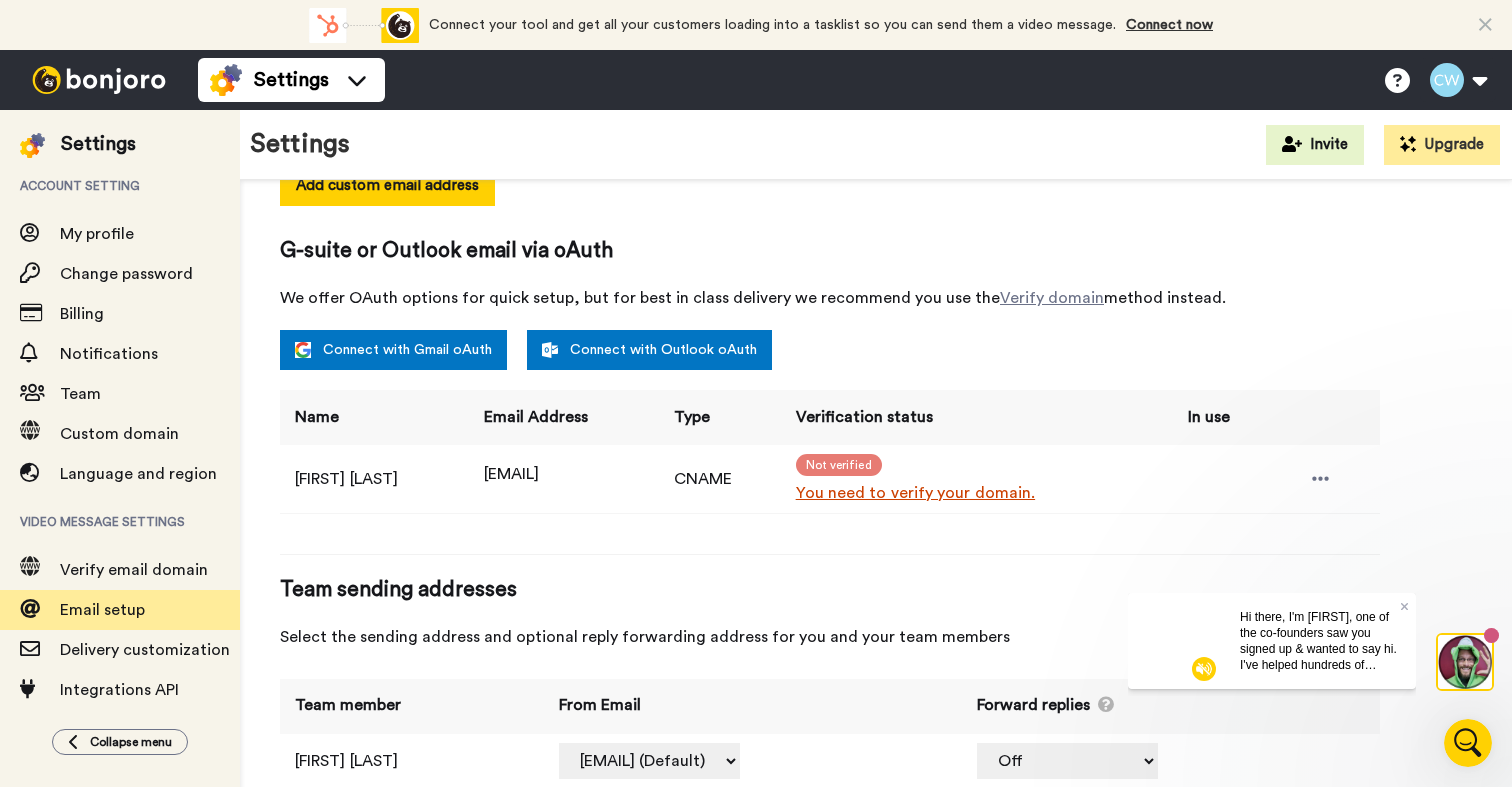 scroll, scrollTop: 0, scrollLeft: 0, axis: both 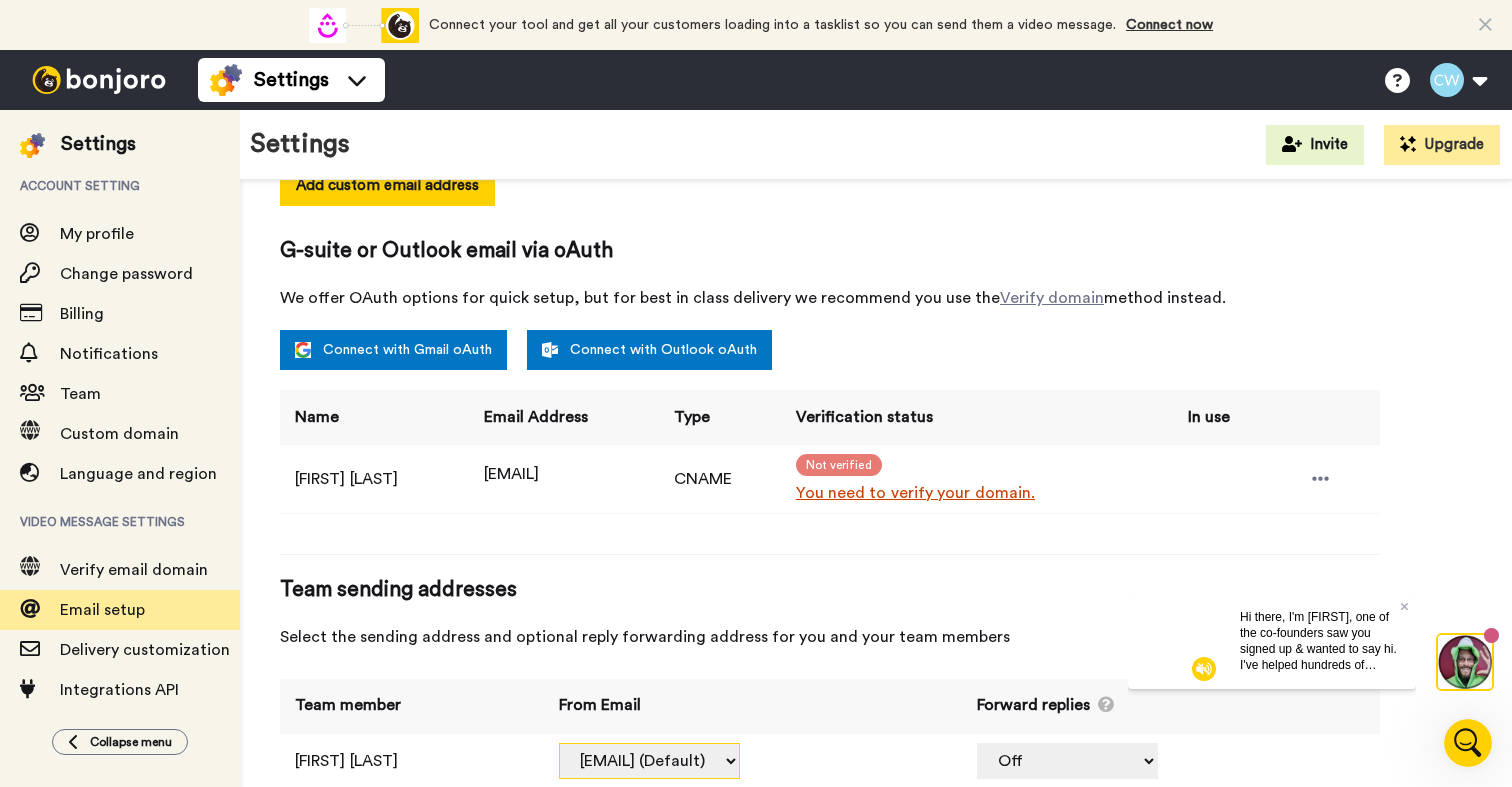 click on "clare.wood@inbound.bonjoromail.com (Default) clare@clarewood.com (CNAME)" at bounding box center [649, 761] 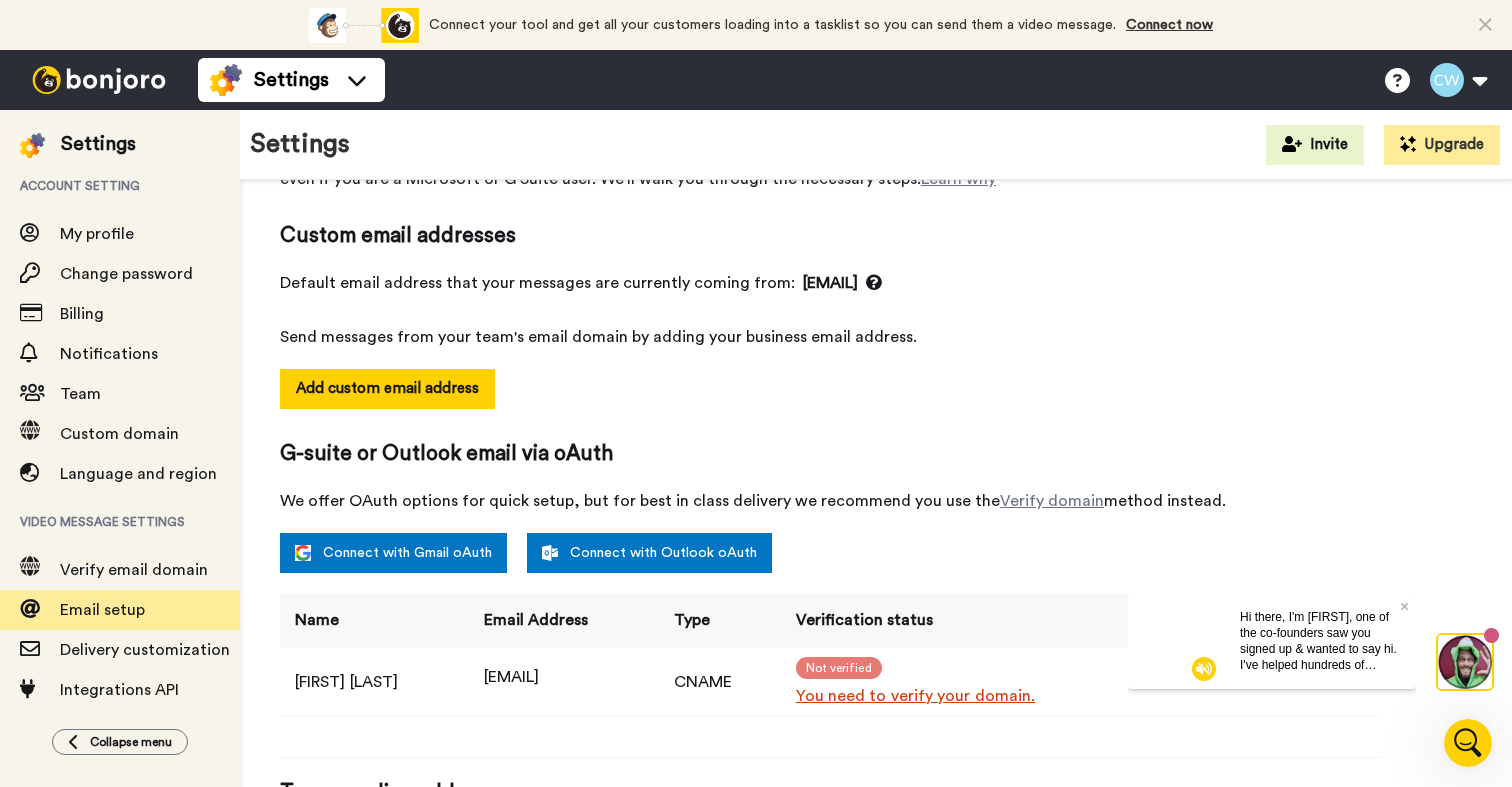 scroll, scrollTop: 0, scrollLeft: 0, axis: both 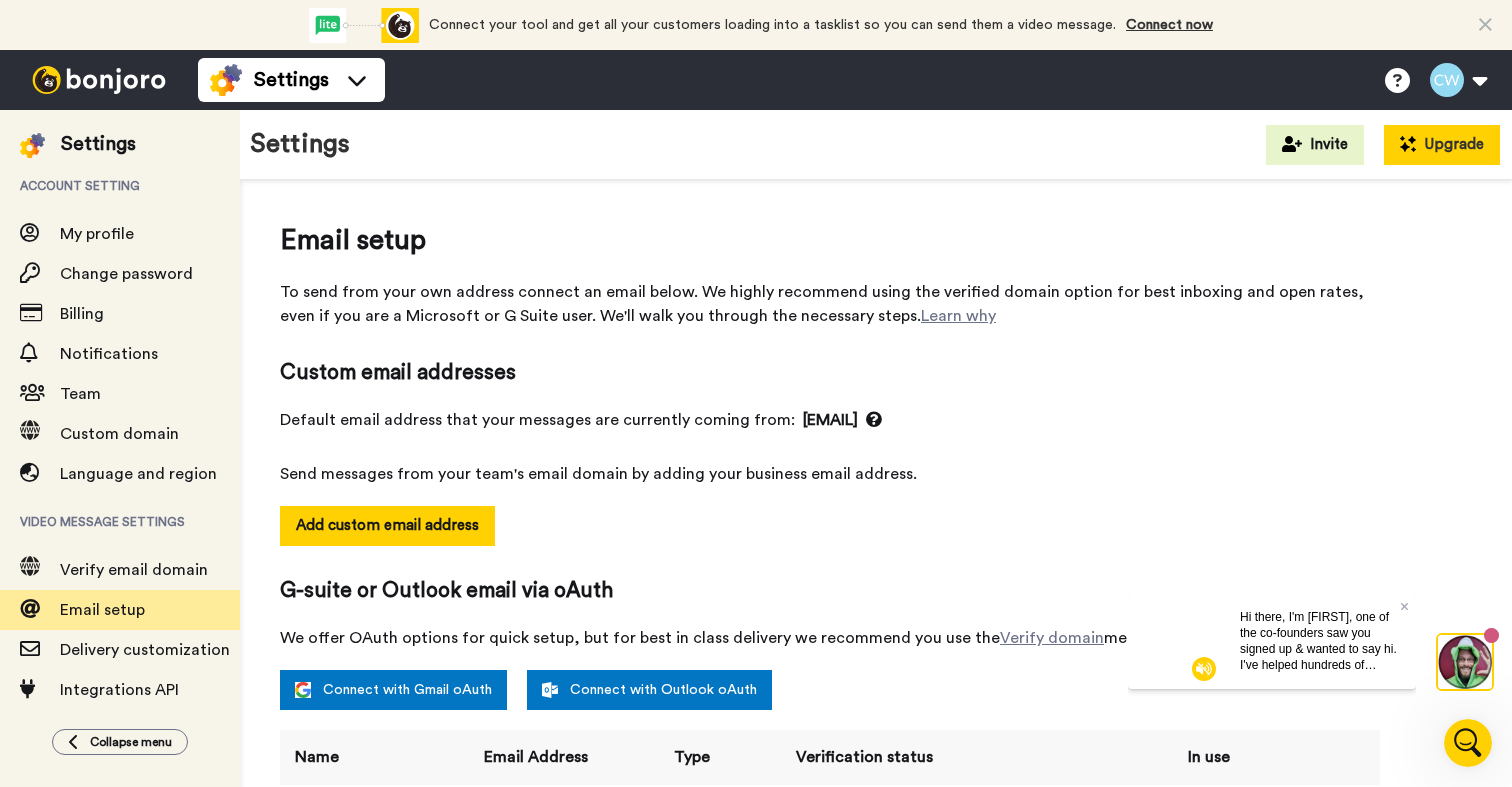 click on "Upgrade" at bounding box center [1442, 145] 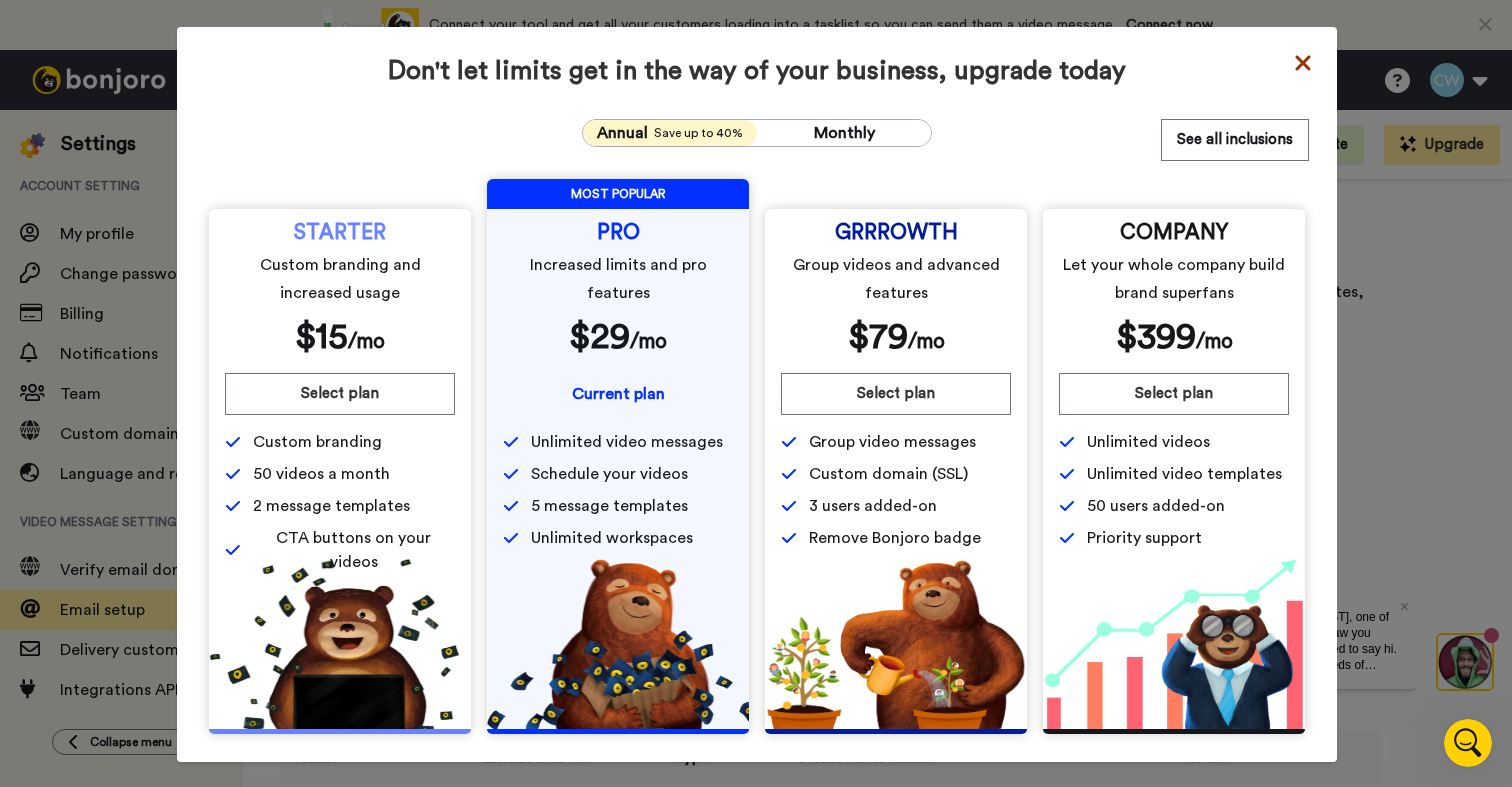 click 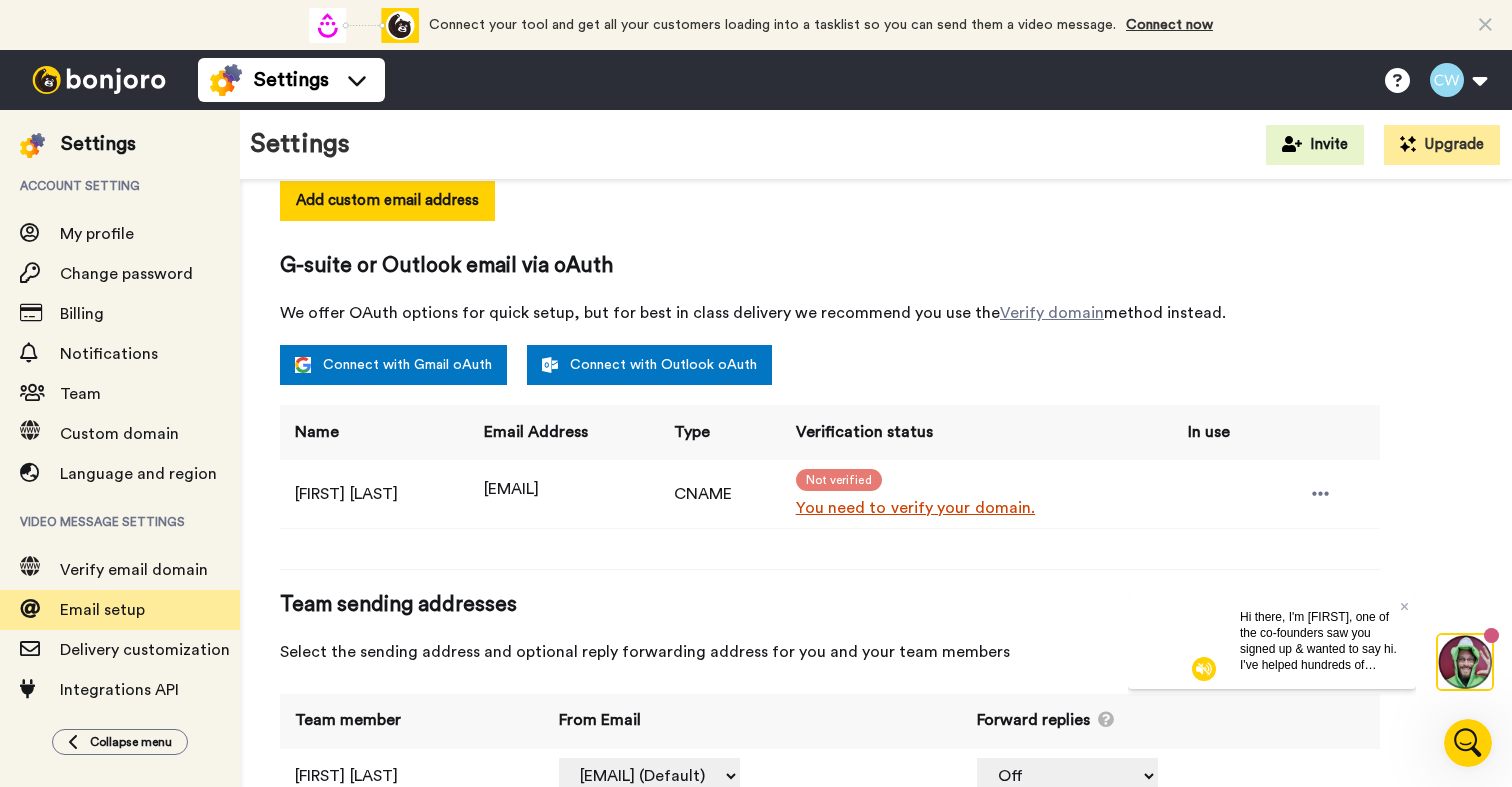 scroll, scrollTop: 342, scrollLeft: 0, axis: vertical 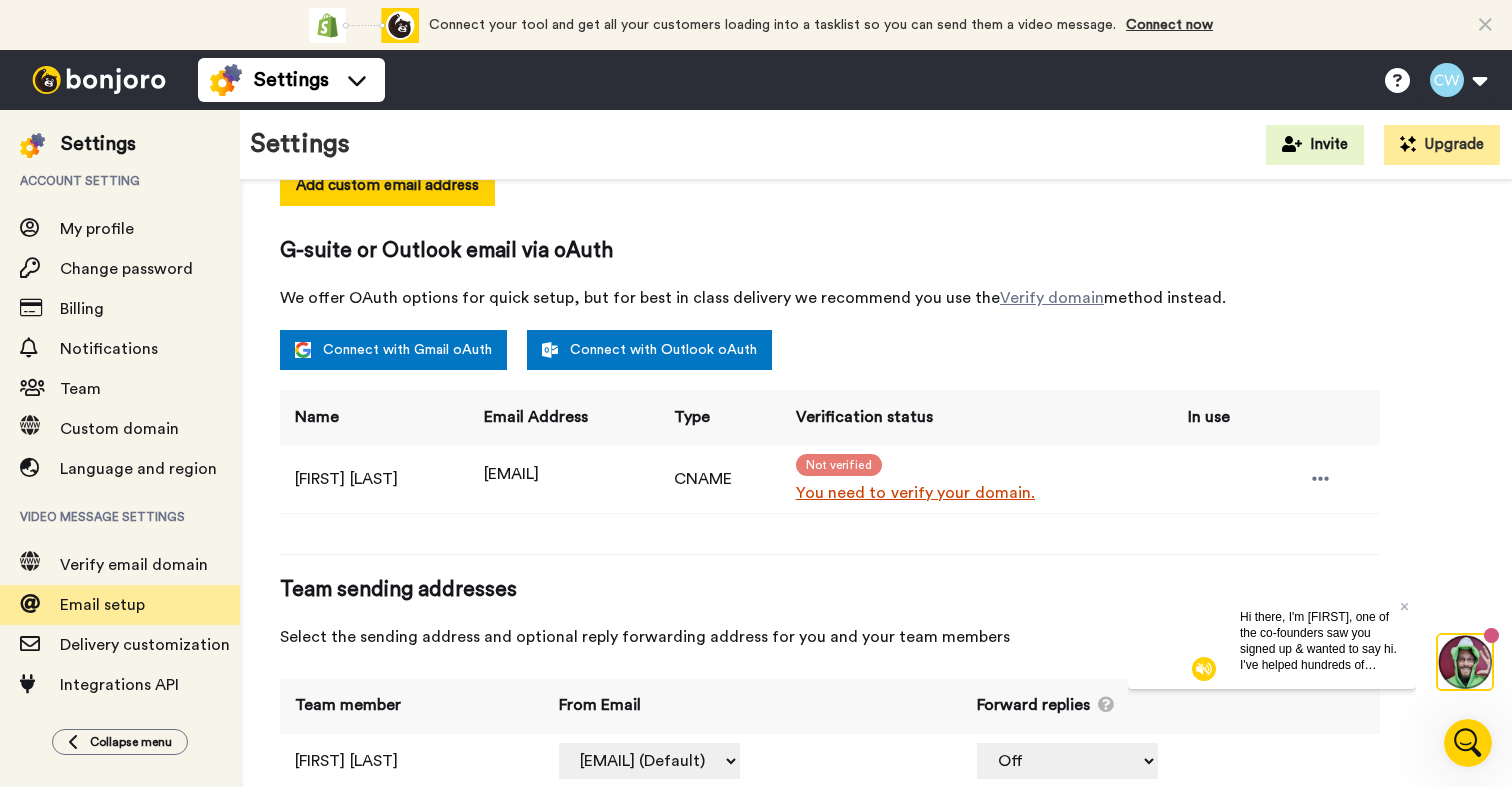 click at bounding box center [99, 80] 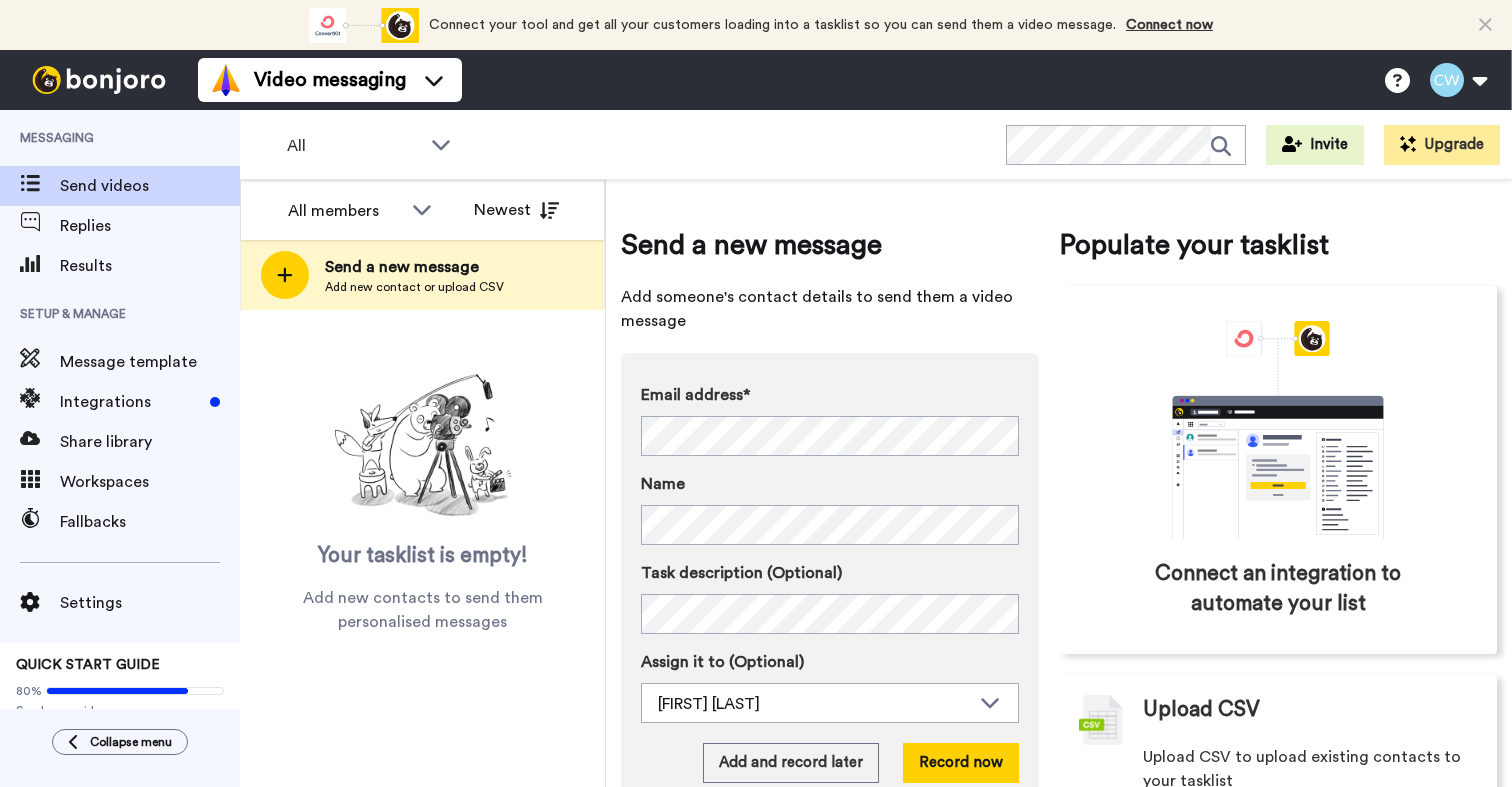 scroll, scrollTop: 0, scrollLeft: 0, axis: both 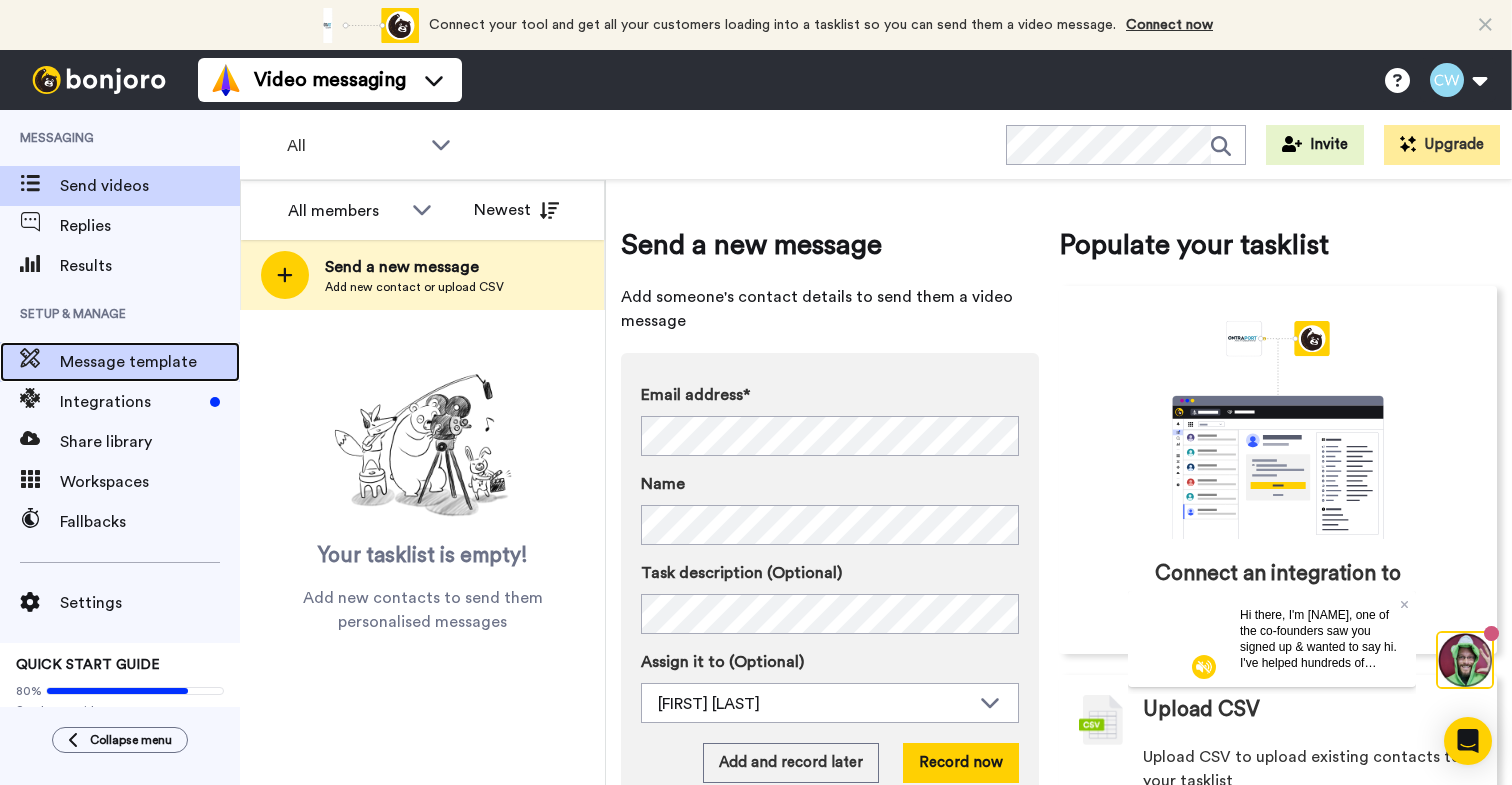 click on "Message template" at bounding box center (150, 362) 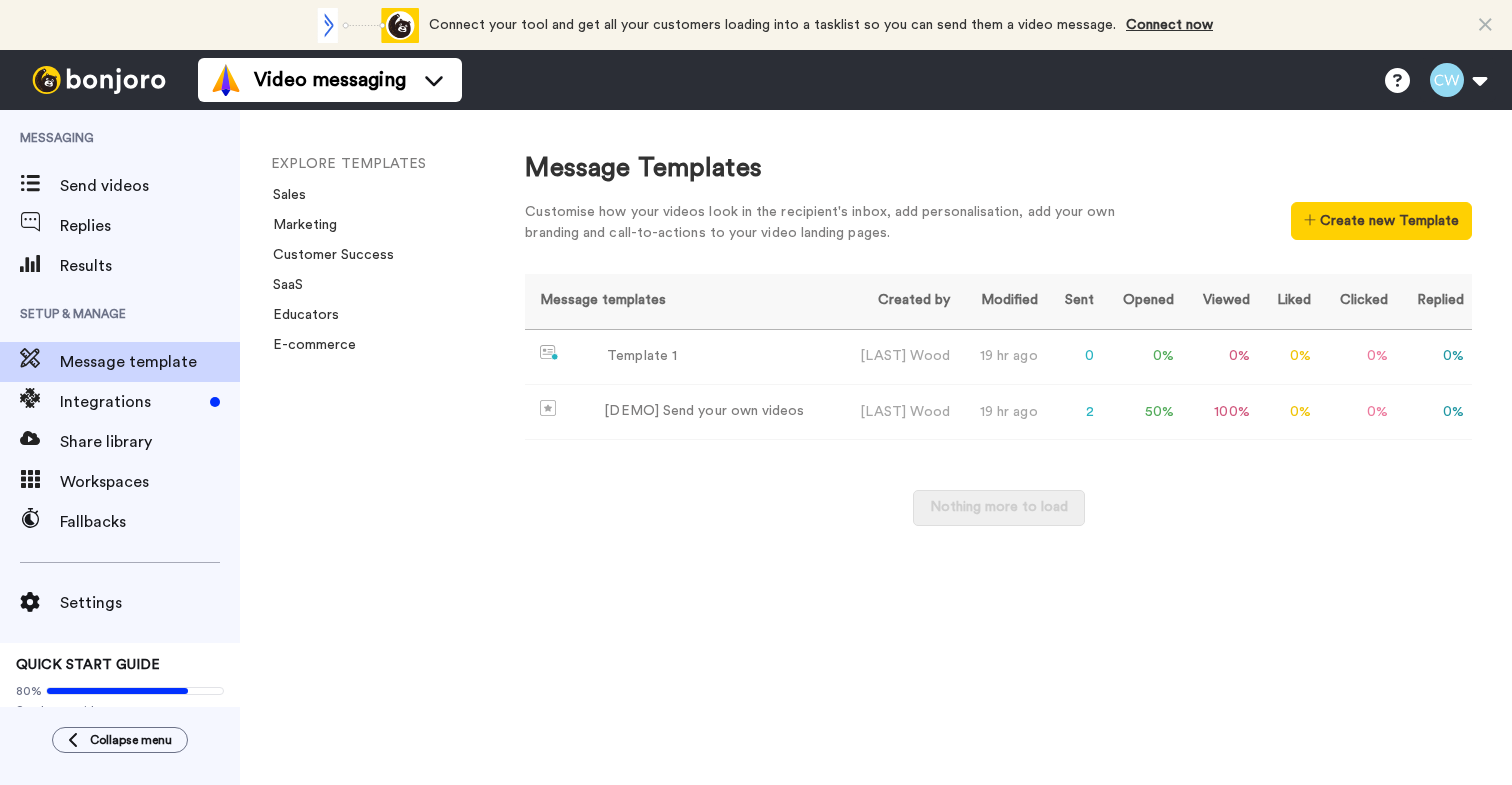 scroll, scrollTop: 0, scrollLeft: 0, axis: both 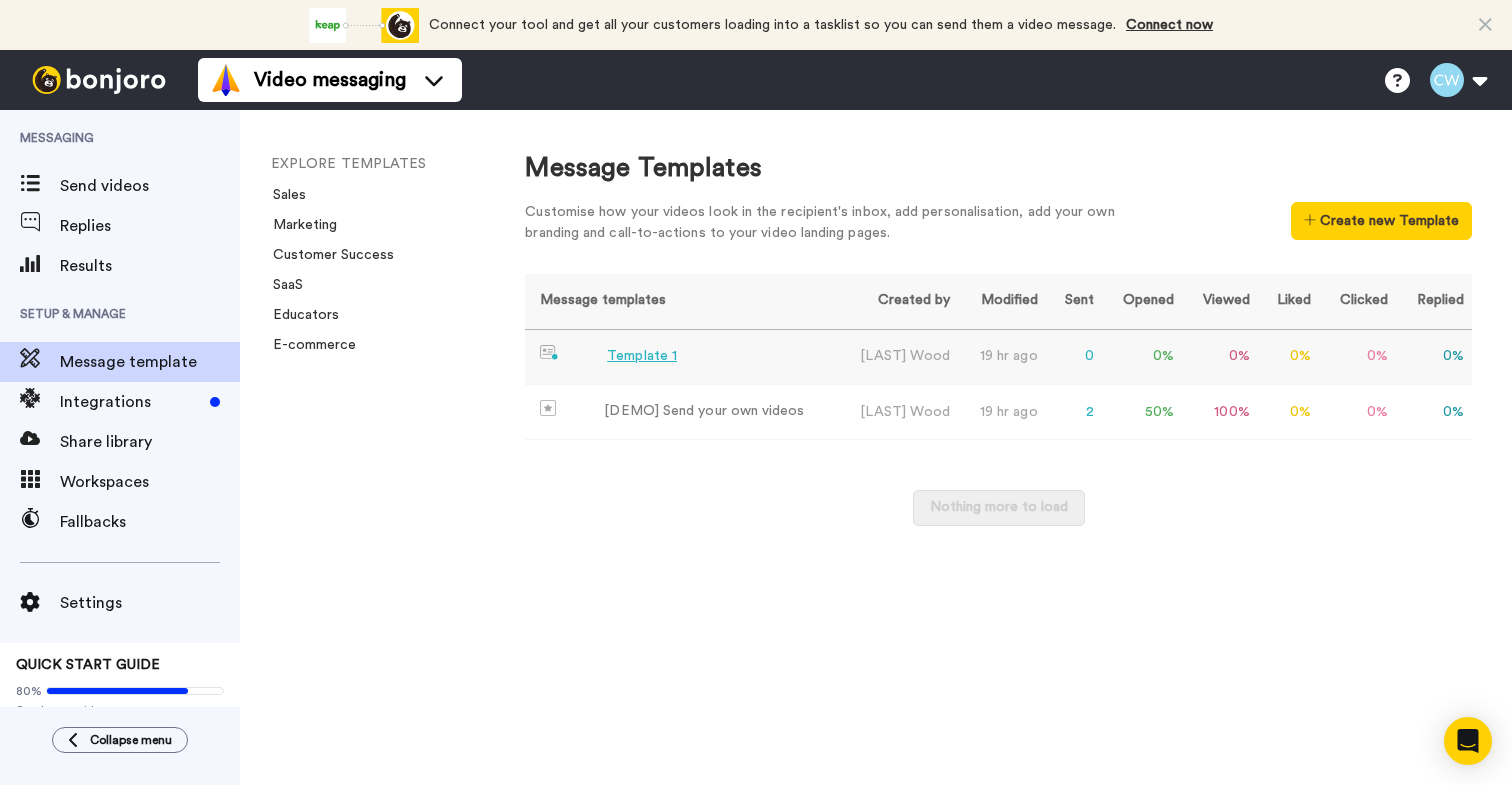 click on "Template 1" at bounding box center [680, 357] 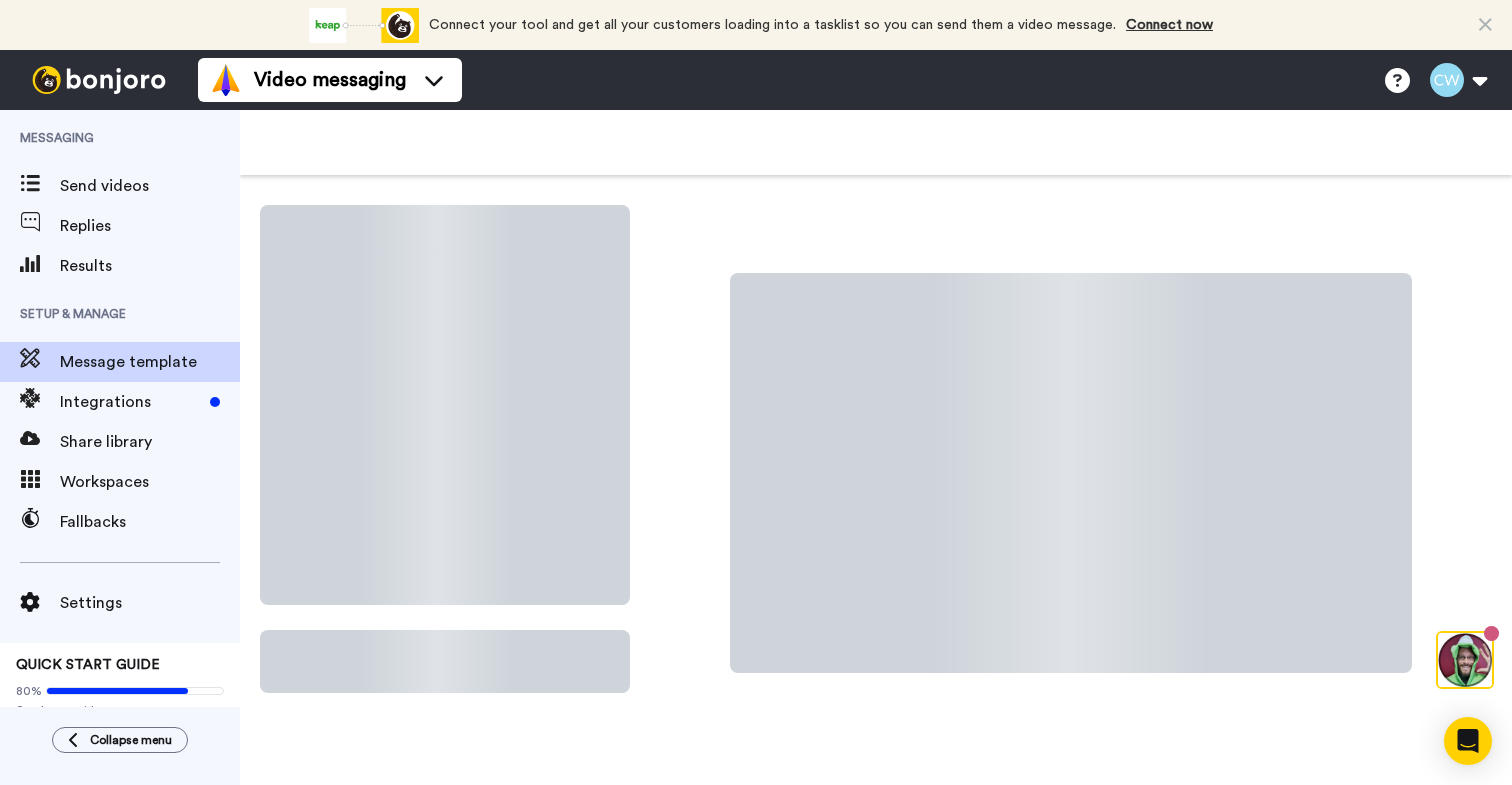 scroll, scrollTop: 0, scrollLeft: 0, axis: both 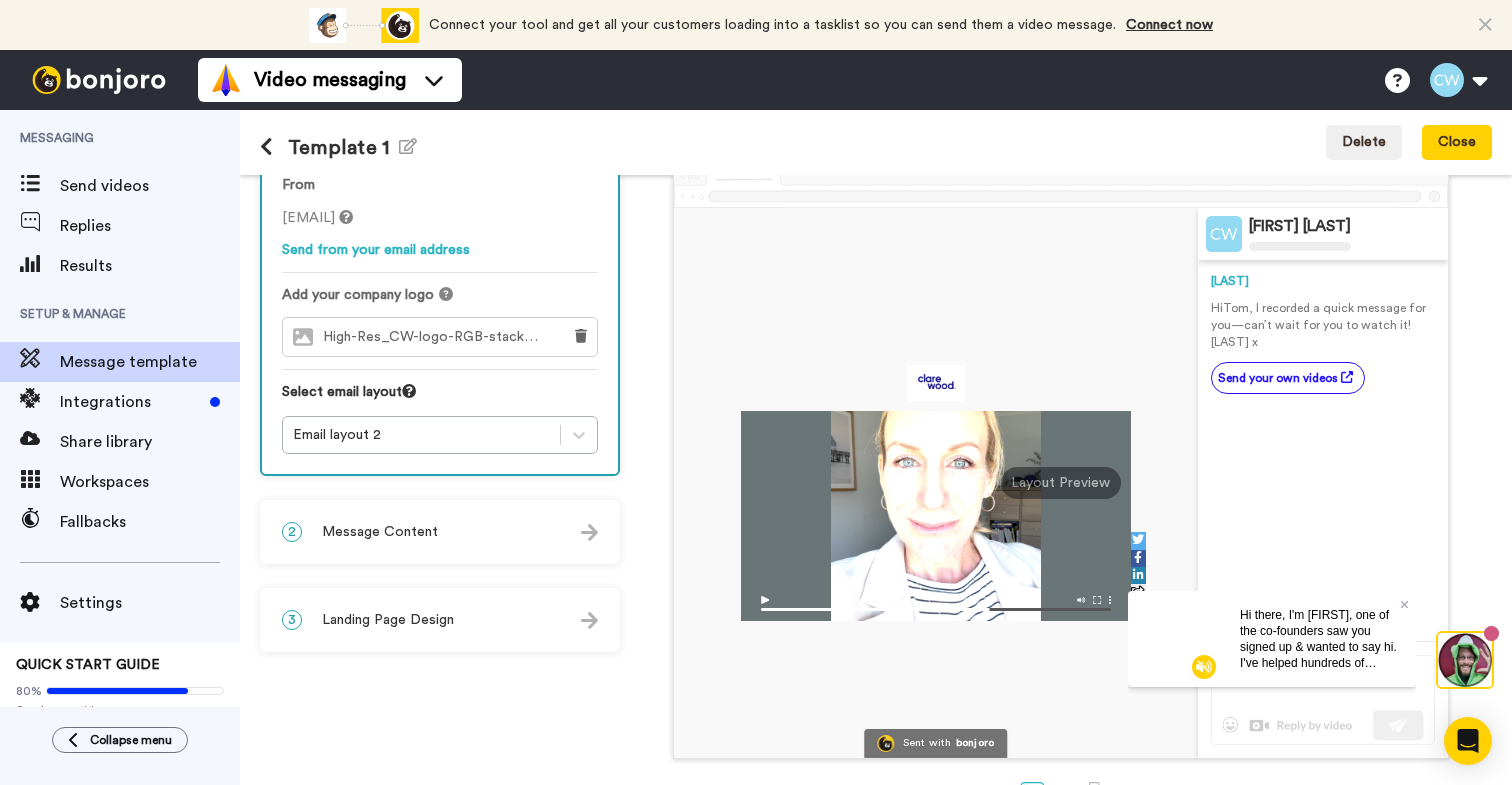 click on "2 Message Content" at bounding box center (440, 532) 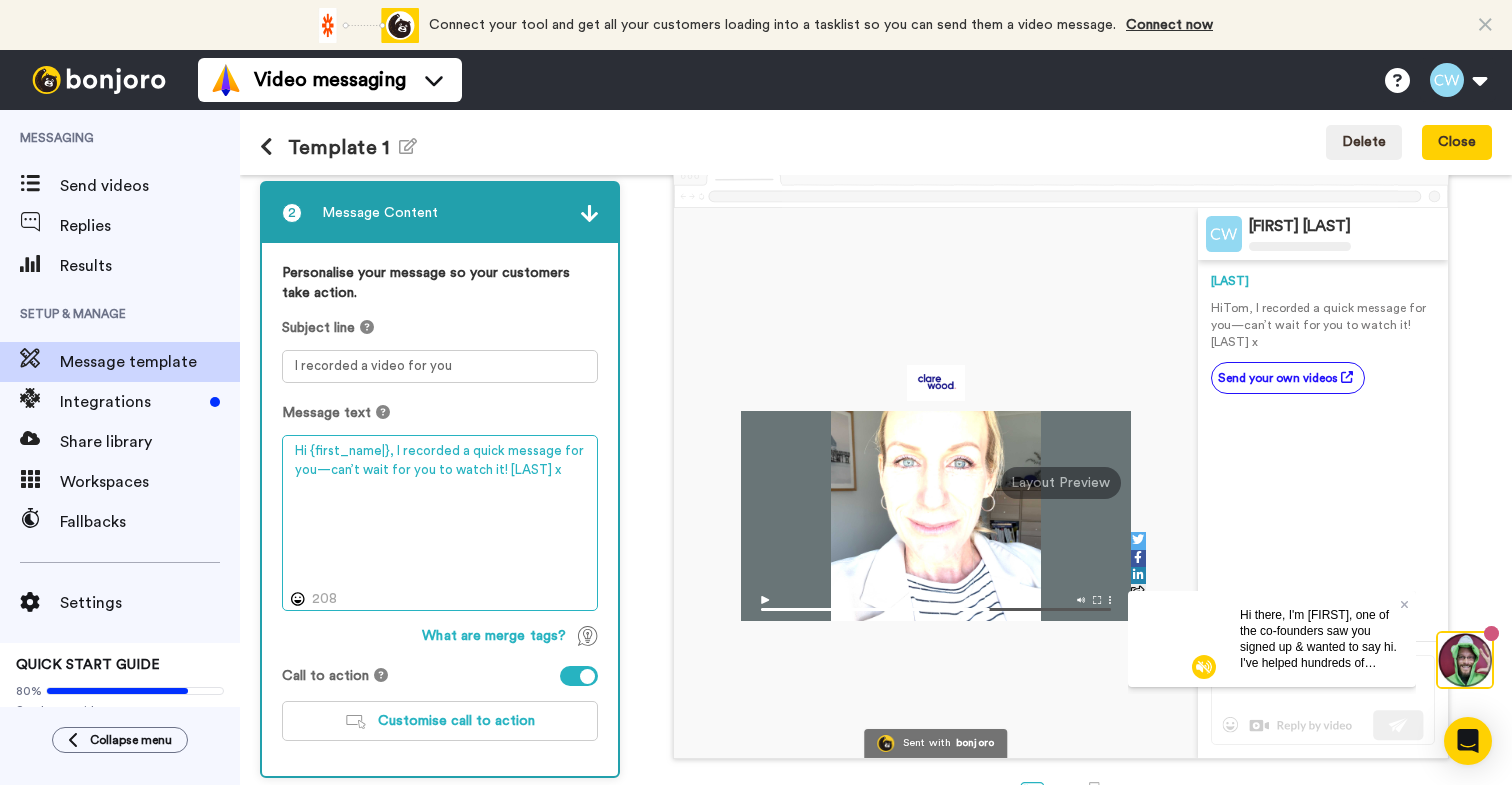 drag, startPoint x: 503, startPoint y: 472, endPoint x: 422, endPoint y: 460, distance: 81.88406 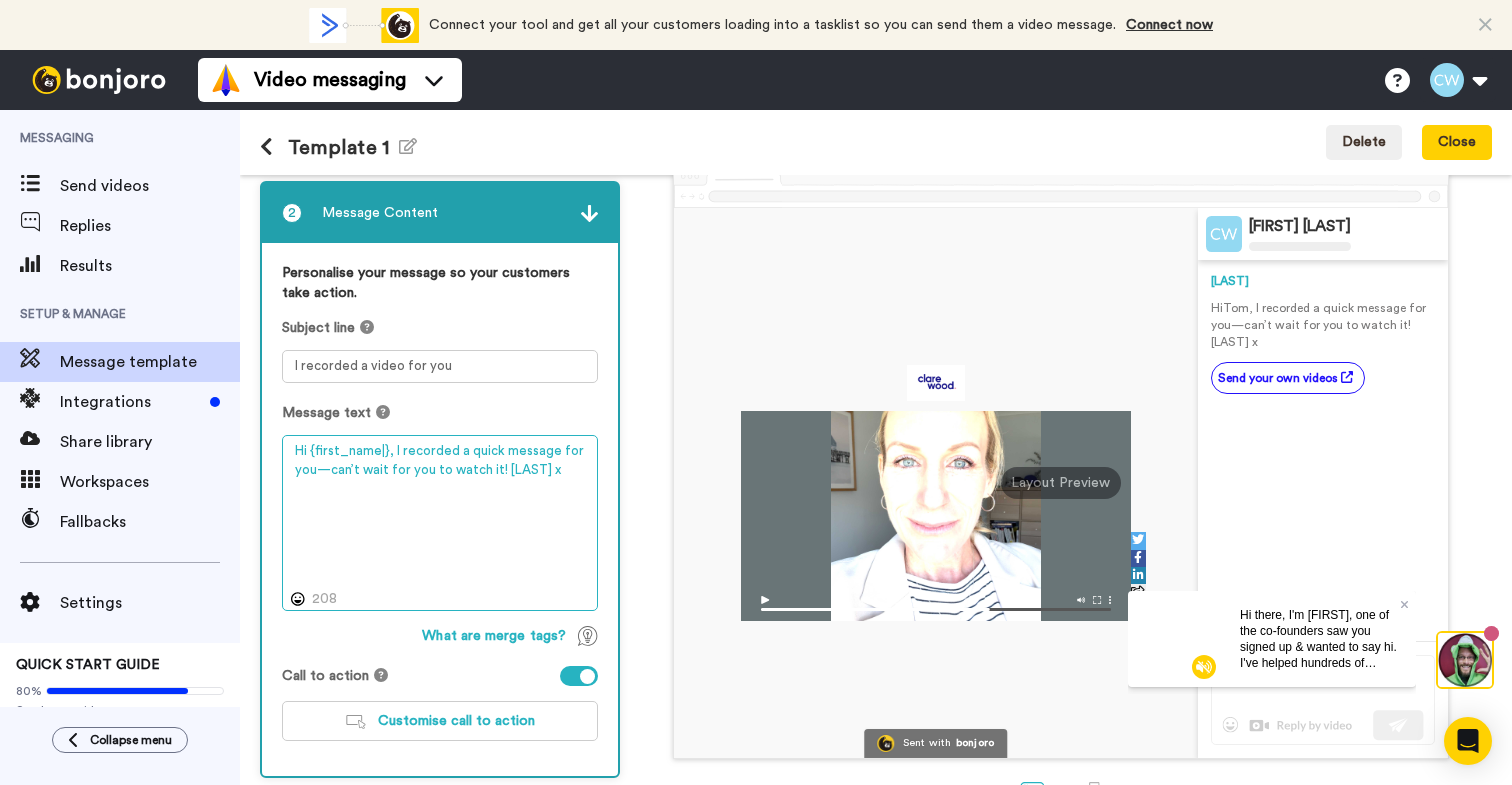 click on "Hi {first_name|}, I recorded a quick message for you—can’t wait for you to watch it! Clare x" at bounding box center [440, 523] 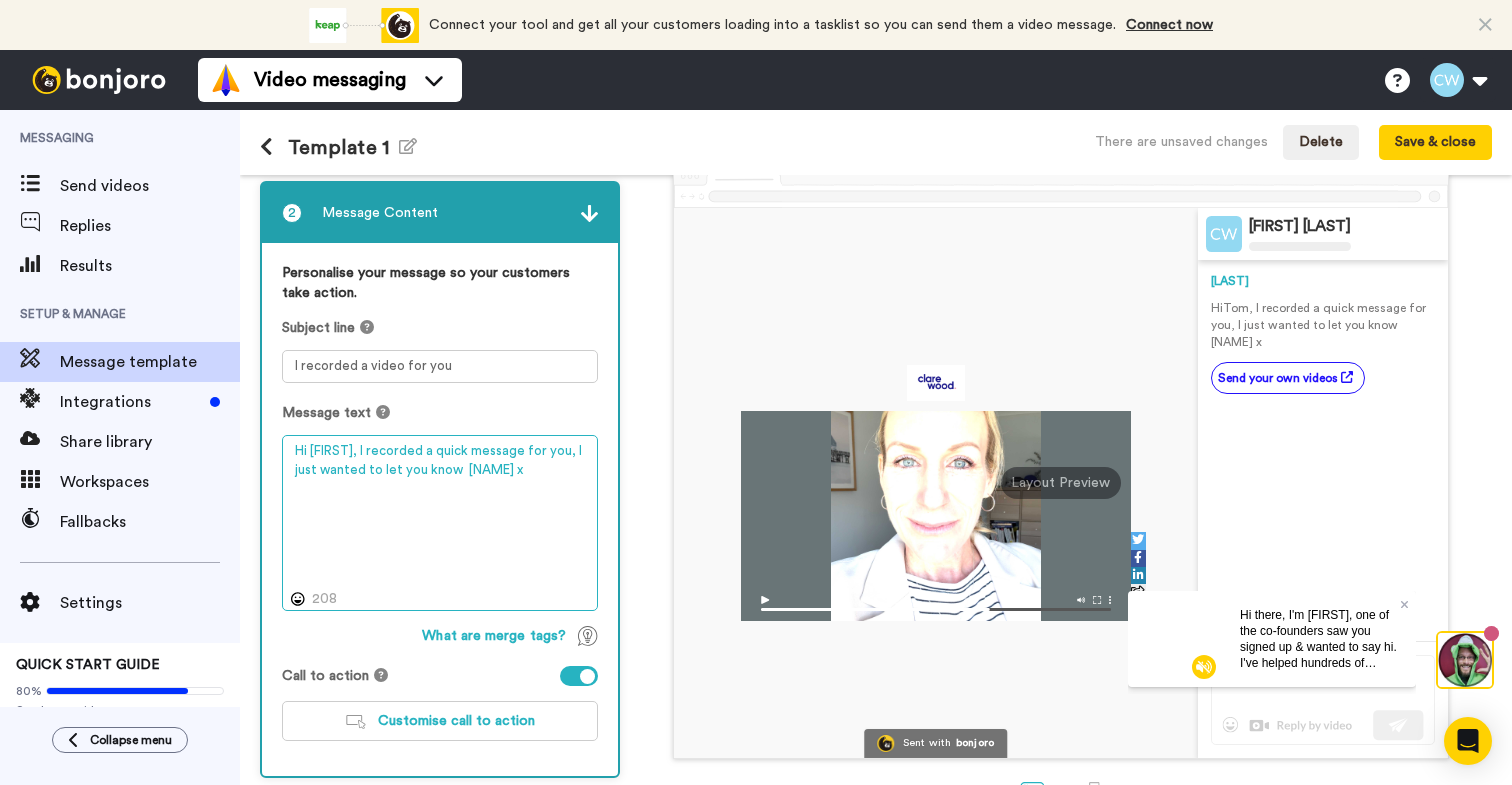 scroll, scrollTop: 193, scrollLeft: 0, axis: vertical 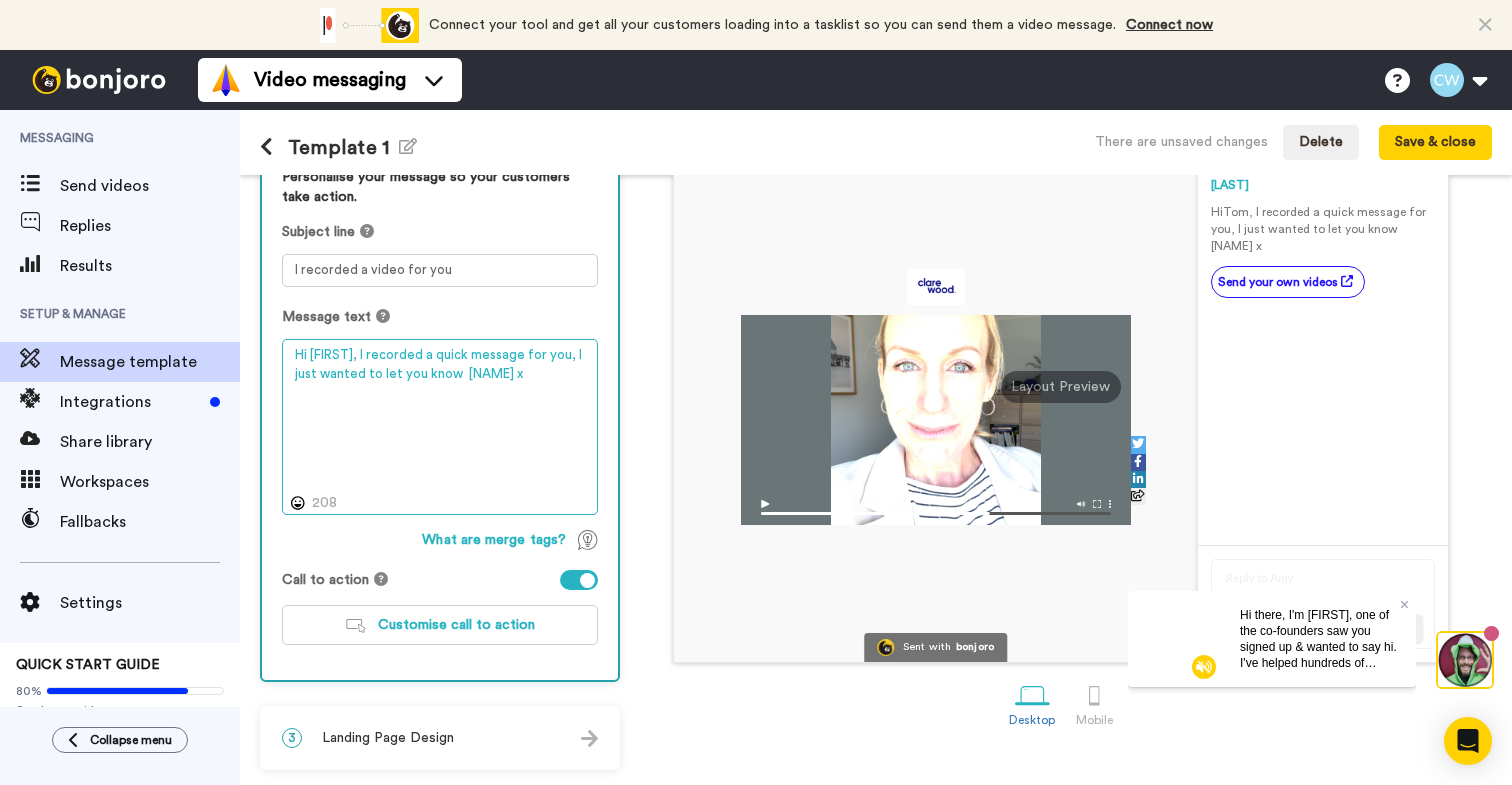 click on "Hi {first_name|}, I recorded a quick message for you, I just wanted to let you know  Clare x" at bounding box center [440, 427] 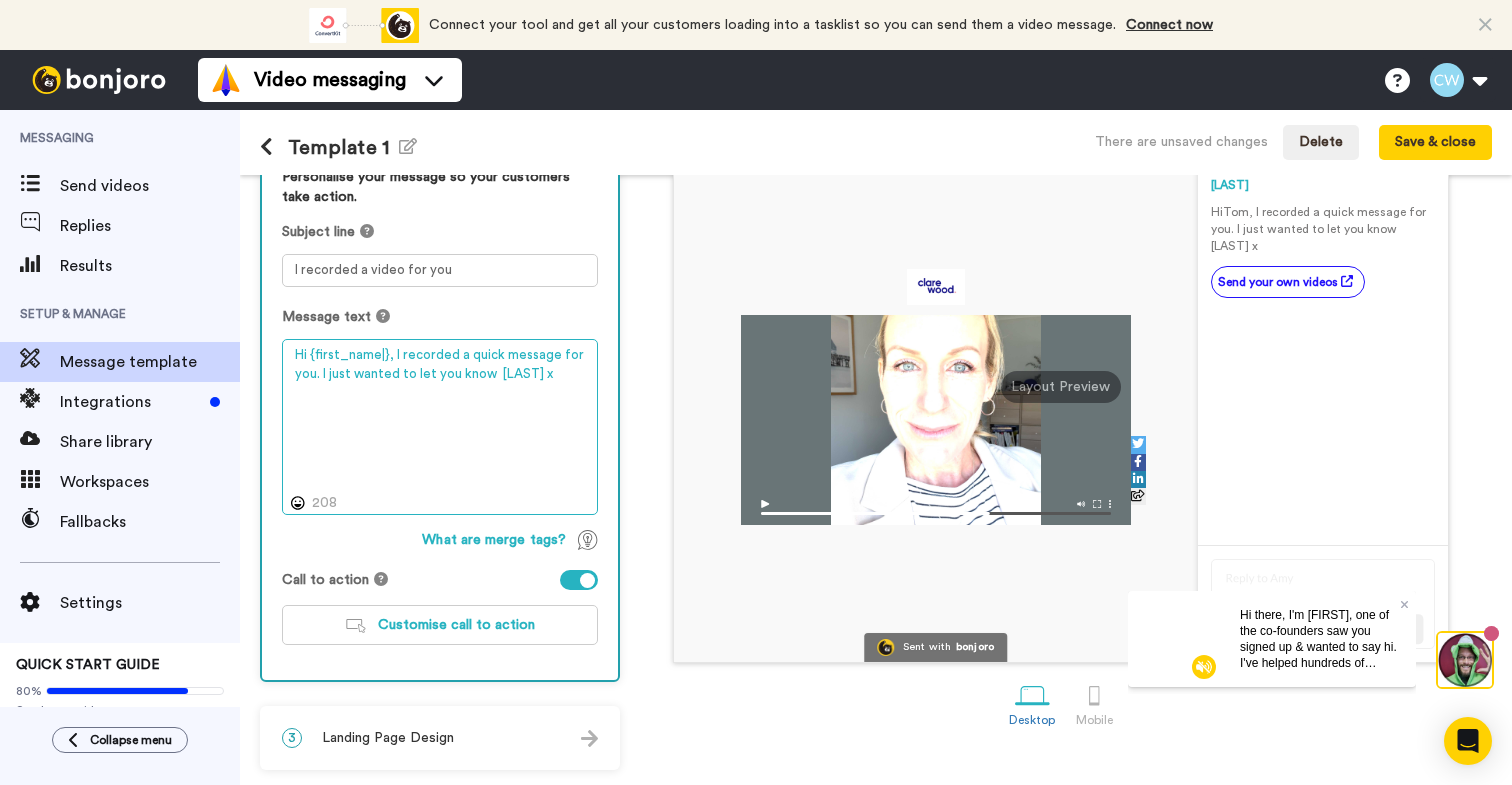 click on "Hi {first_name|}, I recorded a quick message for you. I just wanted to let you know  Clare x" at bounding box center (440, 427) 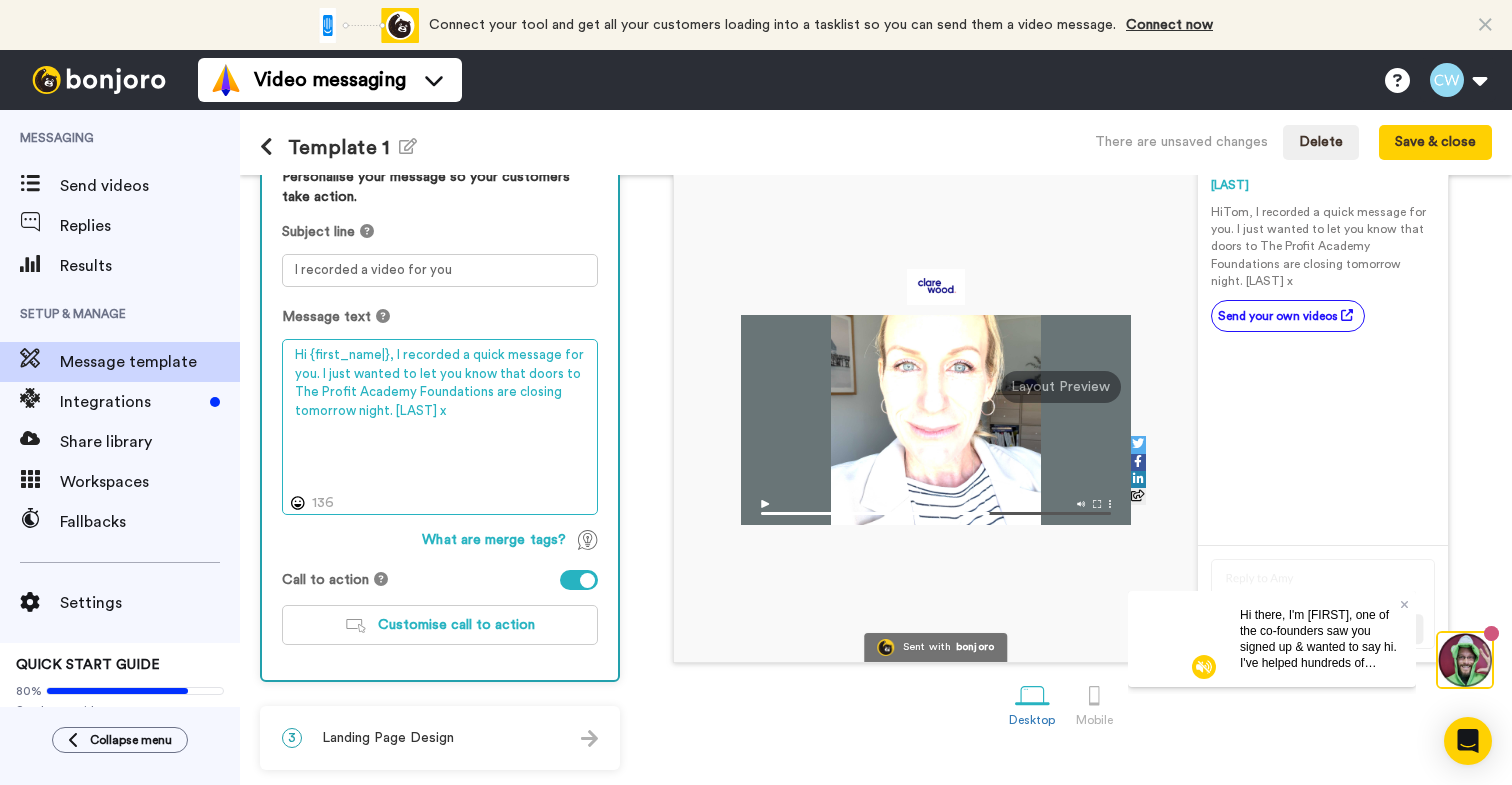 click on "Hi {first_name|}, I recorded a quick message for you. I just wanted to let you know that doors to The Profit Academy Foundations are closing tomorrow night. Clare x" at bounding box center (440, 427) 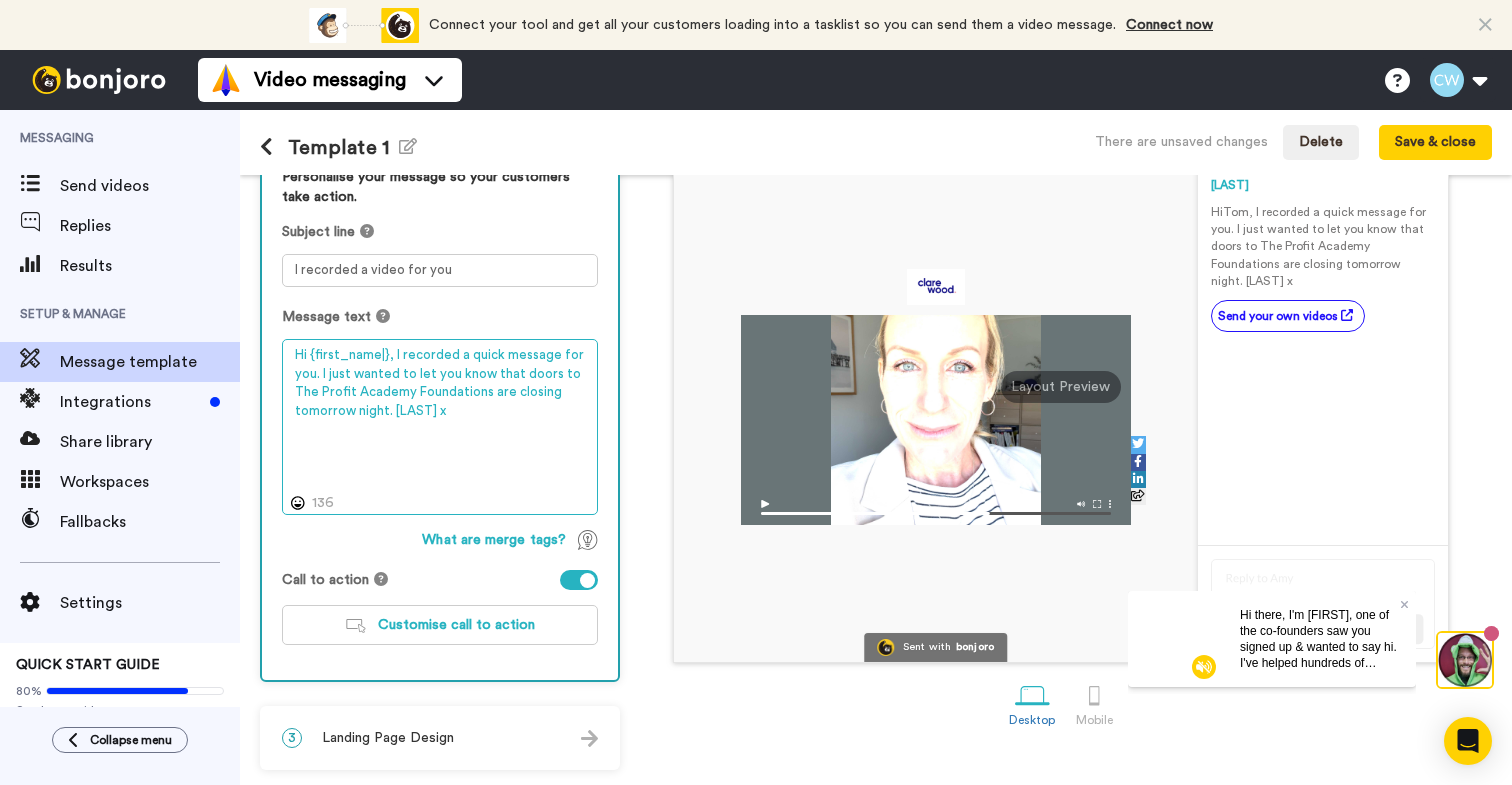 click on "Hi {first_name|}, I recorded a quick message for you. I just wanted to let you know that doors to The Profit Academy Foundations are closing tomorrow night. Clare x" at bounding box center [440, 427] 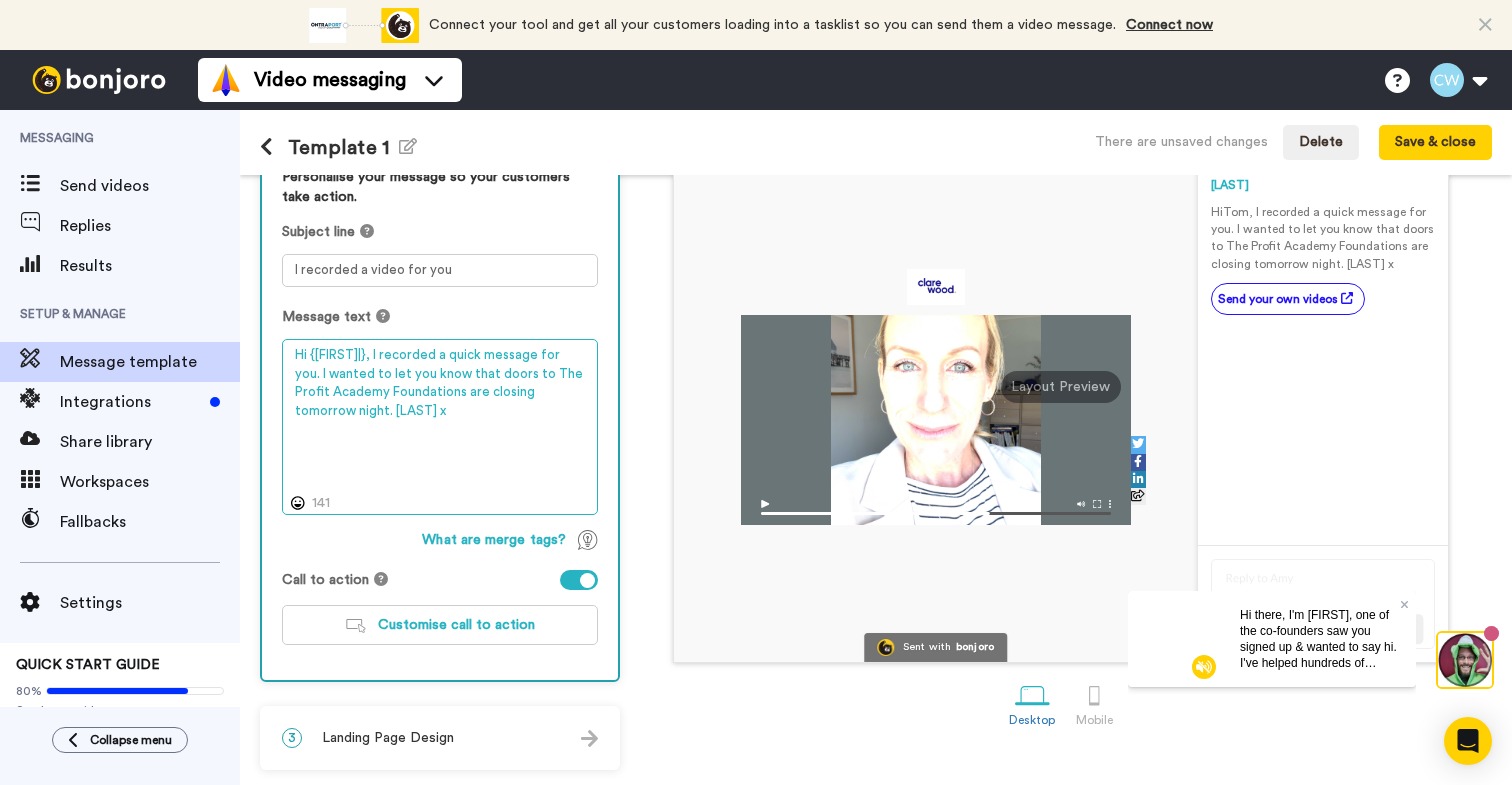 click on "Hi {first_name|}, I recorded a quick message for you. I wanted to let you know that doors to The Profit Academy Foundations are closing tomorrow night. Clare x" at bounding box center (440, 427) 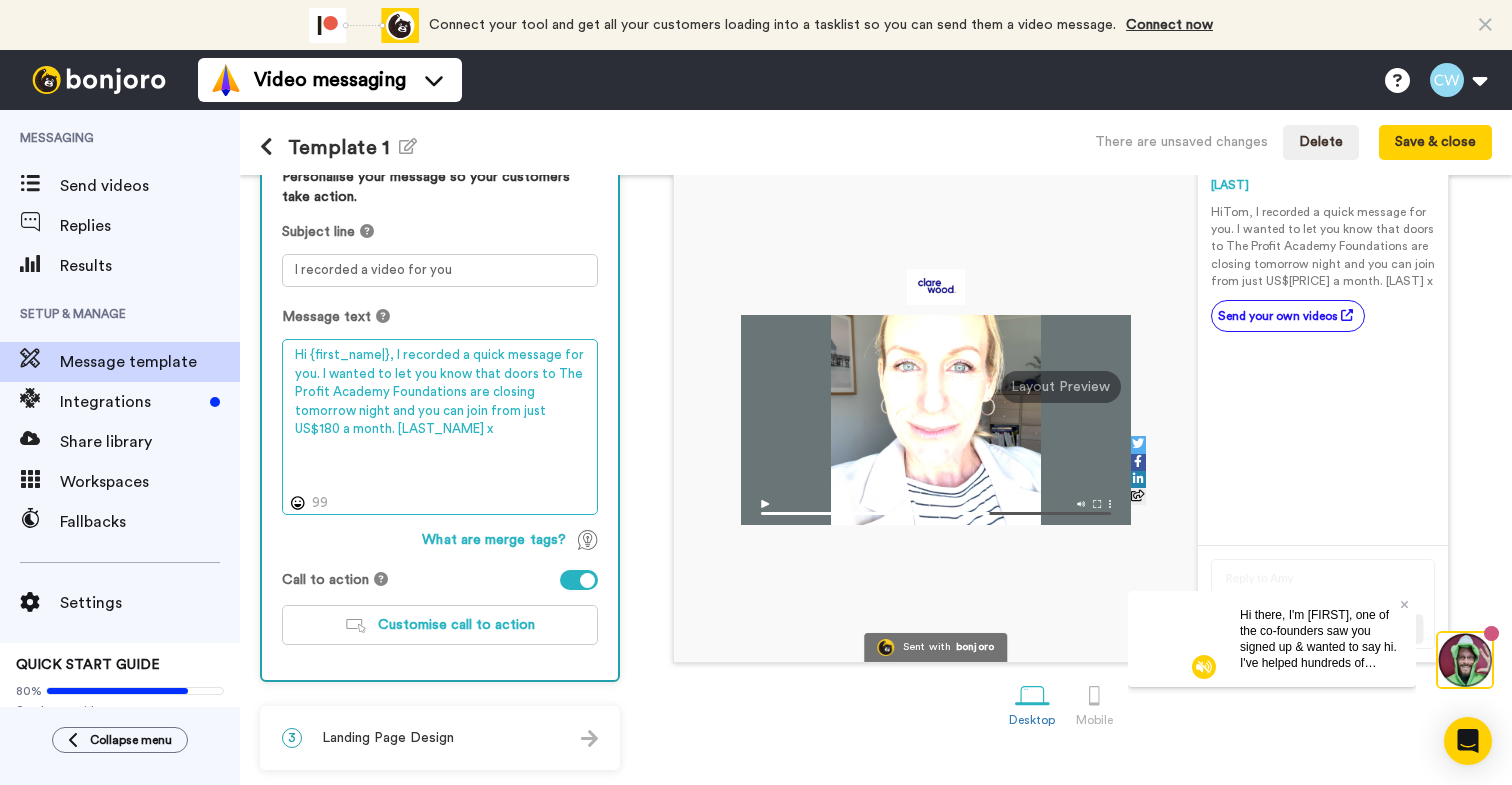 click on "Hi {first_name|}, I recorded a quick message for you. I wanted to let you know that doors to The Profit Academy Foundations are closing tomorrow night and you can join from just US$180 a month. Clare x" at bounding box center (440, 427) 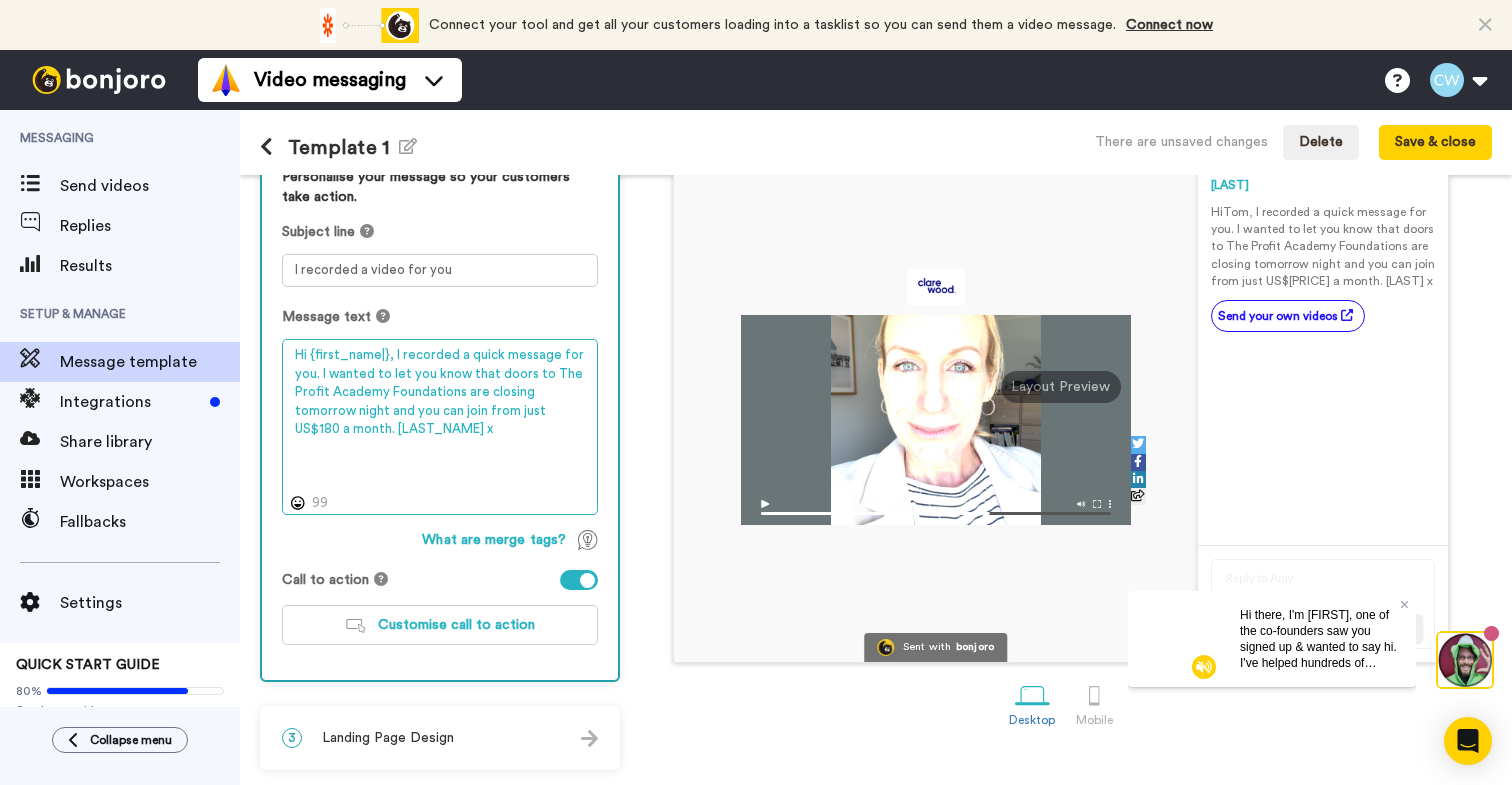 type on "Hi {first_name|}, I recorded a quick message for you. I wanted to let you know that doors to The Profit Academy Foundations are closing tomorrow night and you can join from just US$180 a month. Clare x" 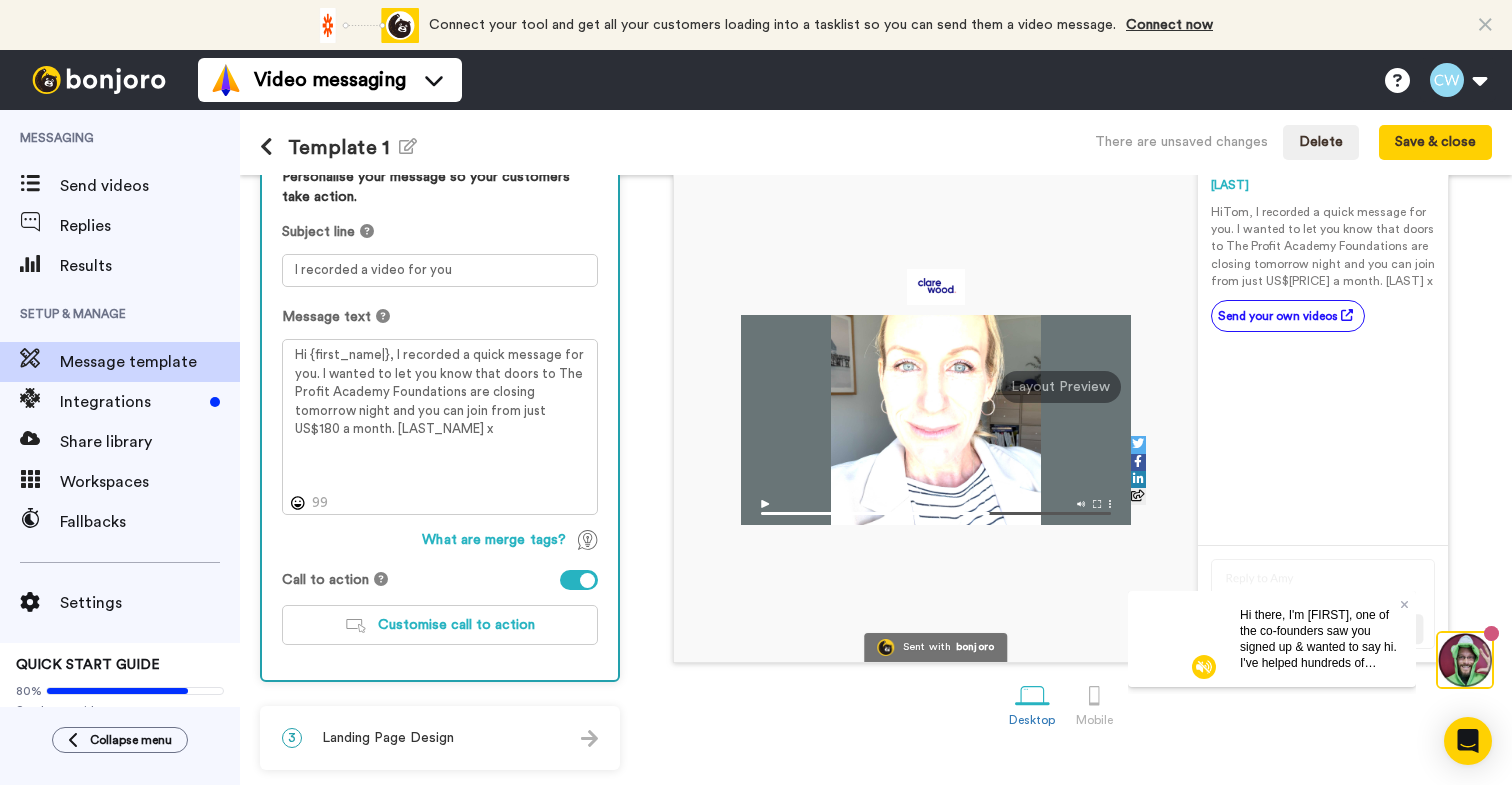 click on "3 Landing Page Design" at bounding box center (440, 738) 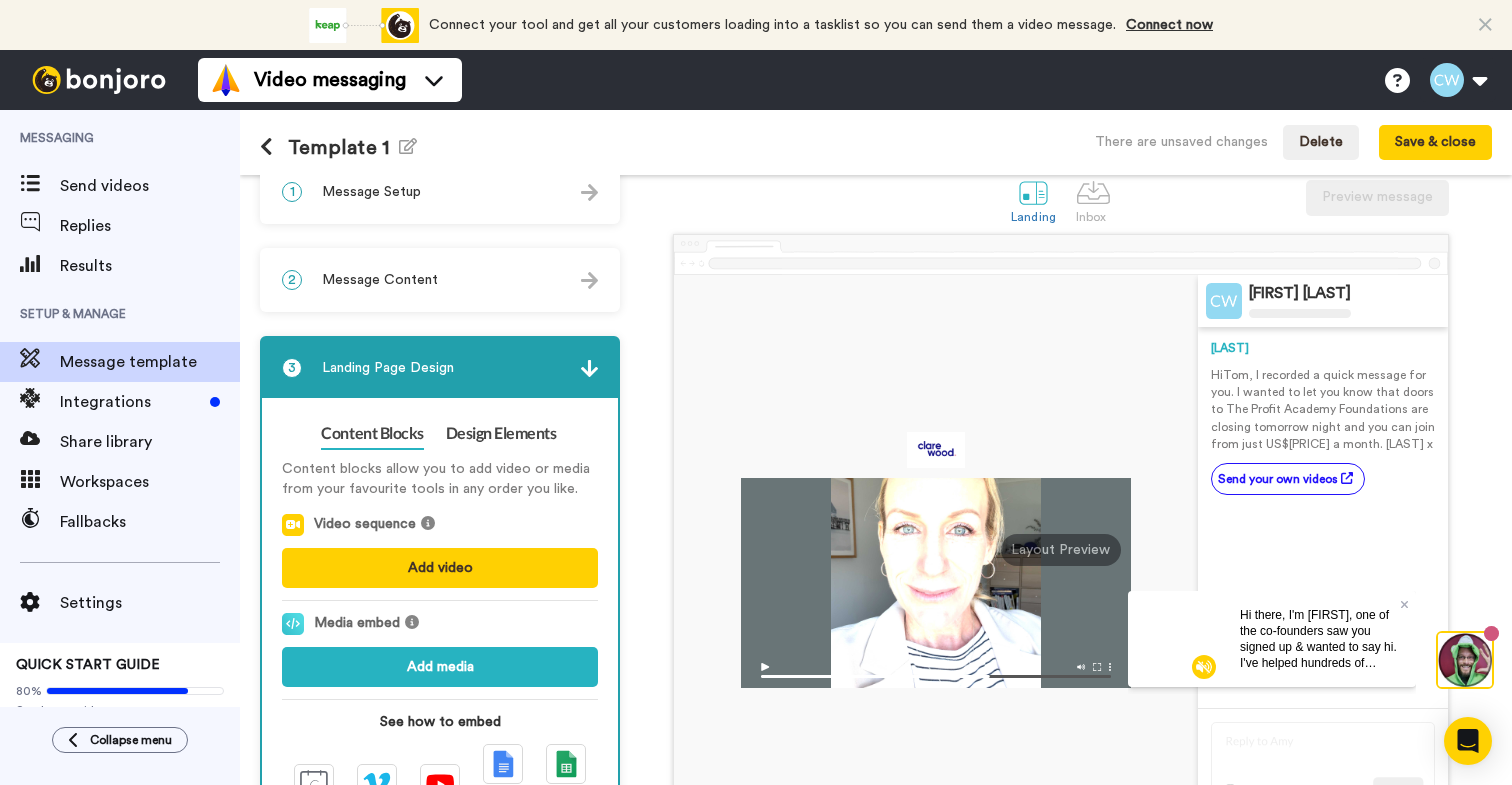scroll, scrollTop: 21, scrollLeft: 0, axis: vertical 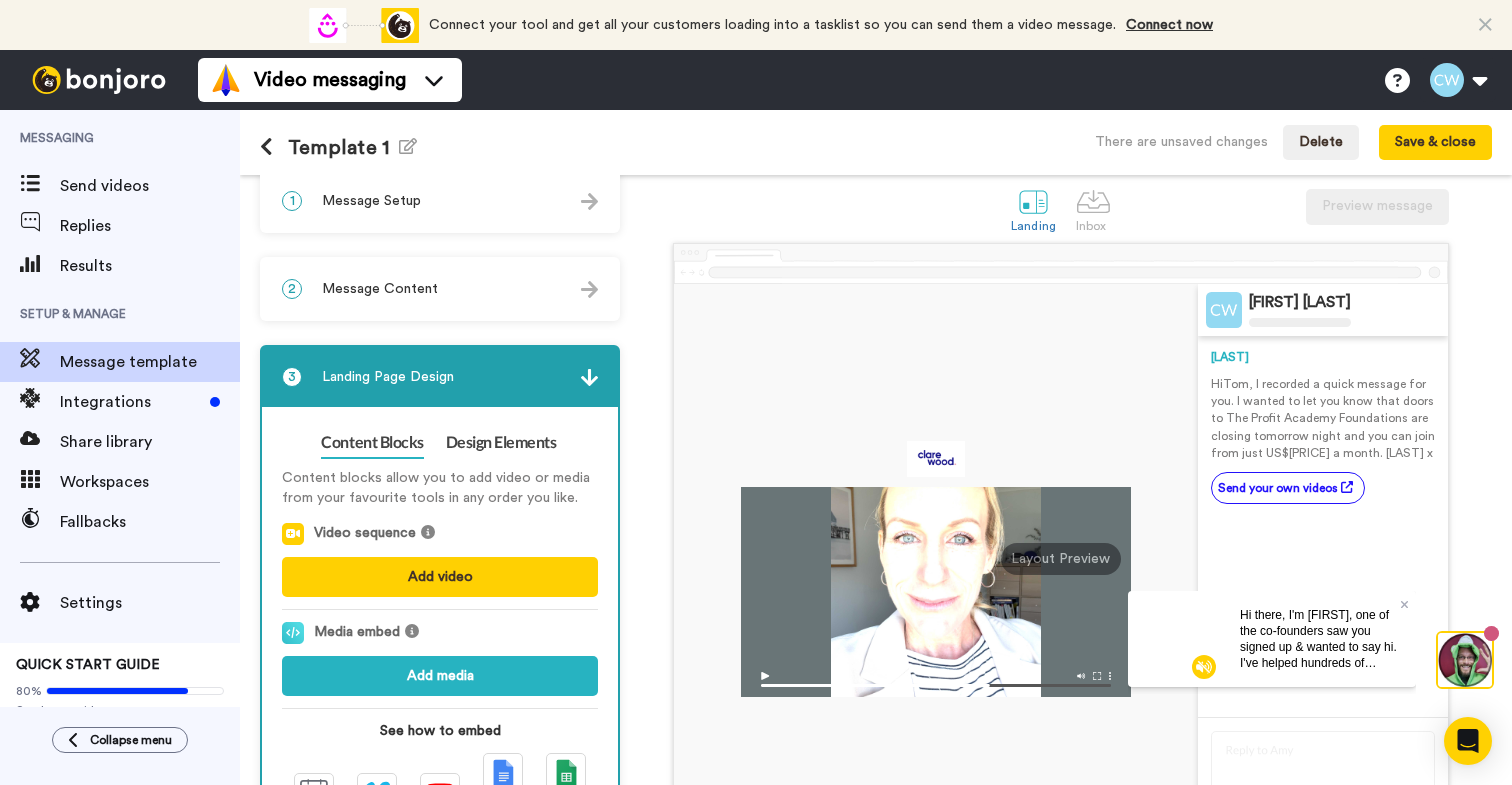 click on "2 Message Content" at bounding box center [440, 289] 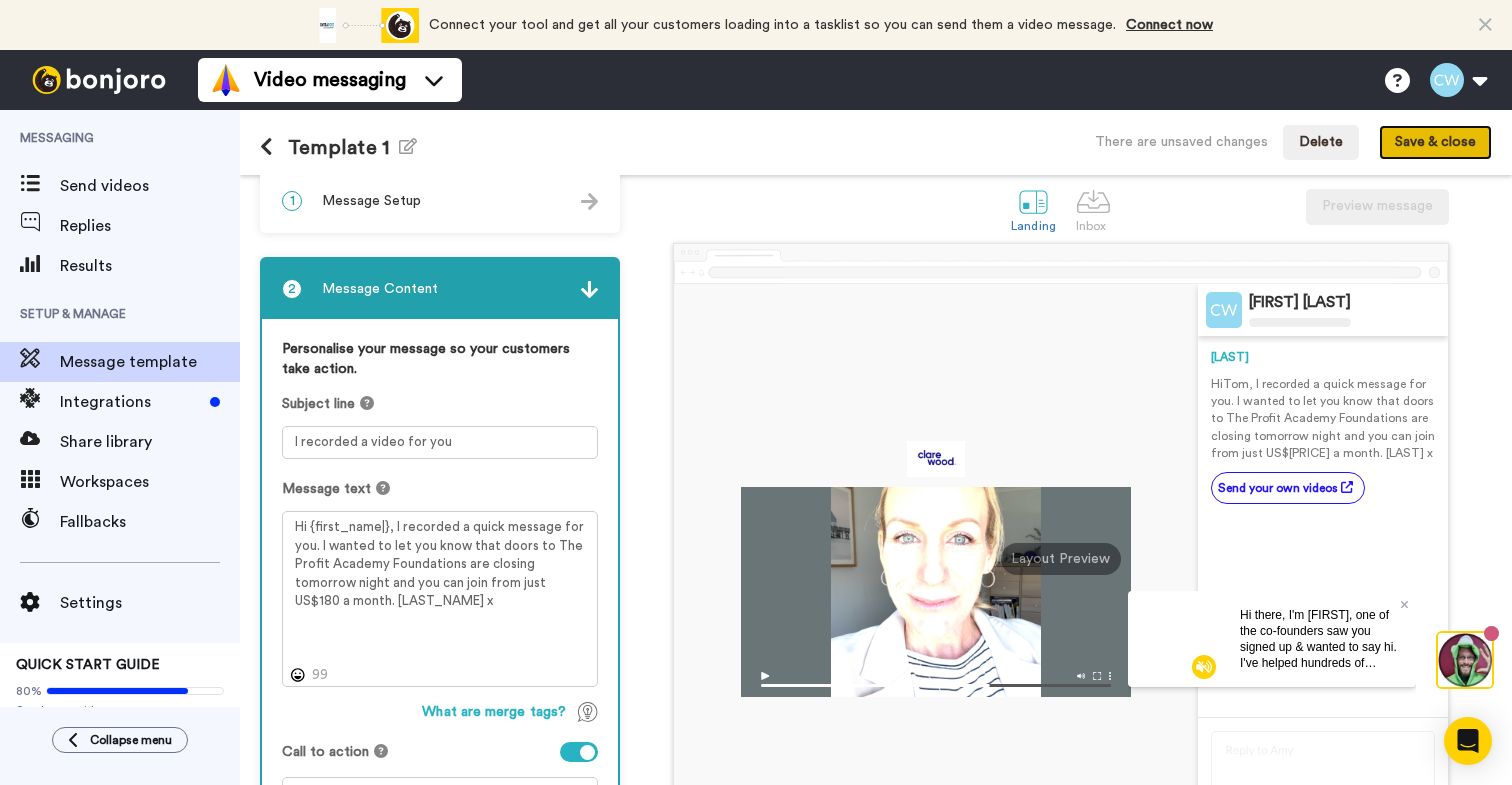 click on "Save & close" at bounding box center [1435, 143] 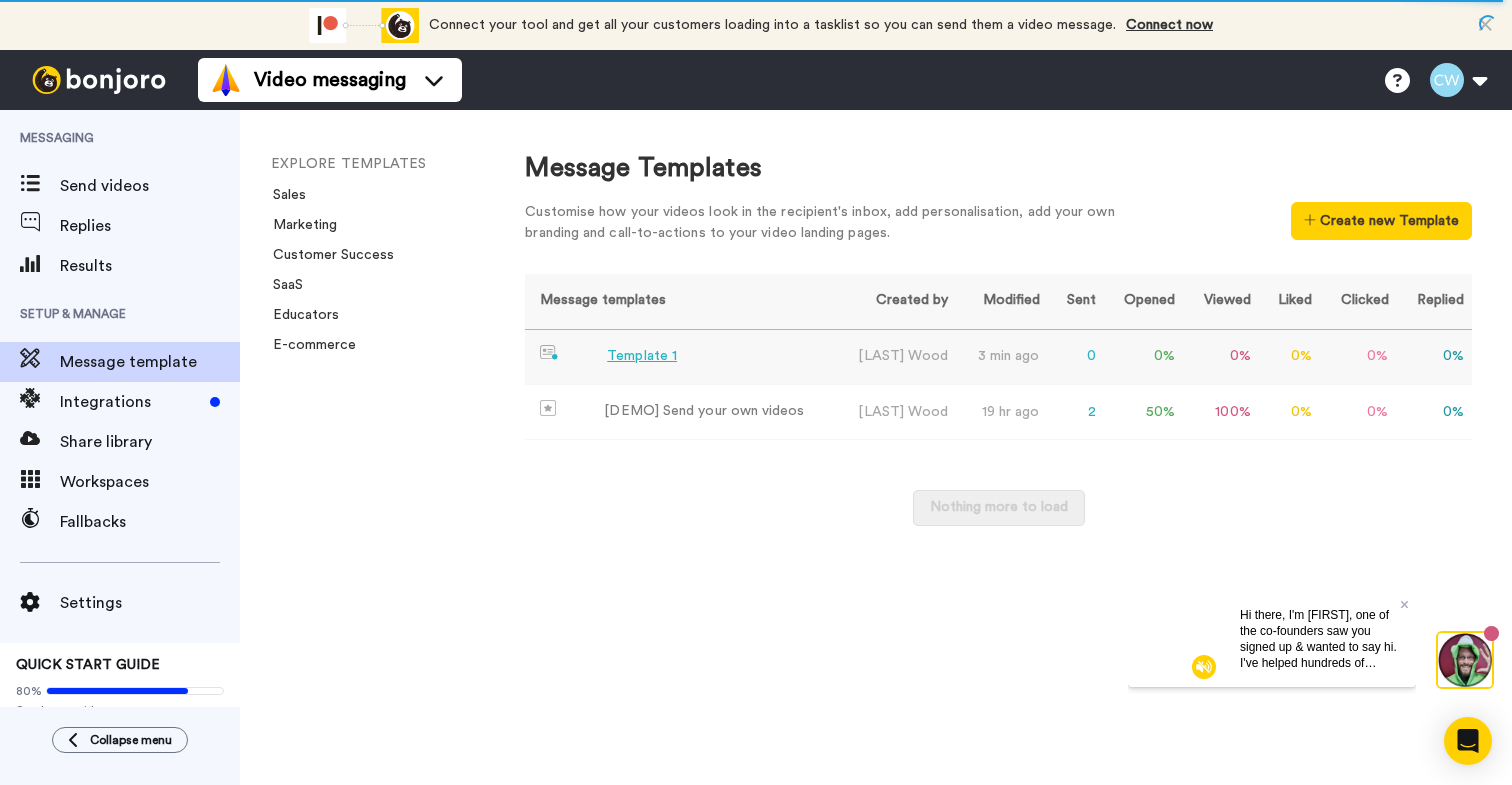 click on "Template 1" at bounding box center [679, 357] 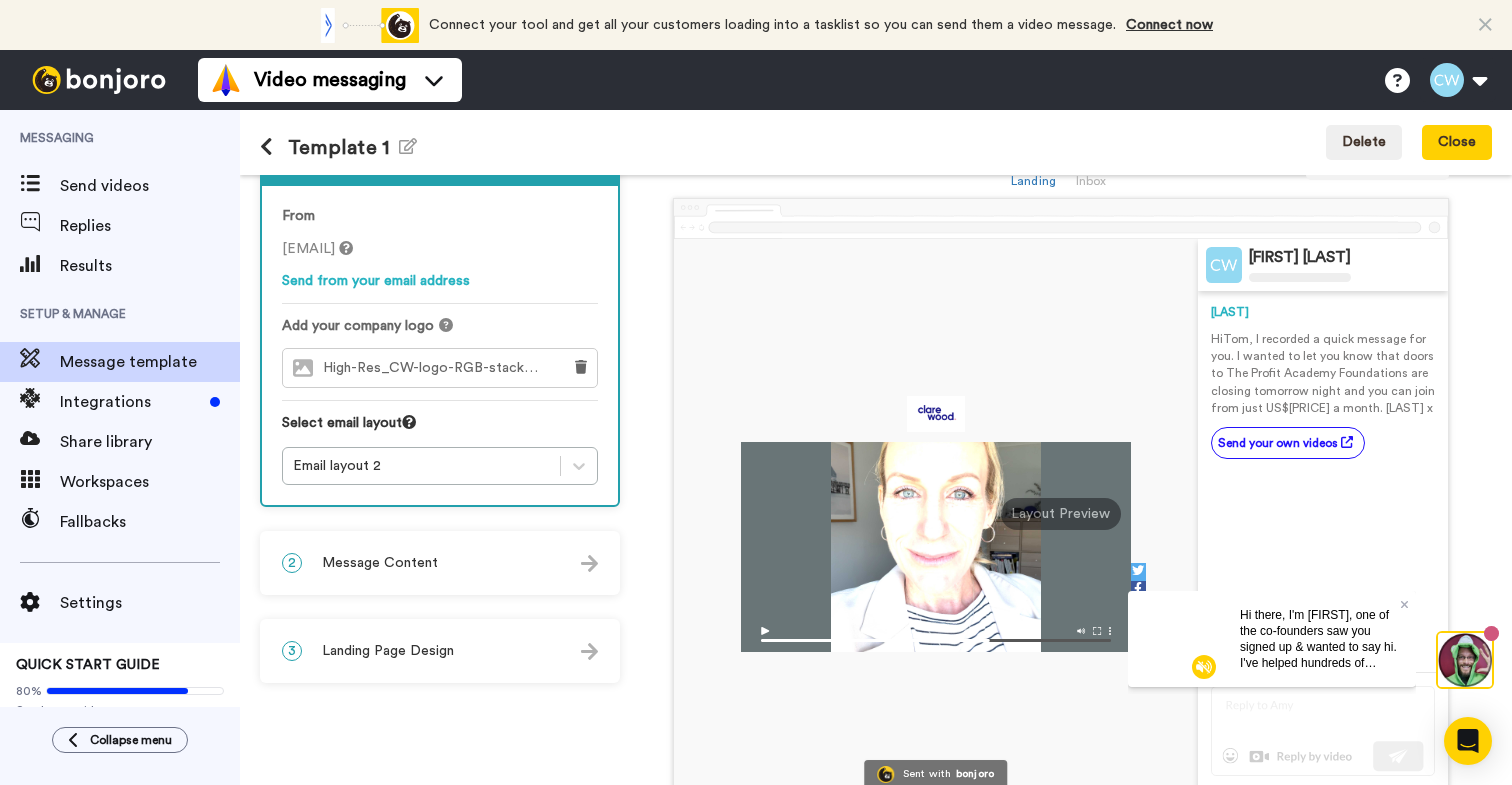 scroll, scrollTop: 96, scrollLeft: 0, axis: vertical 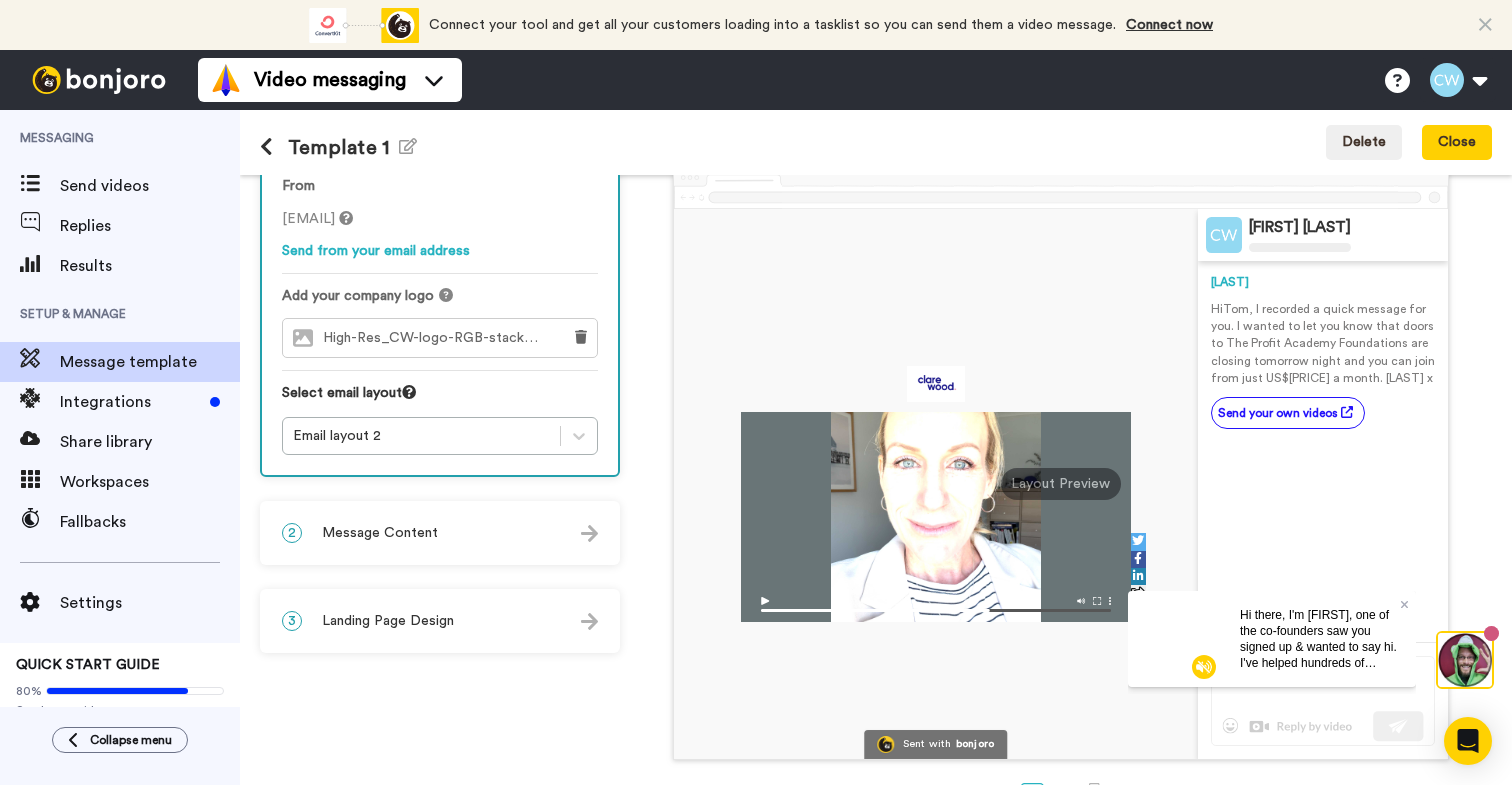 click on "2 Message Content" at bounding box center (440, 533) 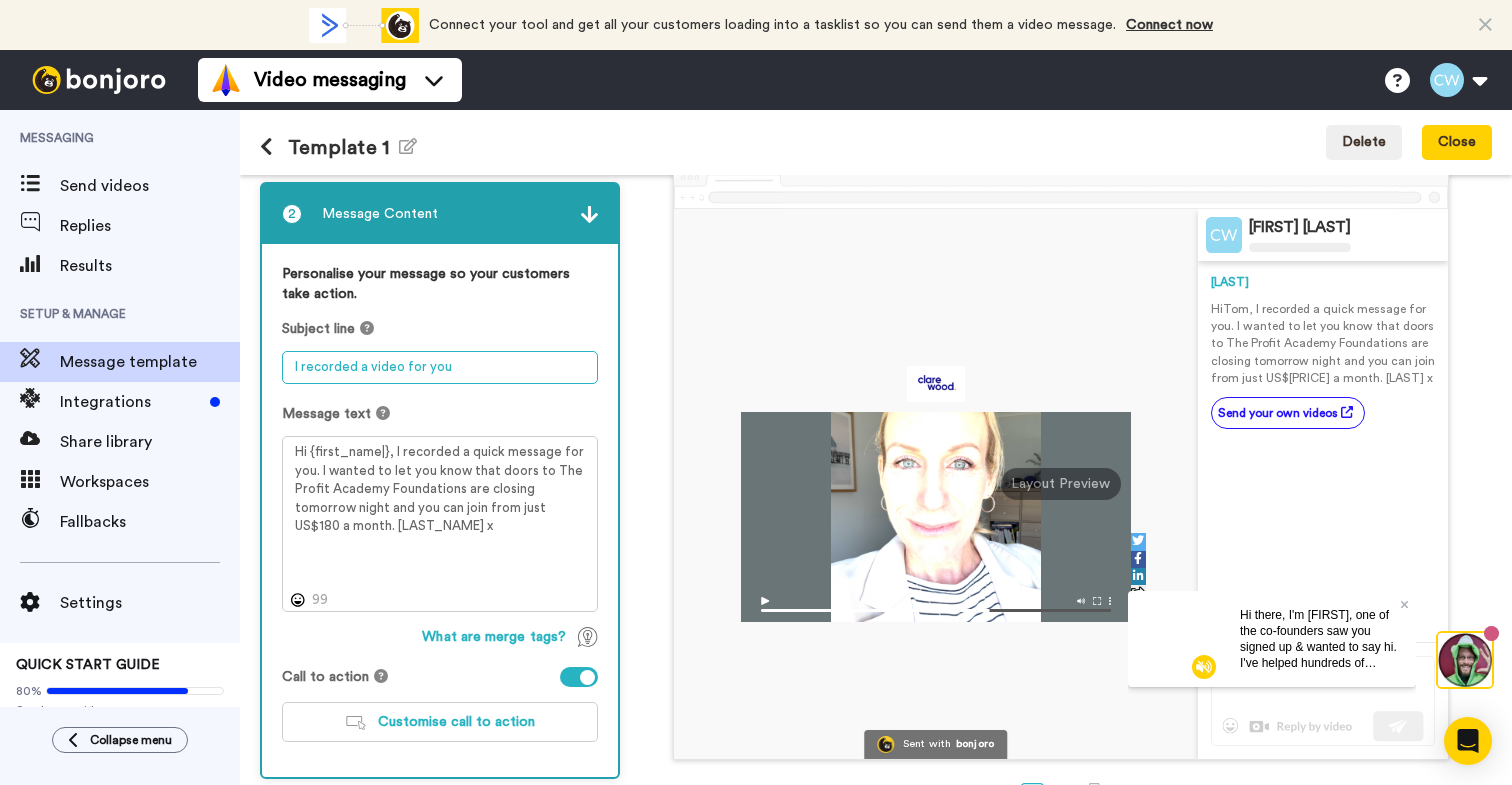 drag, startPoint x: 448, startPoint y: 370, endPoint x: 264, endPoint y: 356, distance: 184.53185 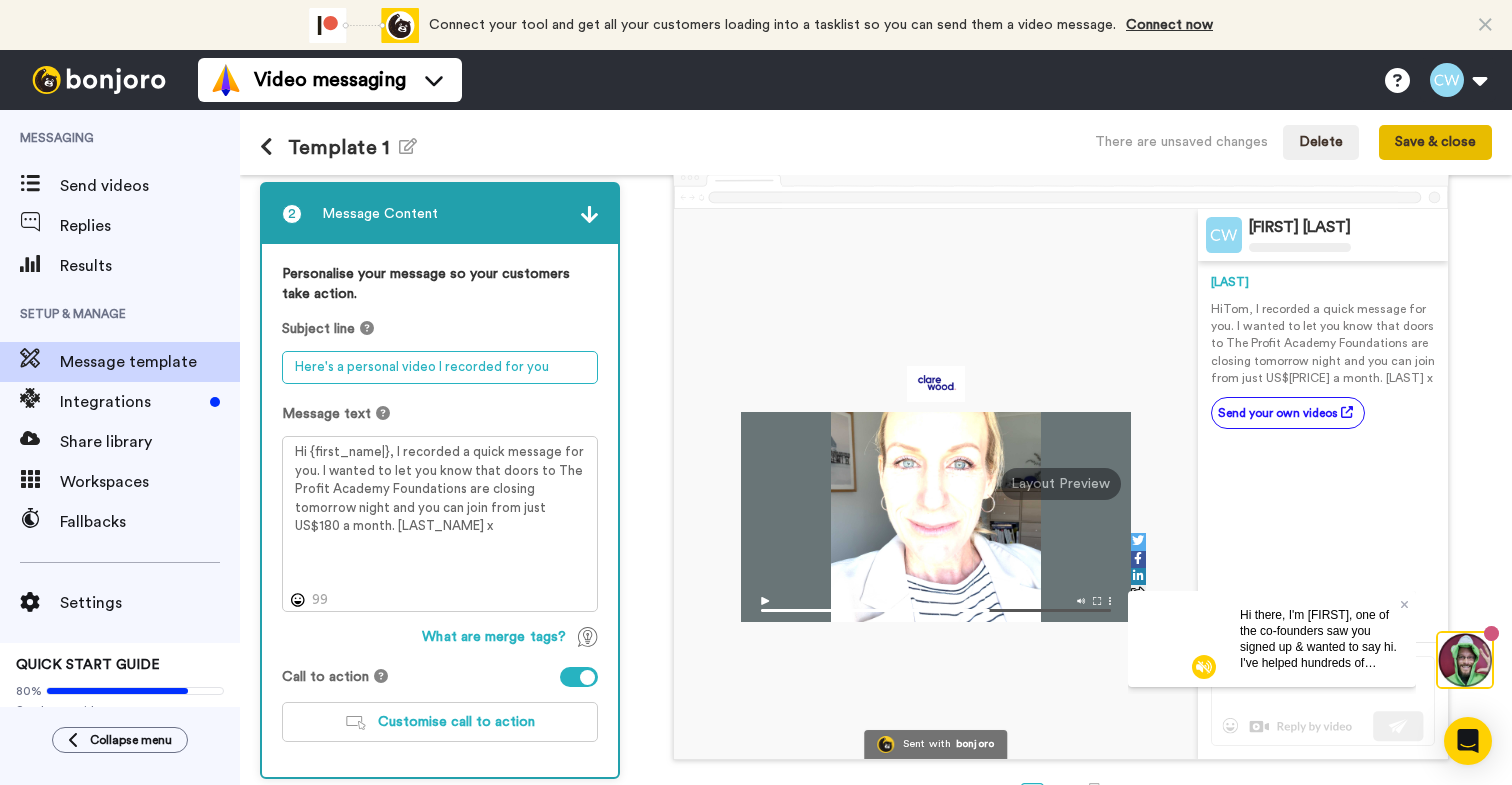 type on "Here's a personal video I recorded for you" 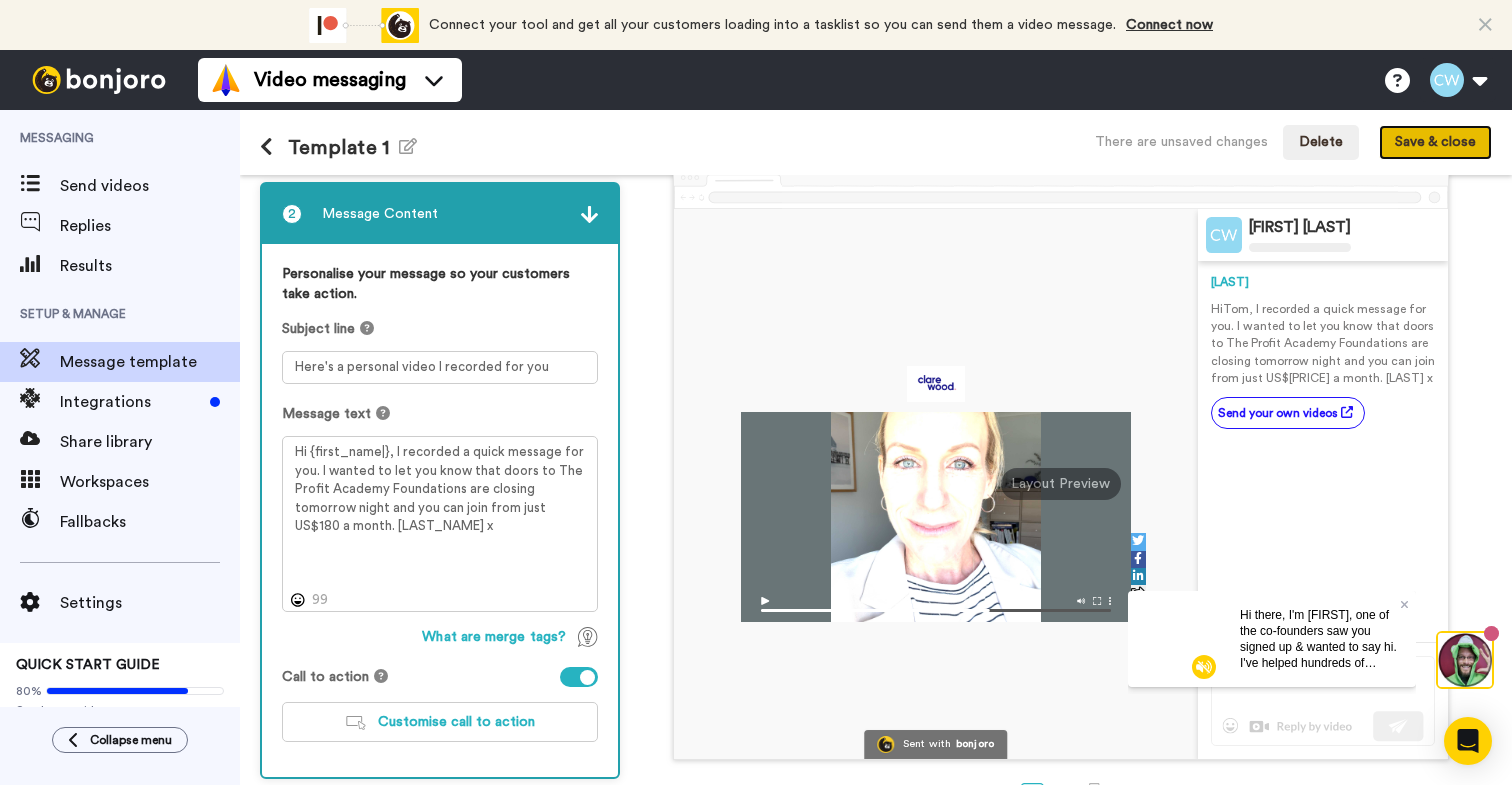 click on "Save & close" at bounding box center [1435, 143] 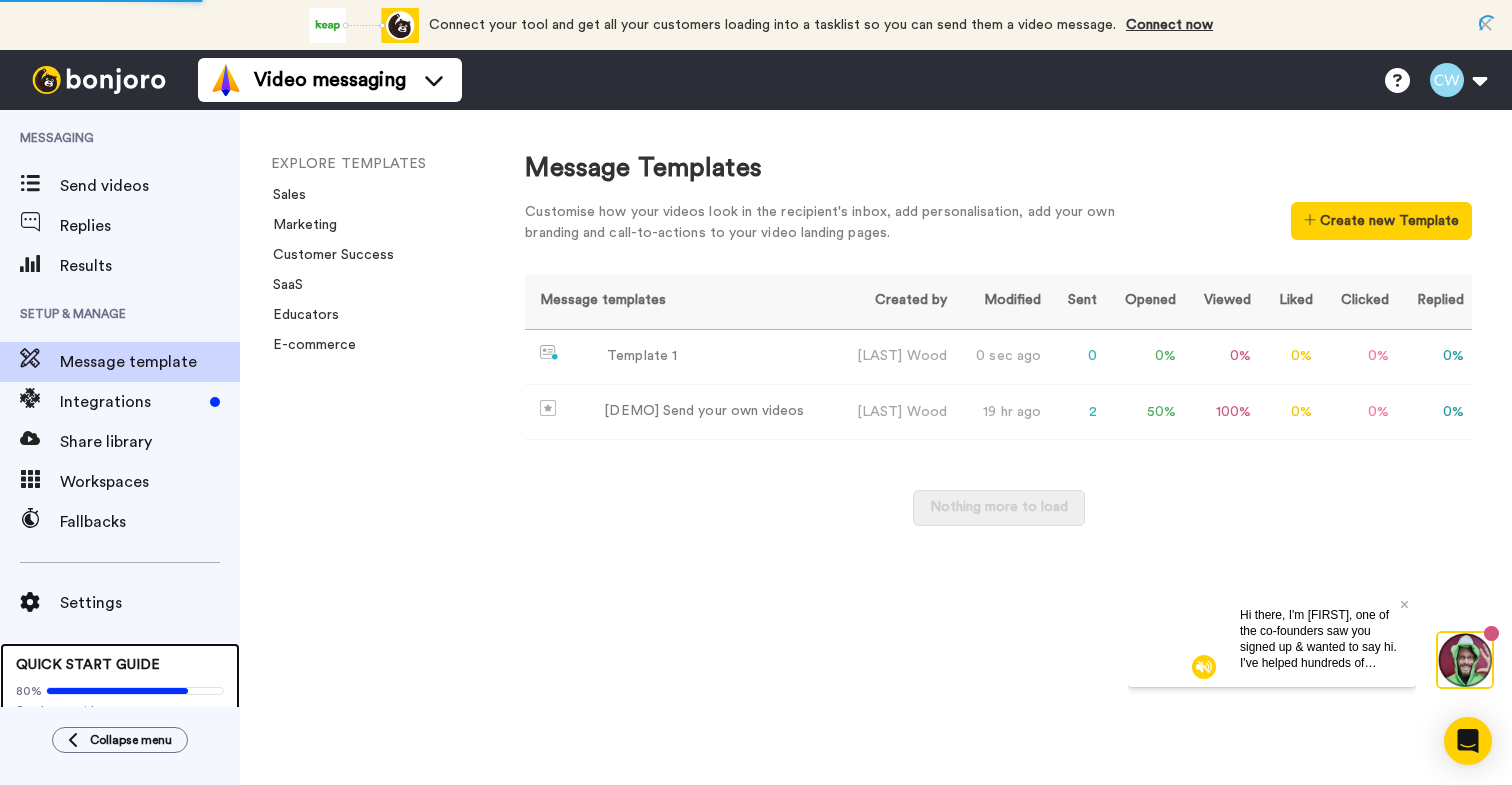 click on "80% Send more video messages" at bounding box center [120, 697] 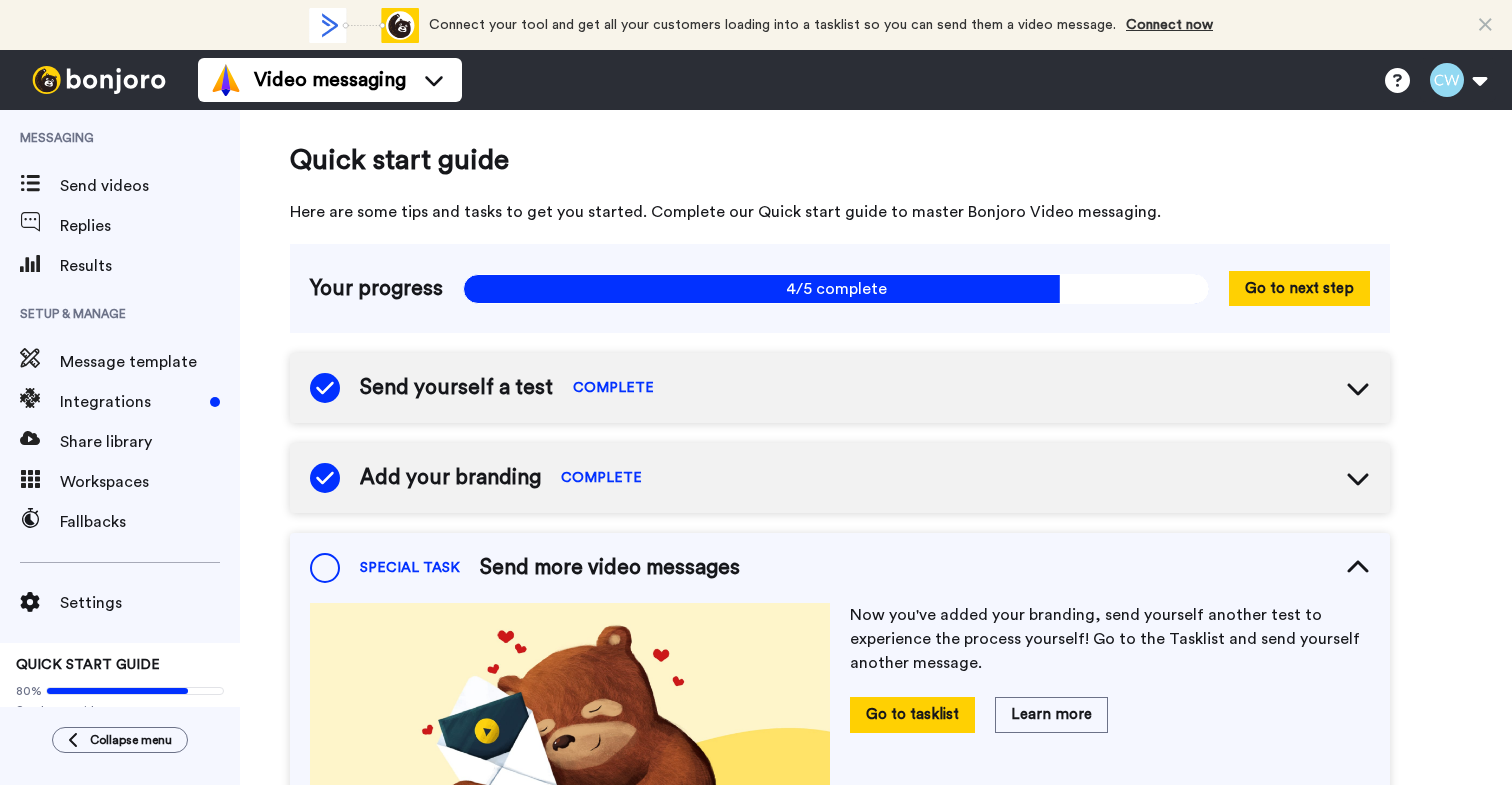 scroll, scrollTop: 0, scrollLeft: 0, axis: both 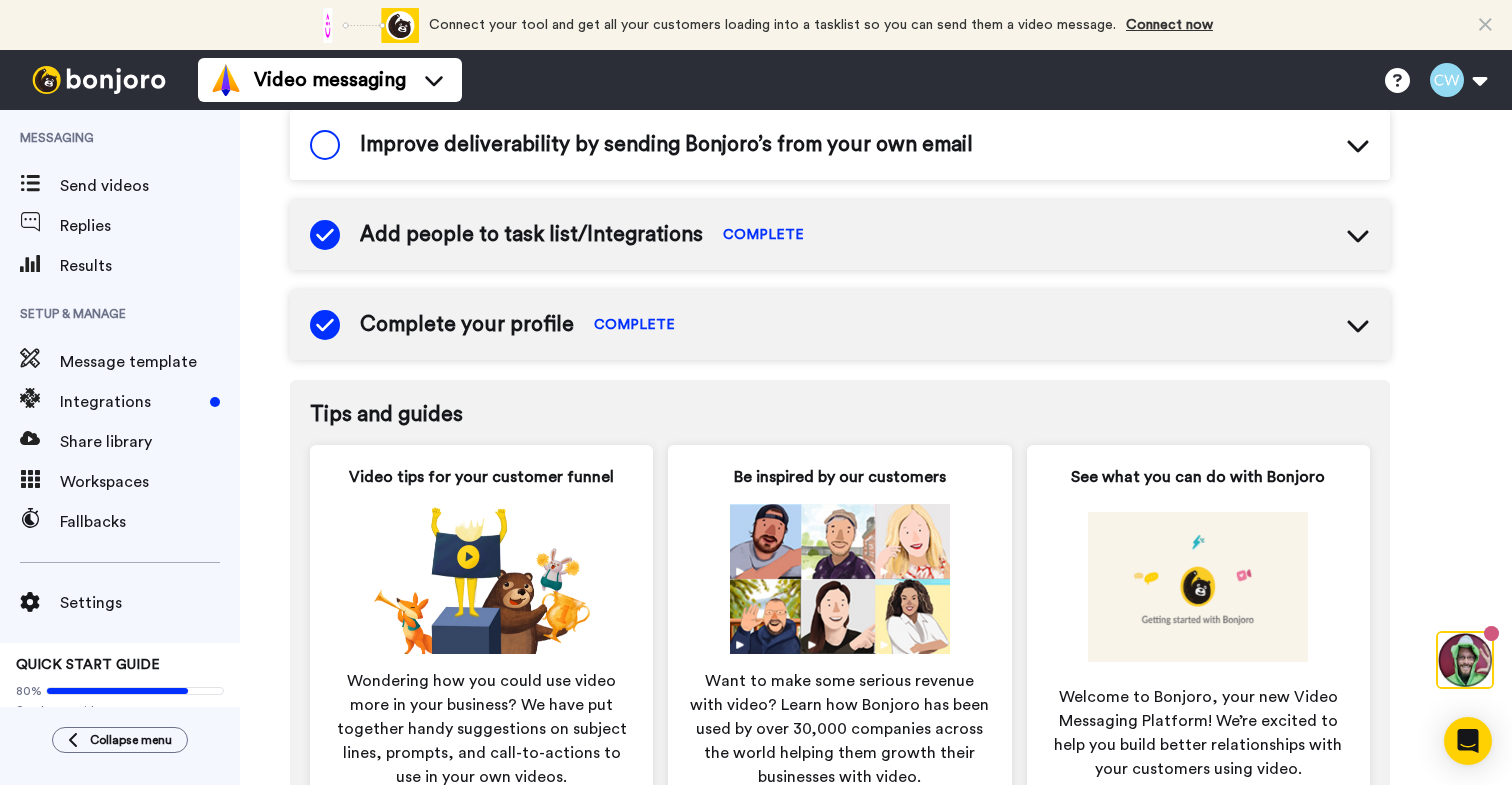 click on "Improve deliverability by sending Bonjoro’s from your own email" at bounding box center (666, 145) 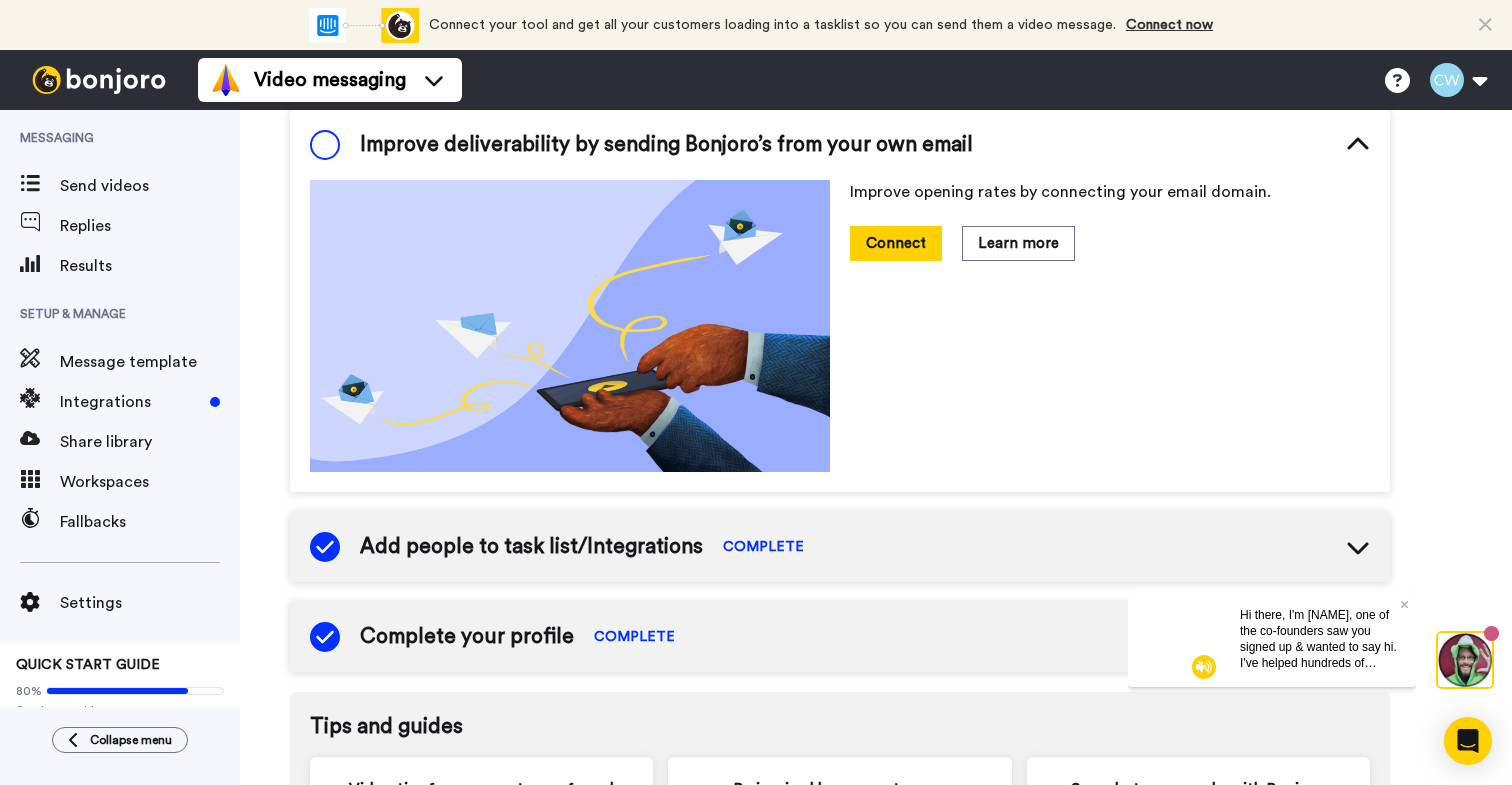 scroll, scrollTop: 795, scrollLeft: 0, axis: vertical 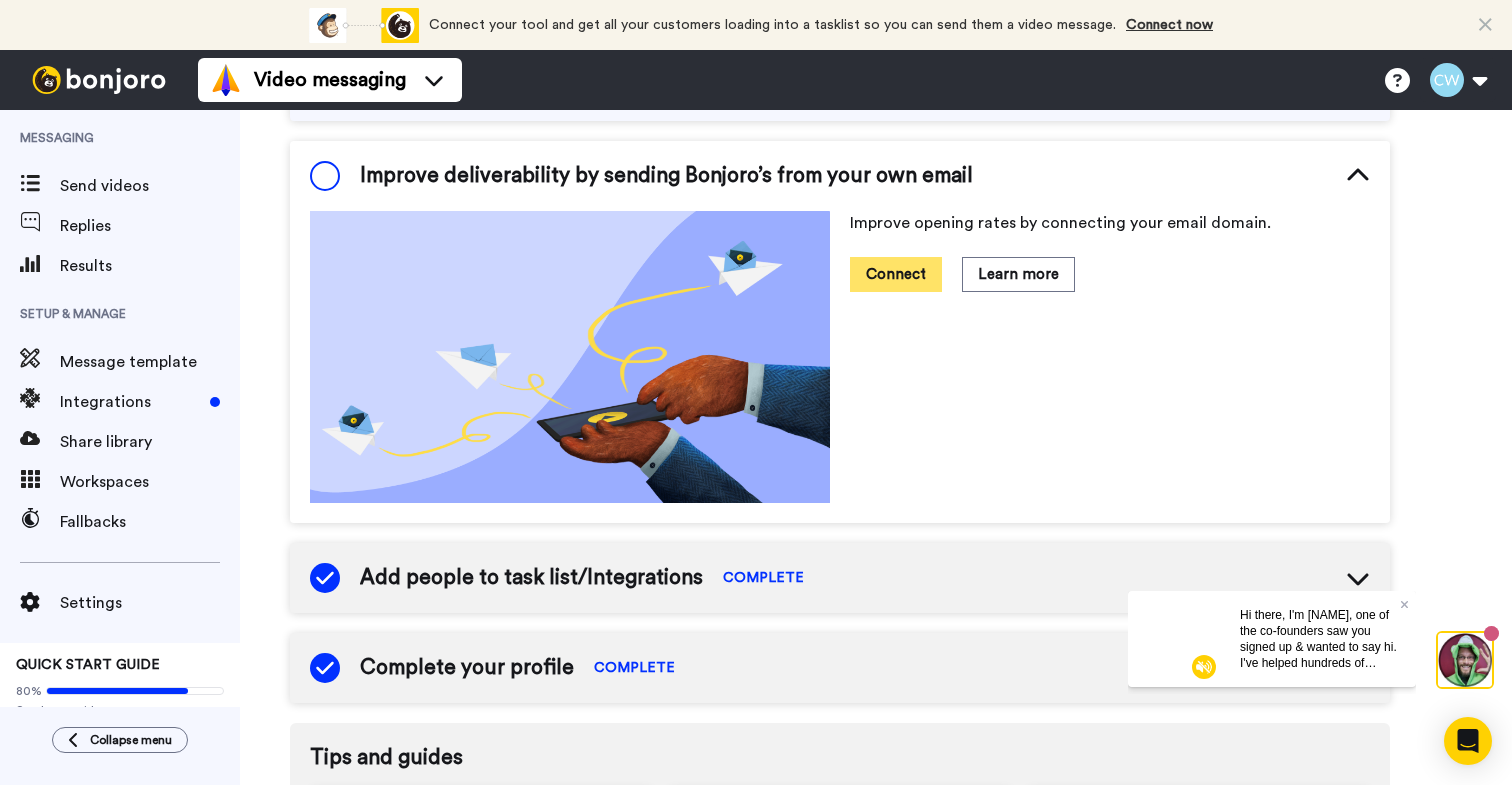 click on "Connect" at bounding box center (896, 274) 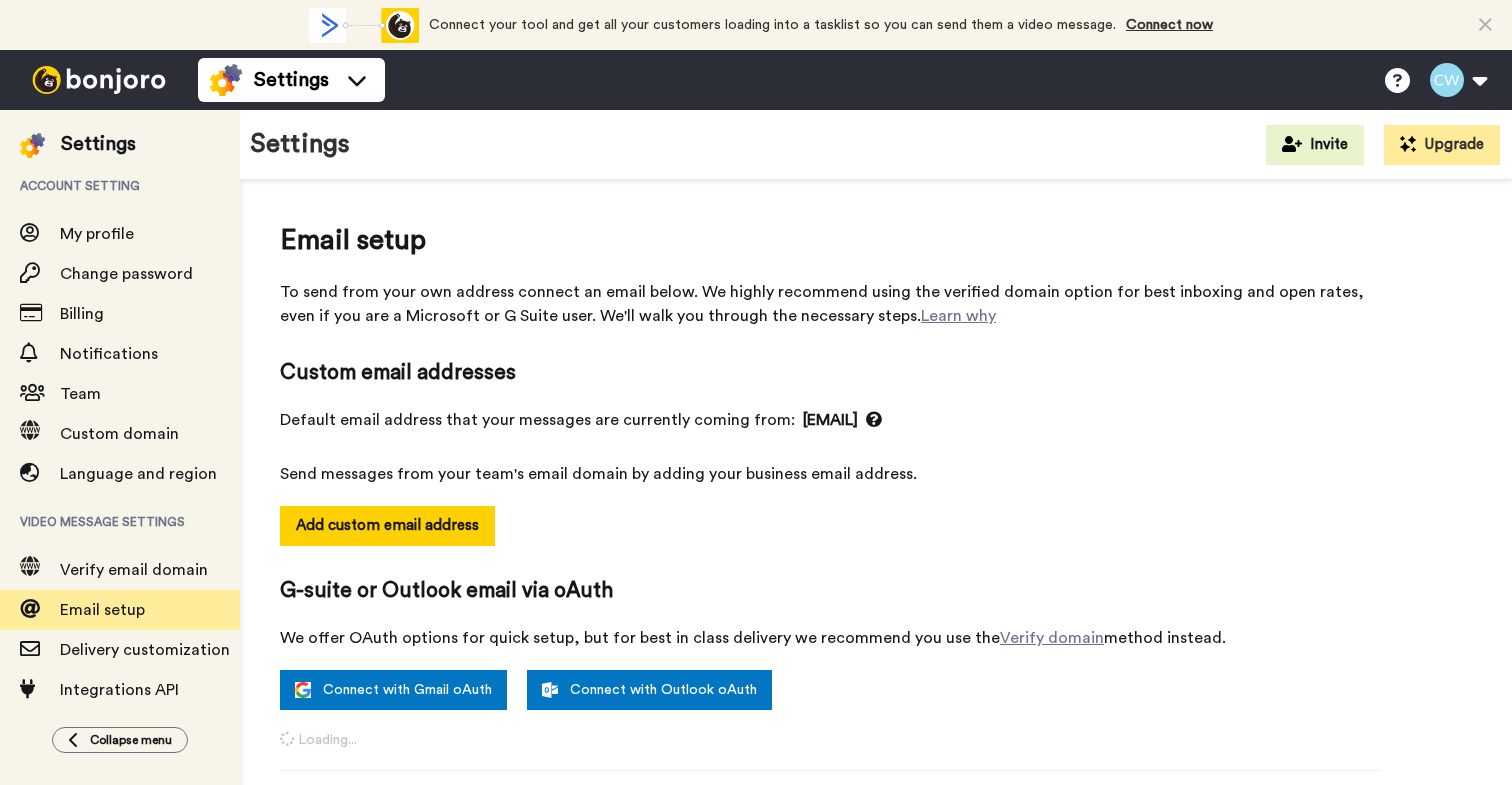scroll, scrollTop: 0, scrollLeft: 0, axis: both 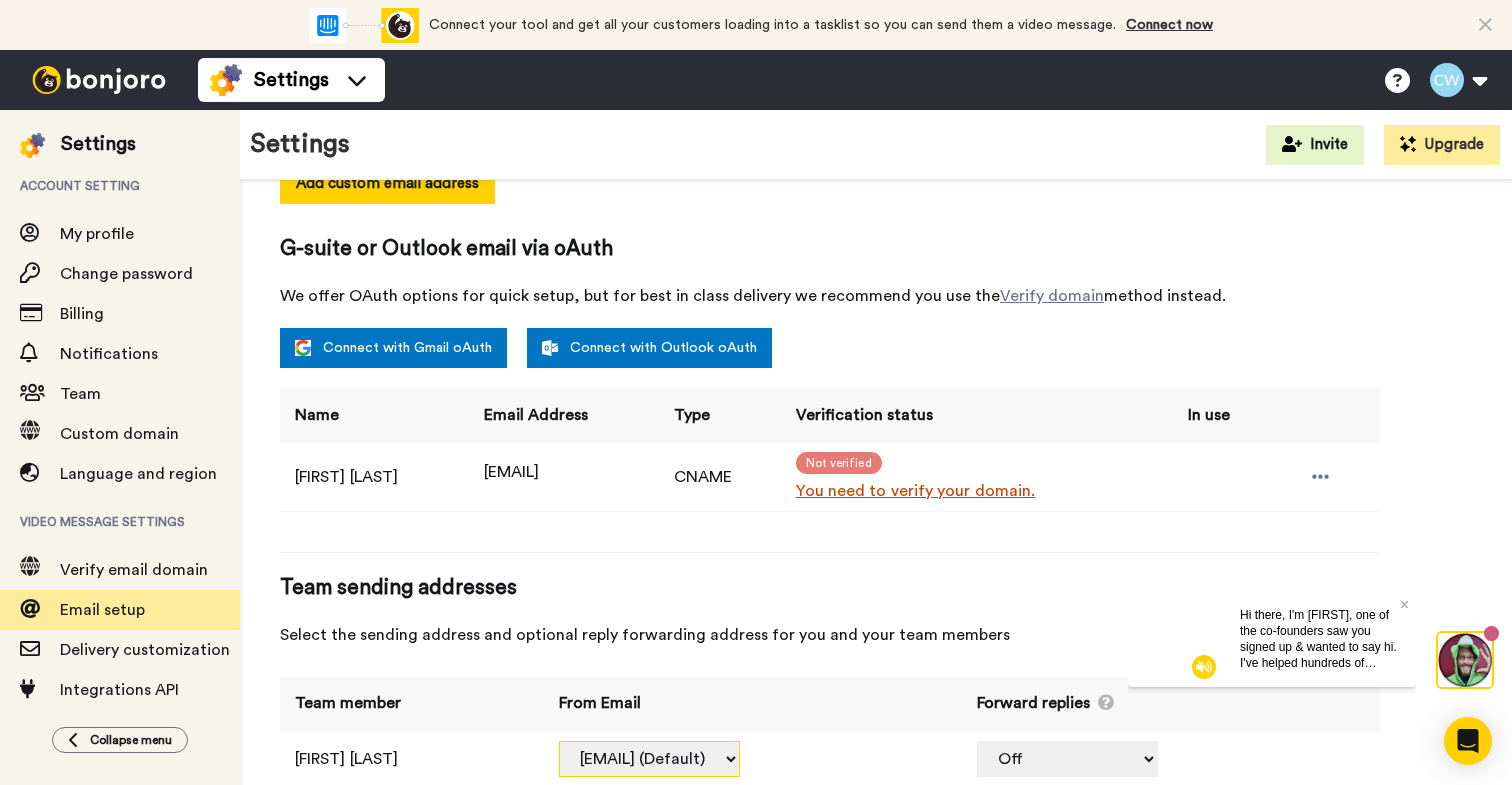 click on "clare.wood@inbound.bonjoromail.com (Default) clare@clarewood.com (CNAME)" at bounding box center [649, 759] 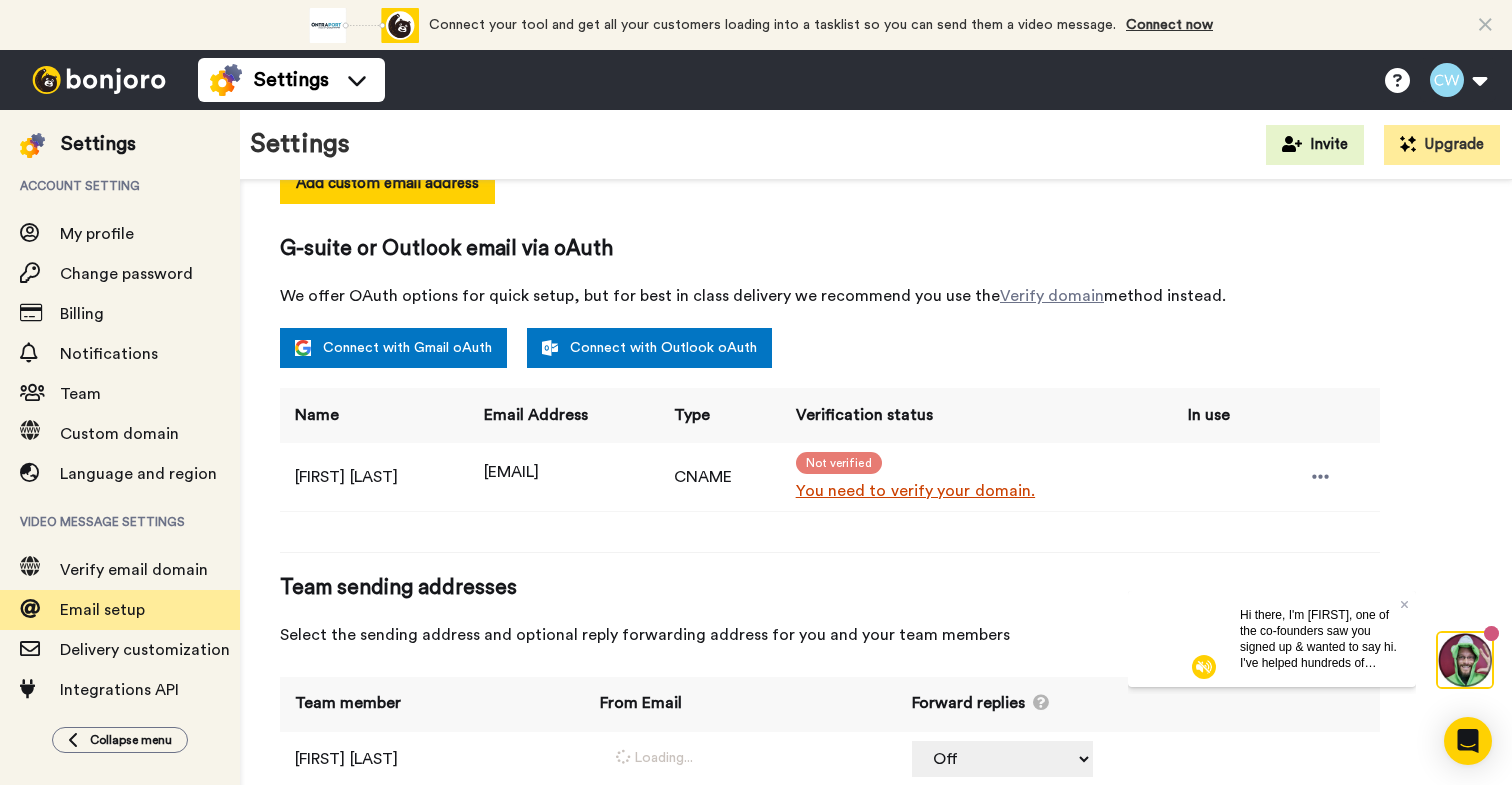 scroll, scrollTop: 344, scrollLeft: 0, axis: vertical 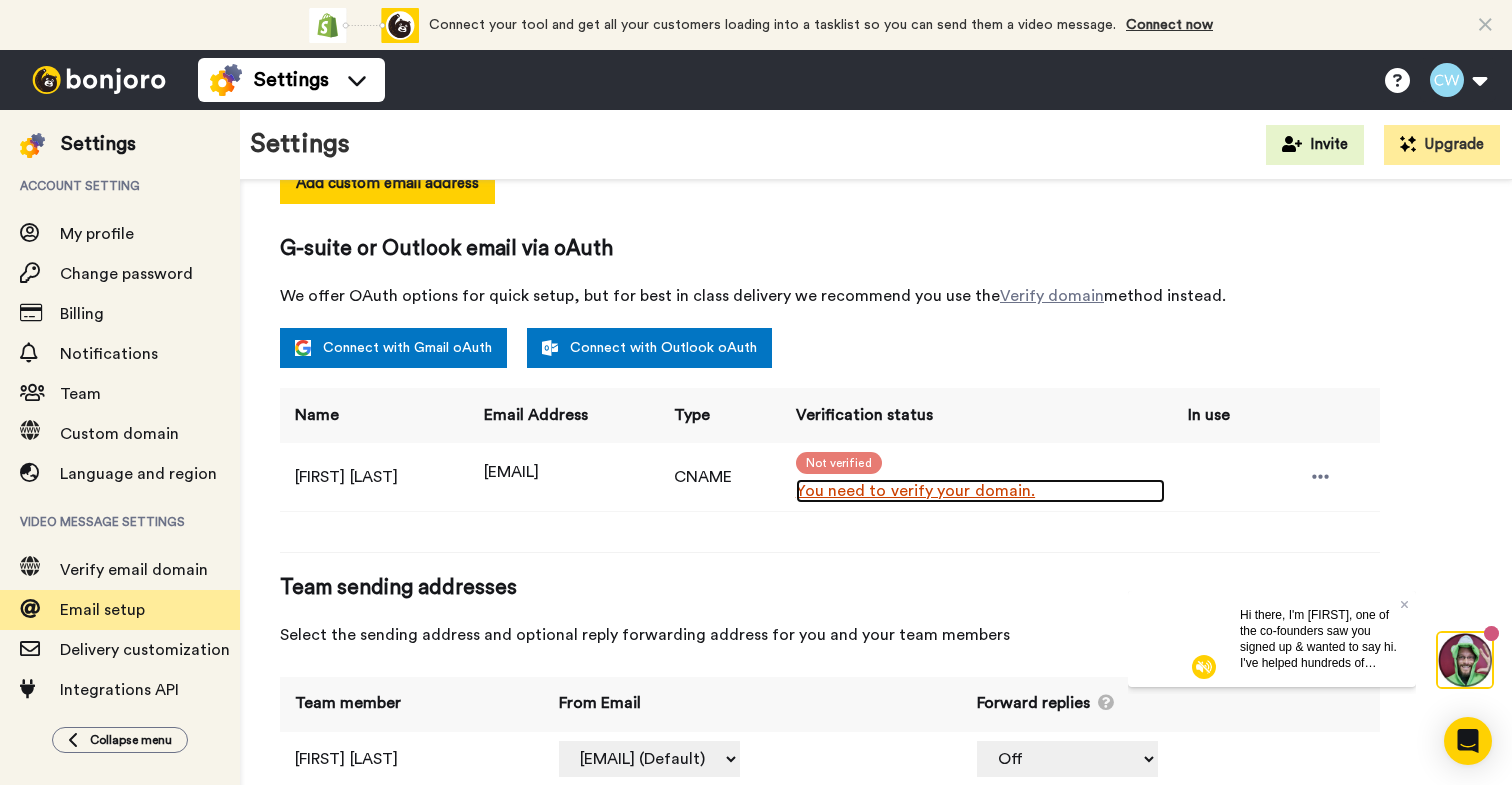 click on "You need to verify your domain." at bounding box center (981, 491) 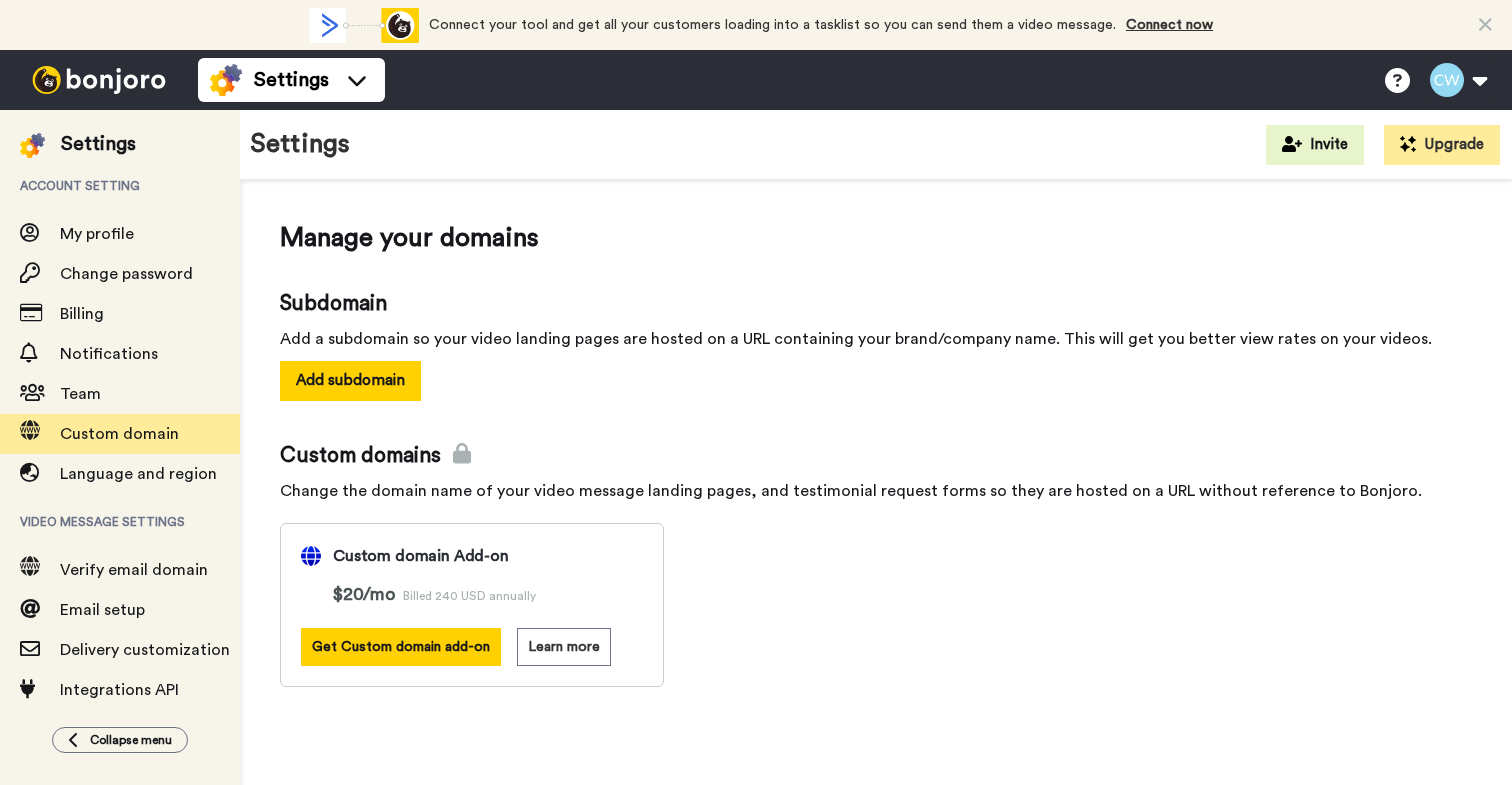scroll, scrollTop: 0, scrollLeft: 0, axis: both 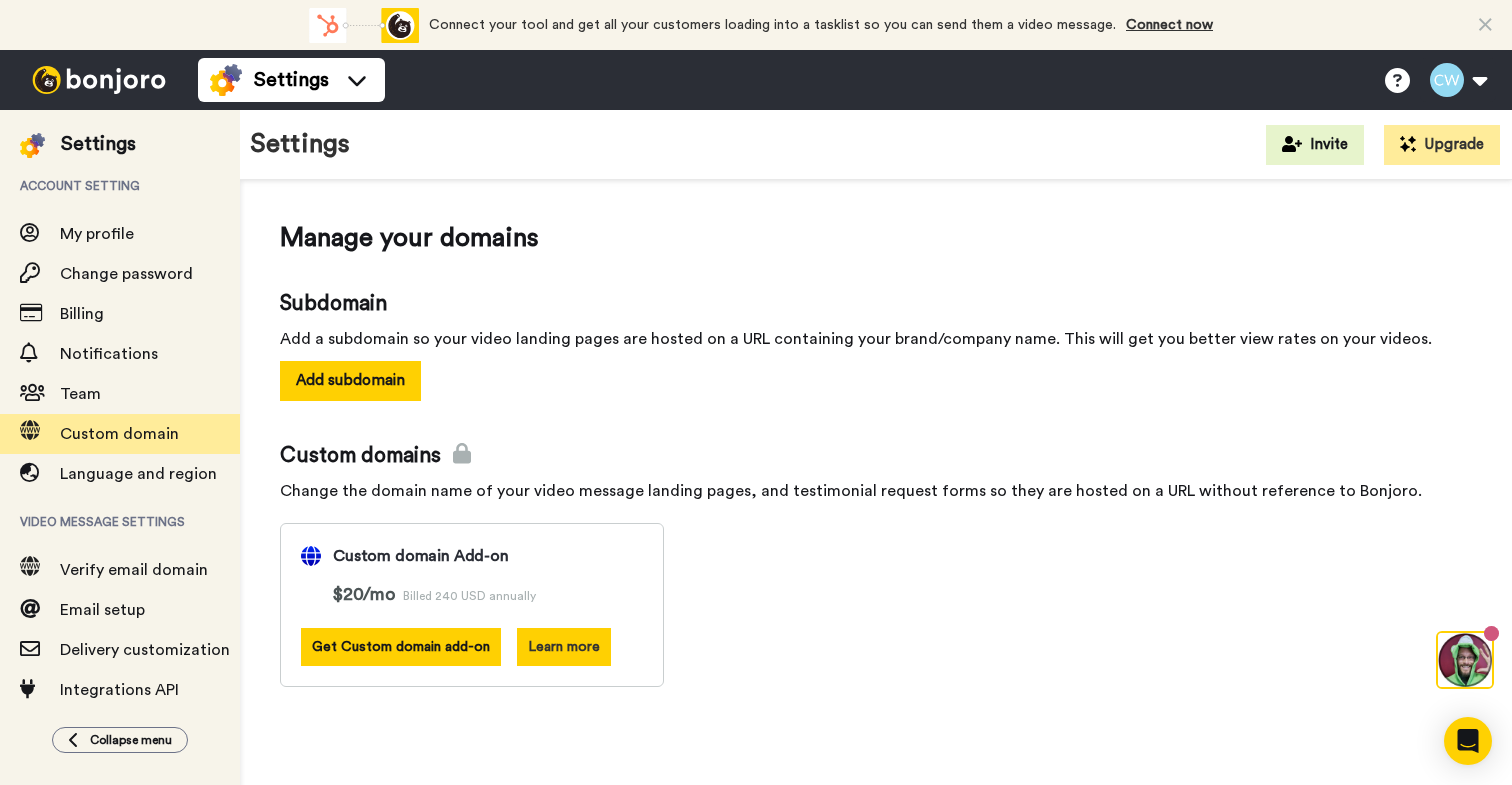click on "Learn more" at bounding box center (564, 647) 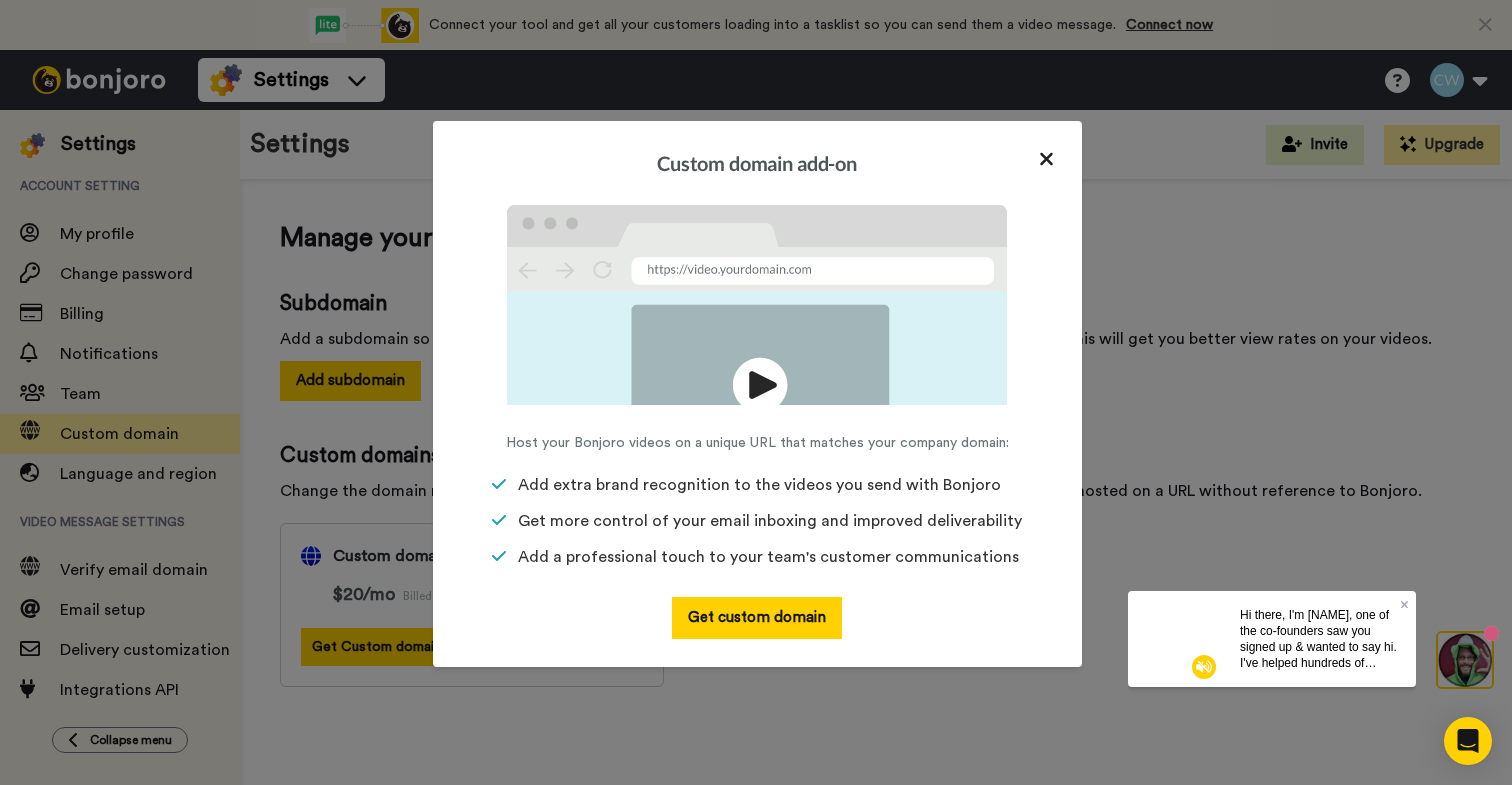 click 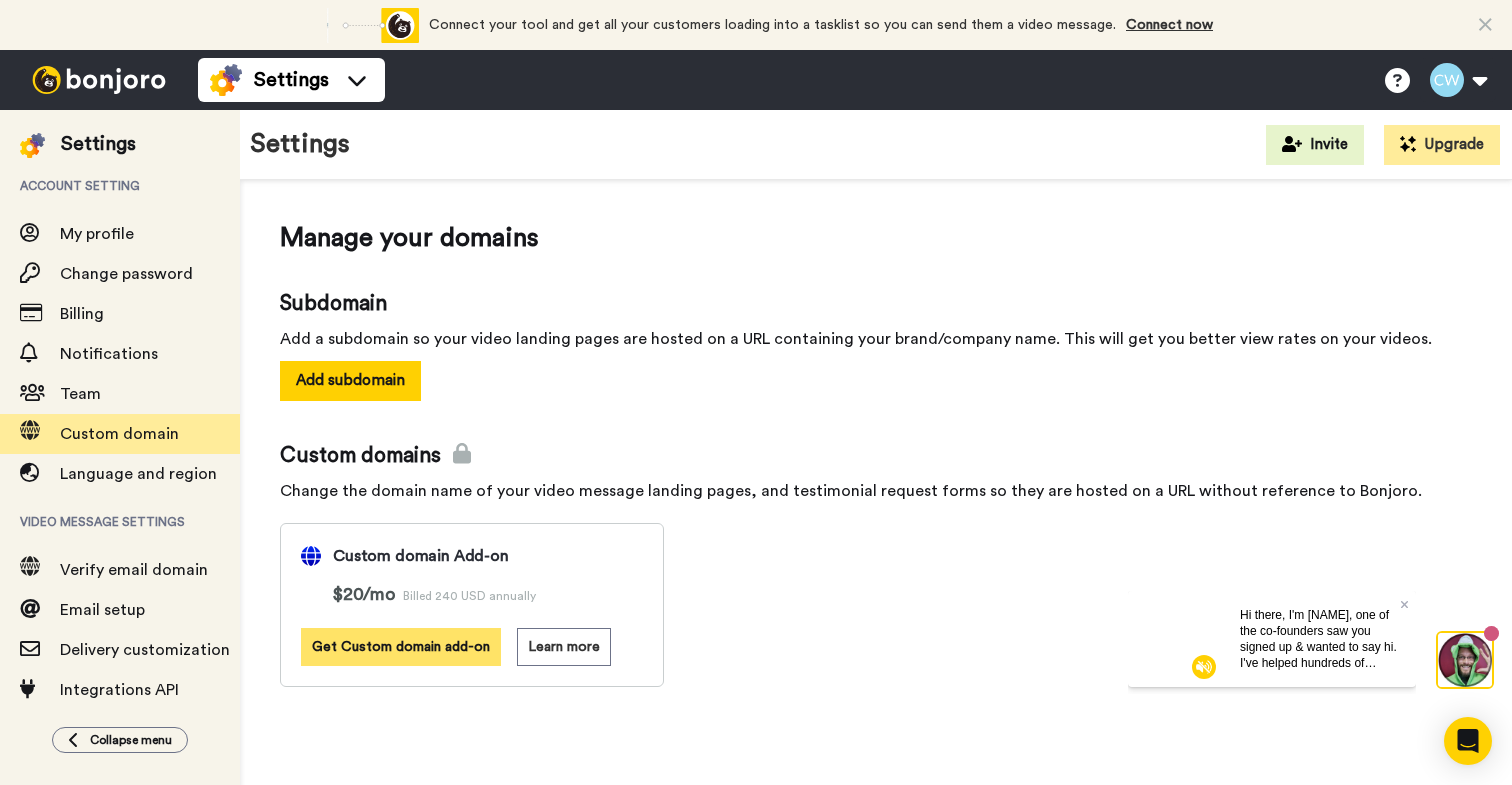 click on "Get Custom domain add-on" at bounding box center [401, 647] 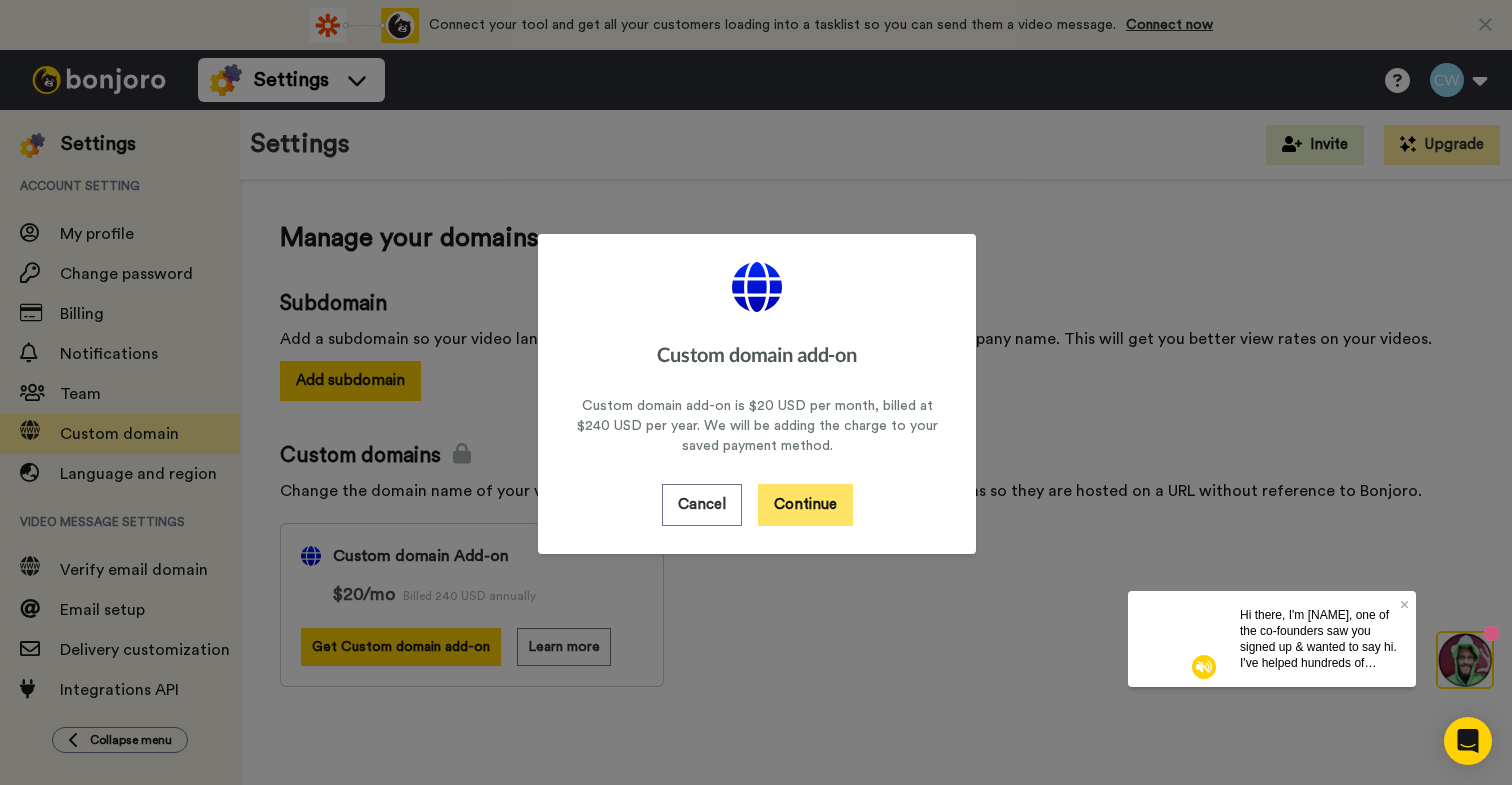 click on "Continue" at bounding box center [805, 505] 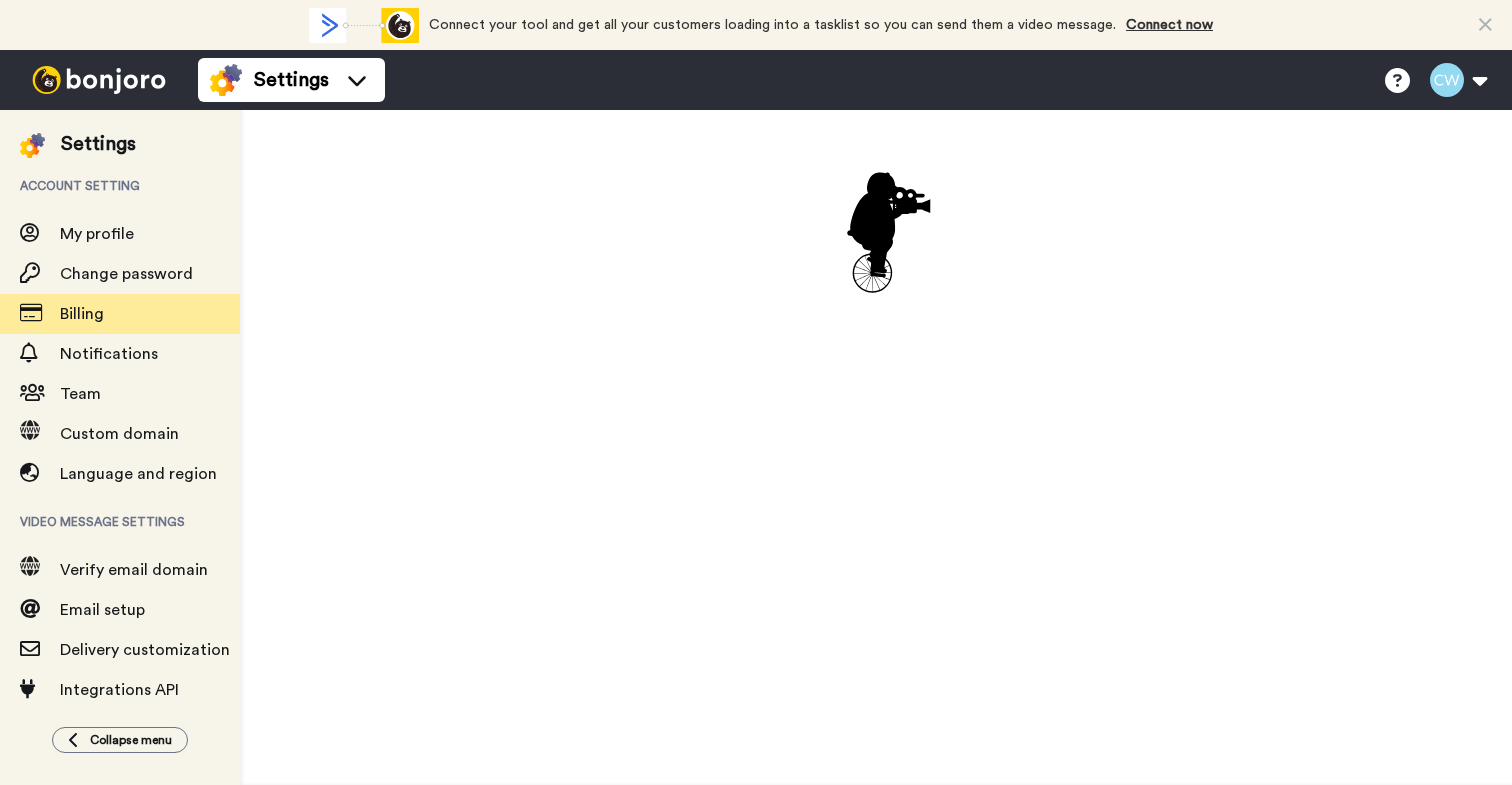 scroll, scrollTop: 0, scrollLeft: 0, axis: both 